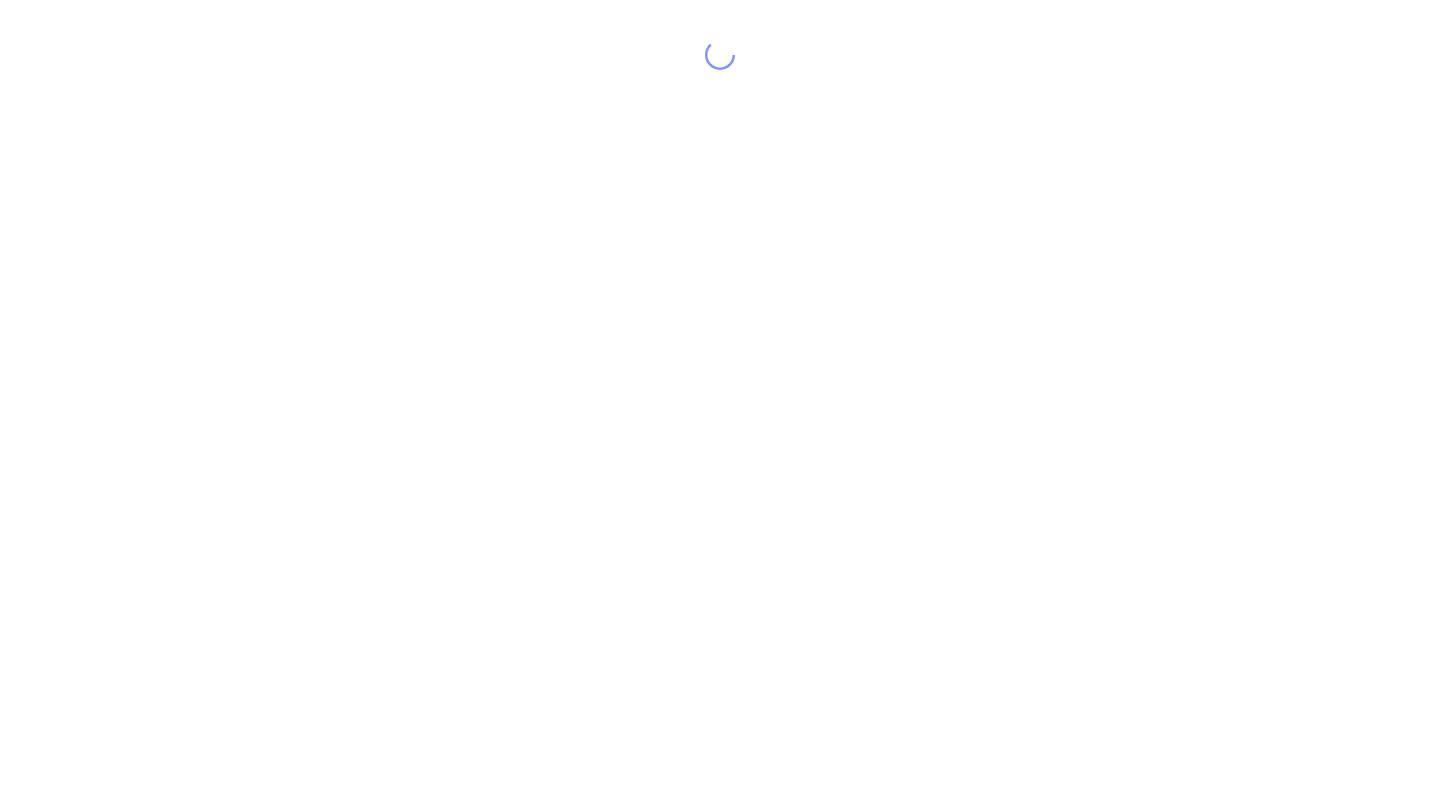 scroll, scrollTop: 0, scrollLeft: 0, axis: both 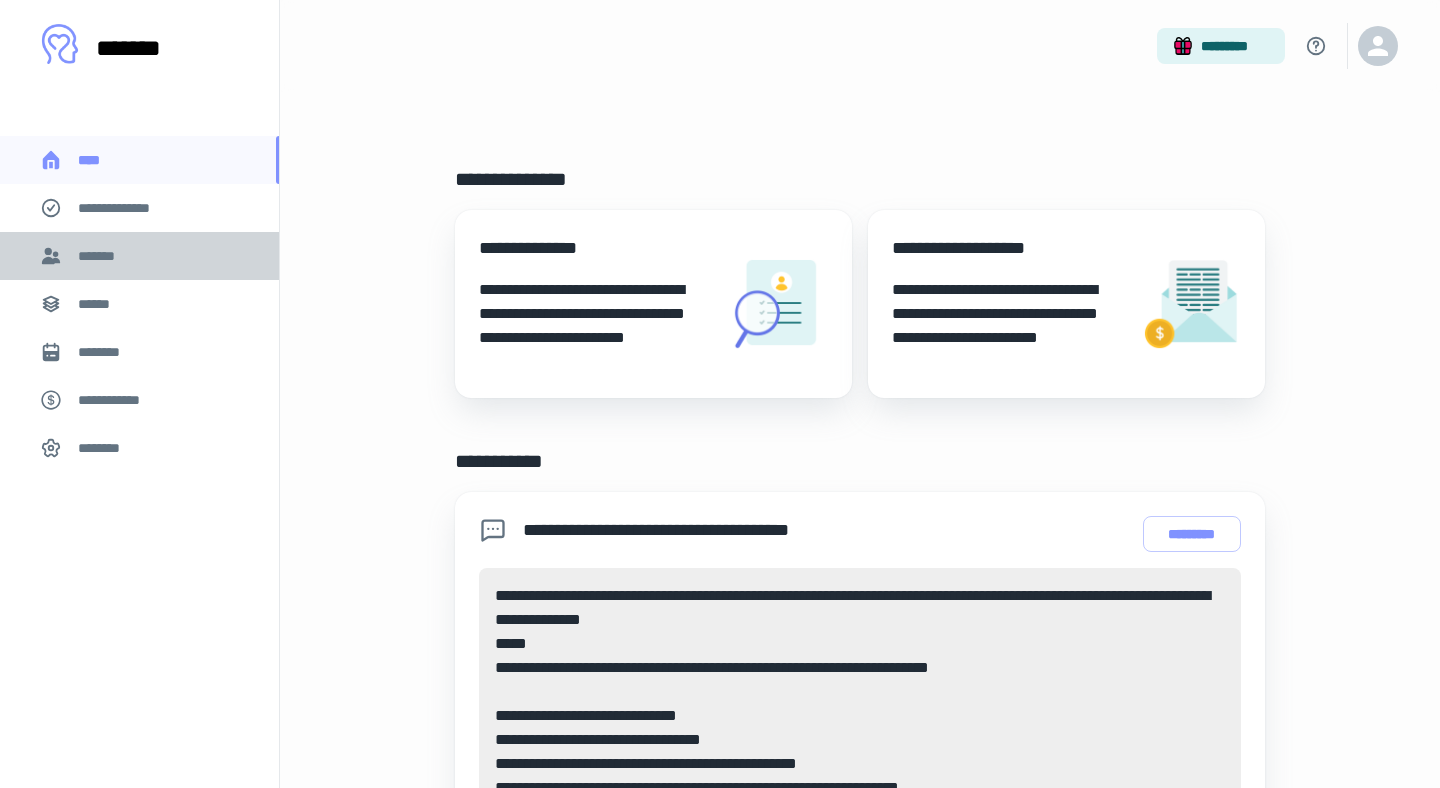 click on "*******" at bounding box center [139, 256] 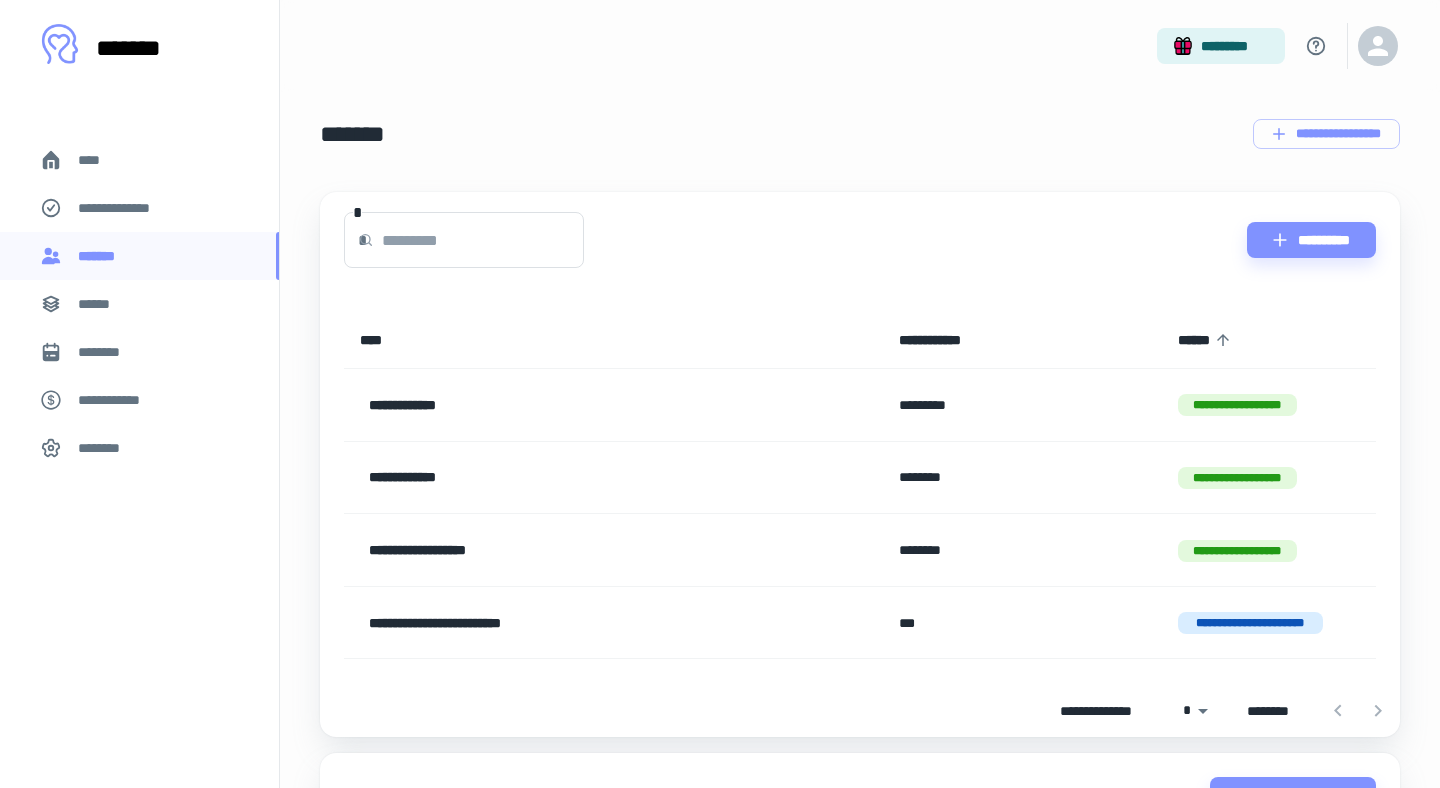 click on "**********" at bounding box center (567, 623) 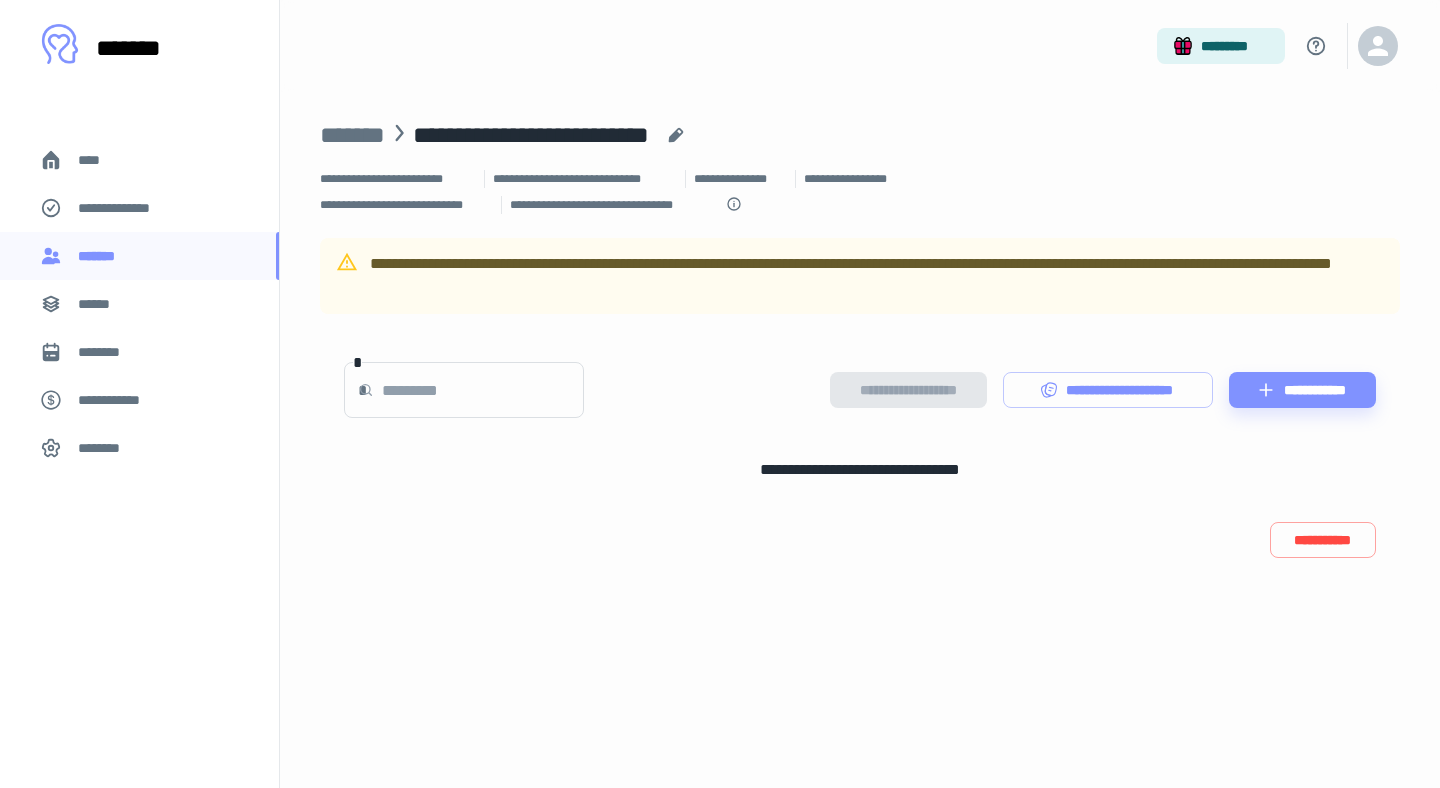 click on "[FIRST] [LAST]" at bounding box center (877, 276) 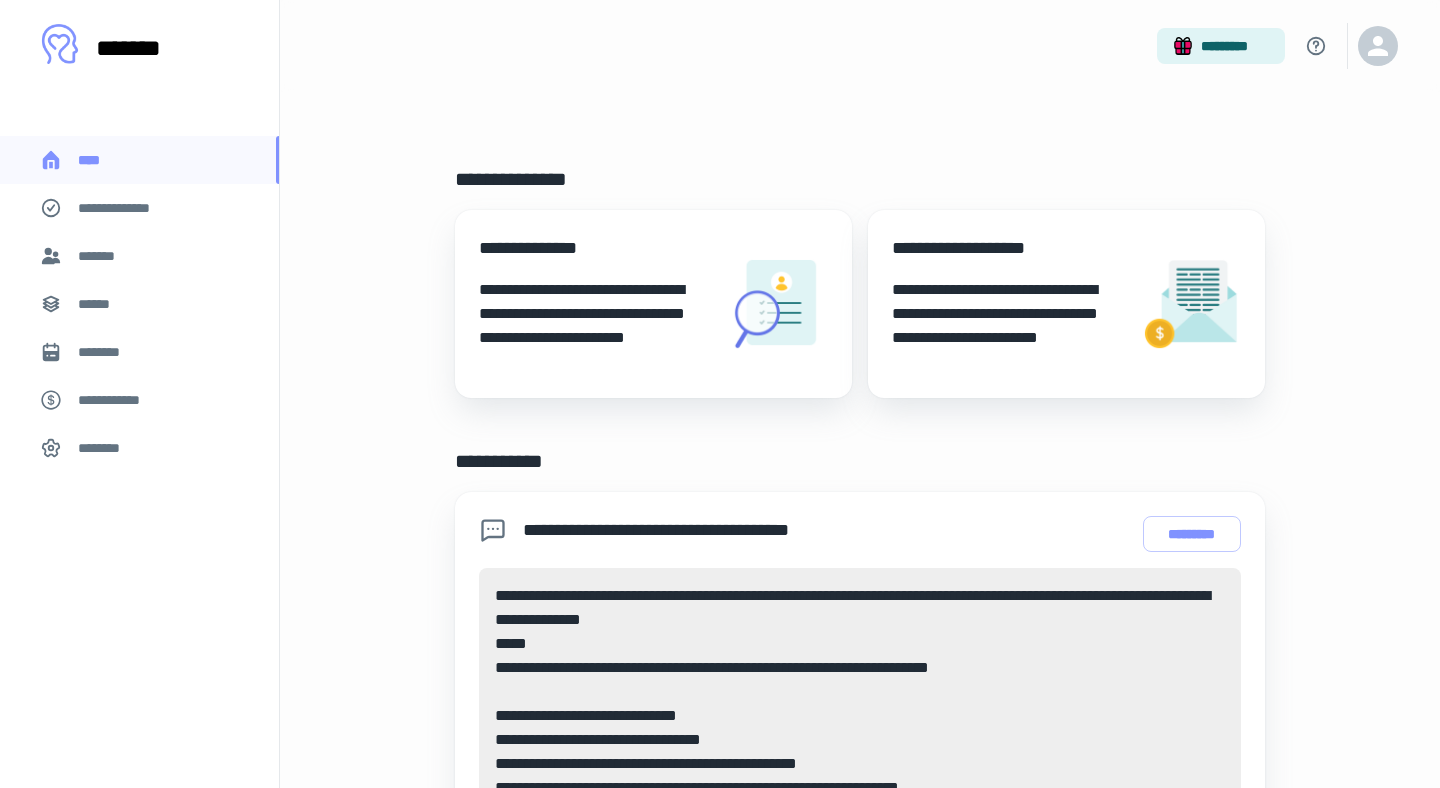 click on "*******" at bounding box center [139, 256] 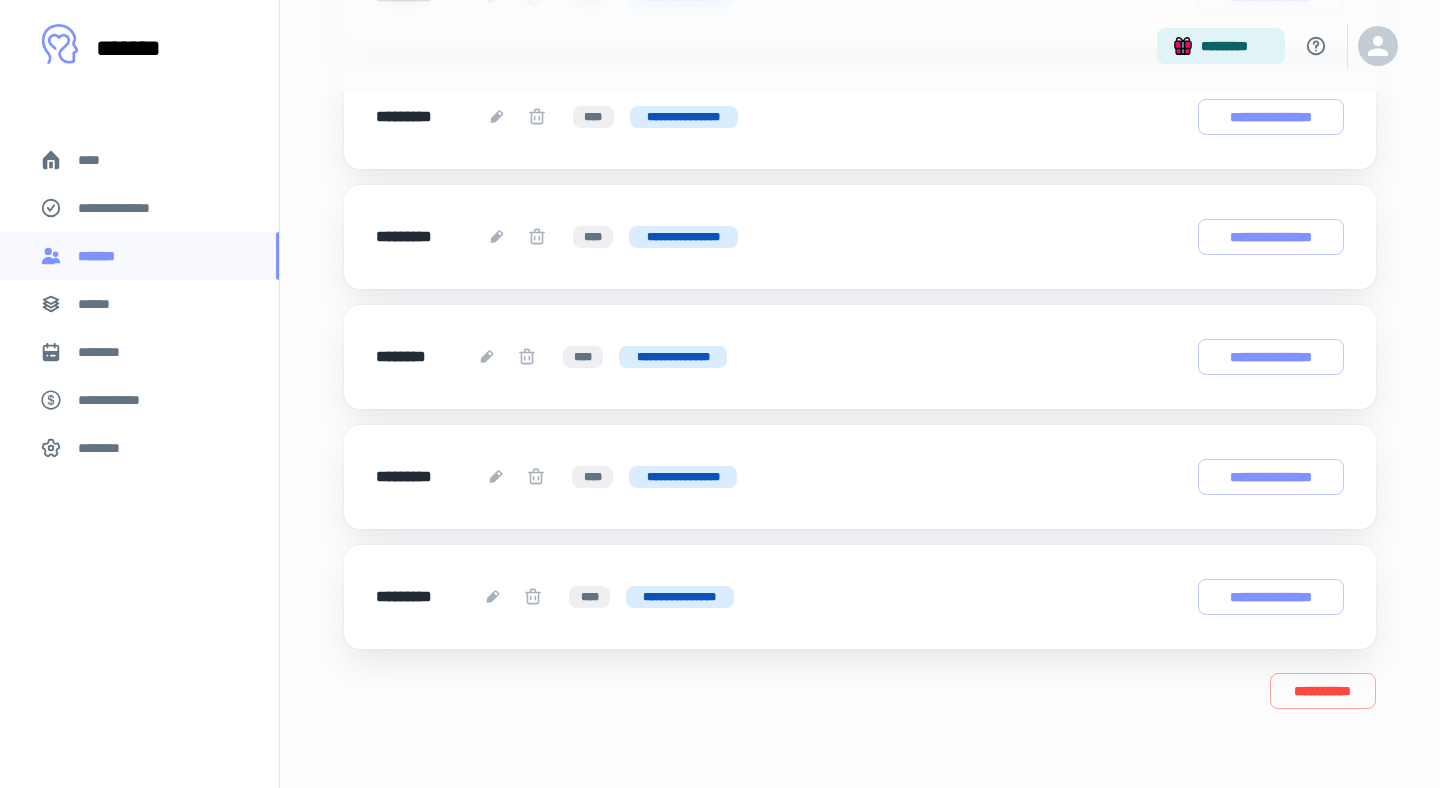 scroll, scrollTop: 542, scrollLeft: 0, axis: vertical 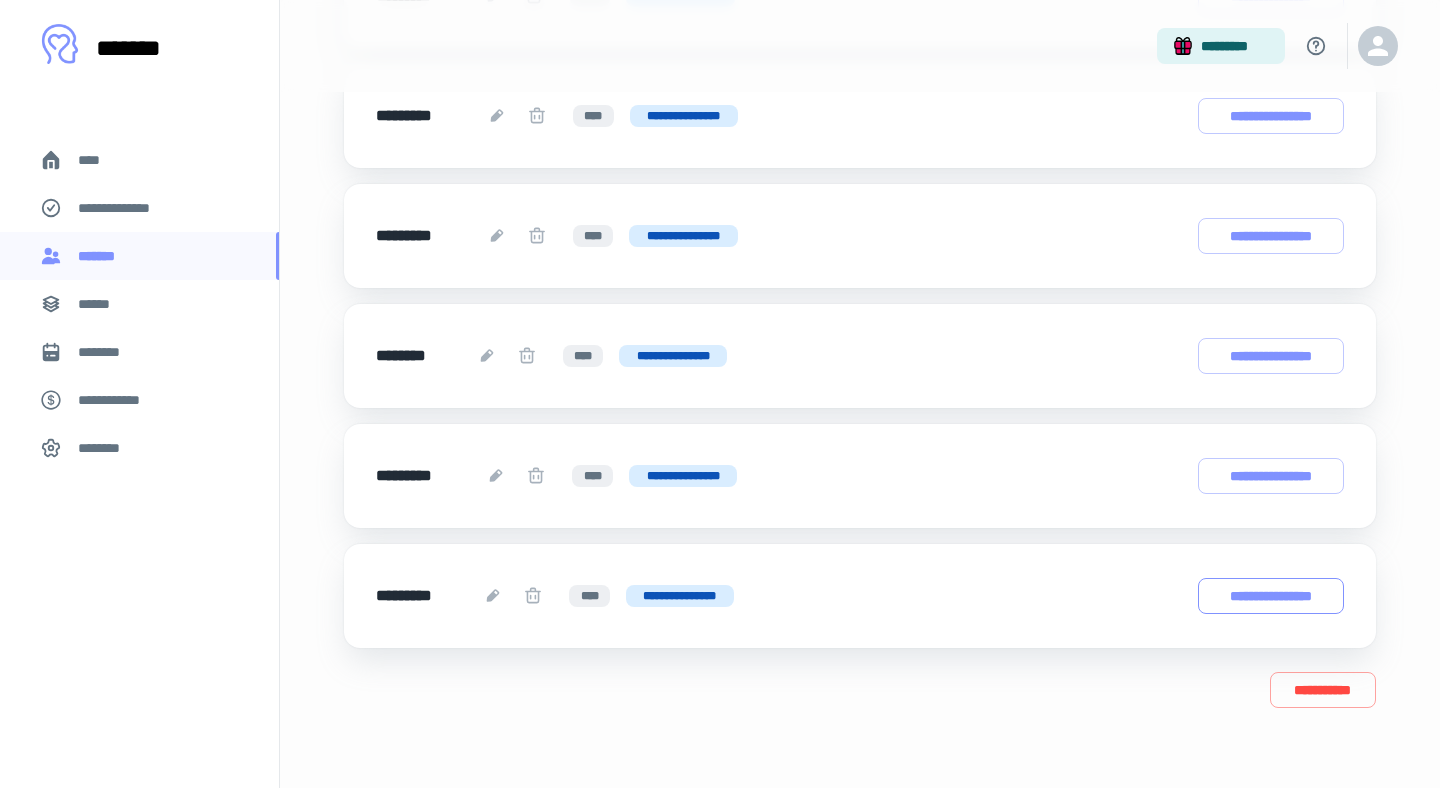 click on "**********" at bounding box center [1271, 596] 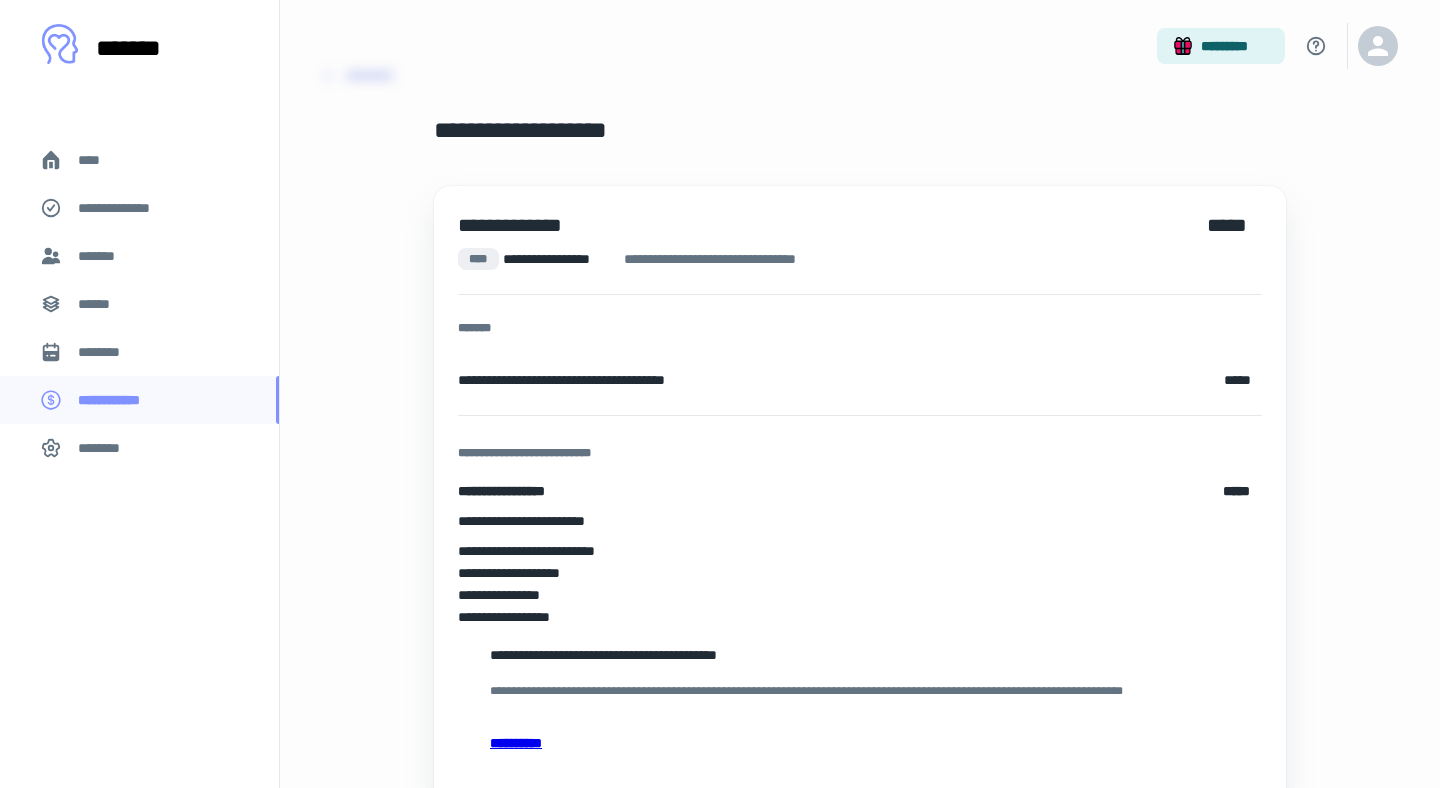 scroll, scrollTop: 152, scrollLeft: 0, axis: vertical 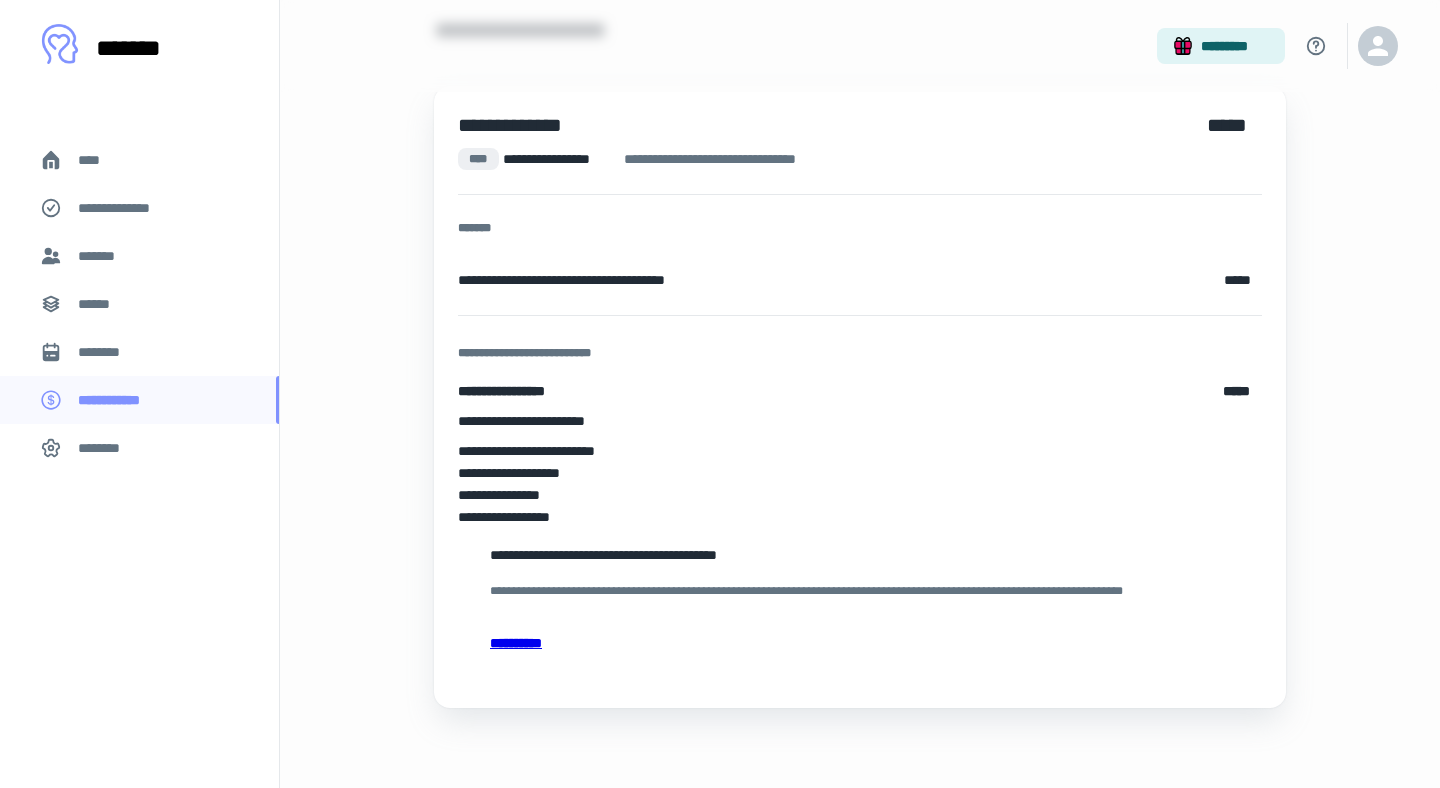click on "**********" at bounding box center (860, 643) 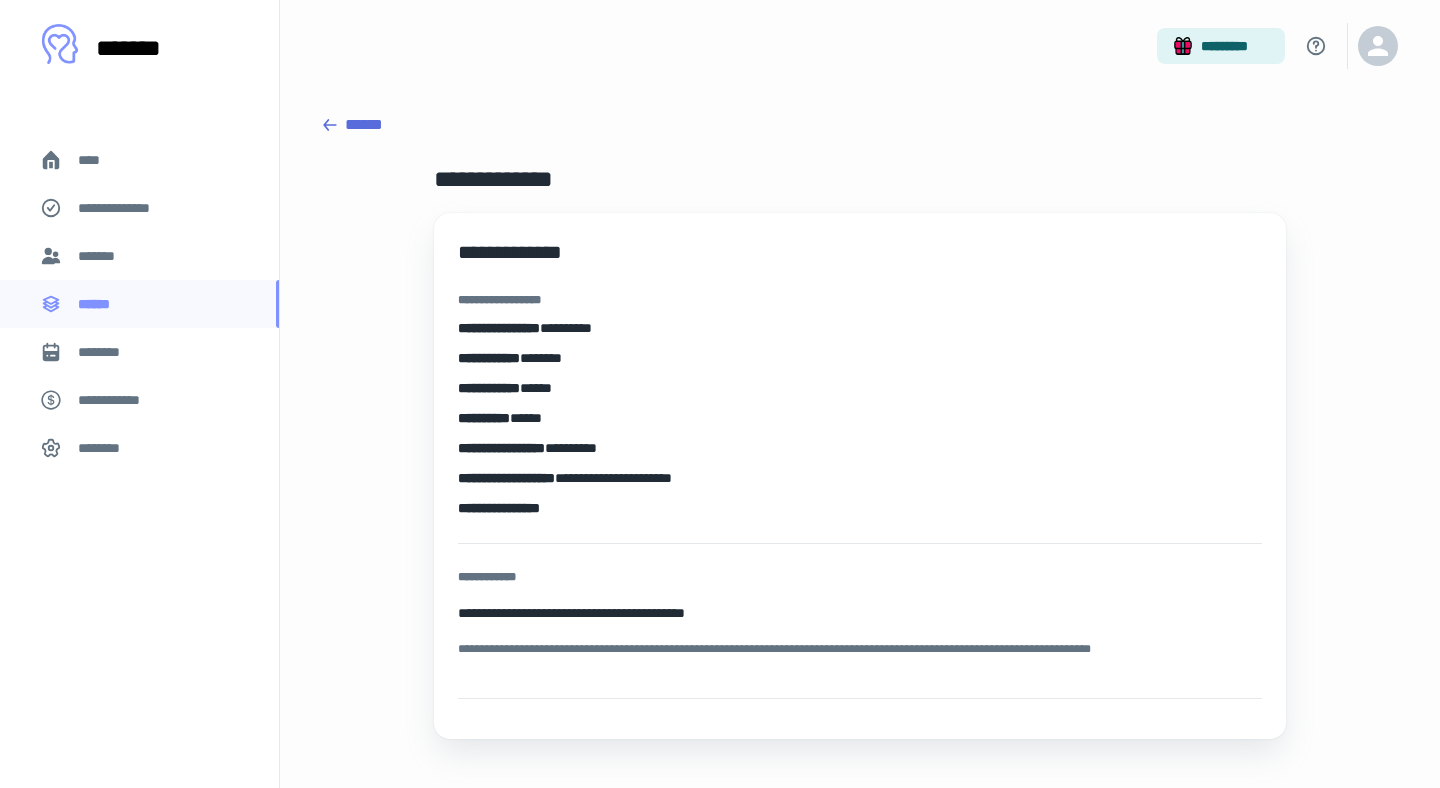 scroll, scrollTop: 0, scrollLeft: 0, axis: both 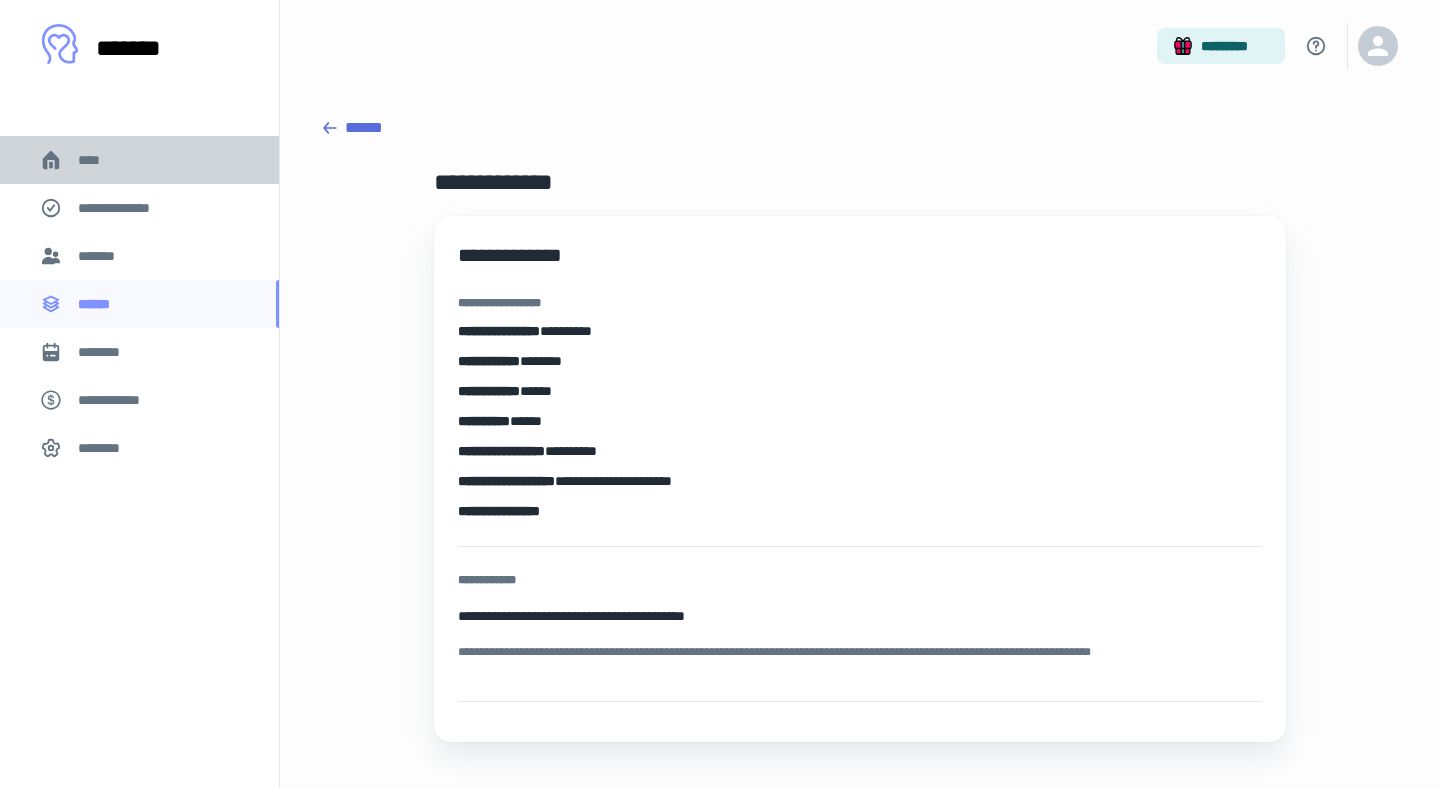 click on "****" at bounding box center [139, 160] 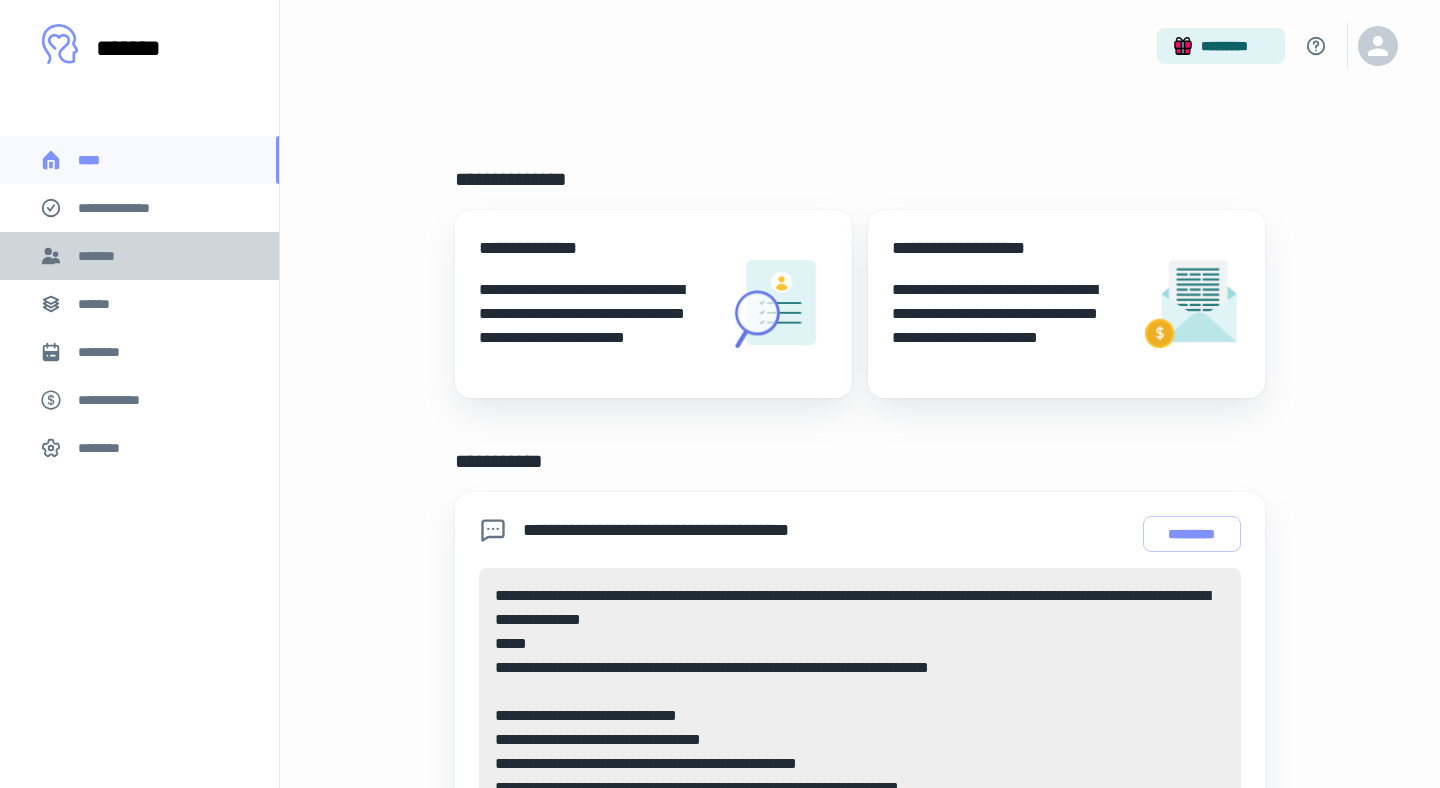click on "*******" at bounding box center (100, 256) 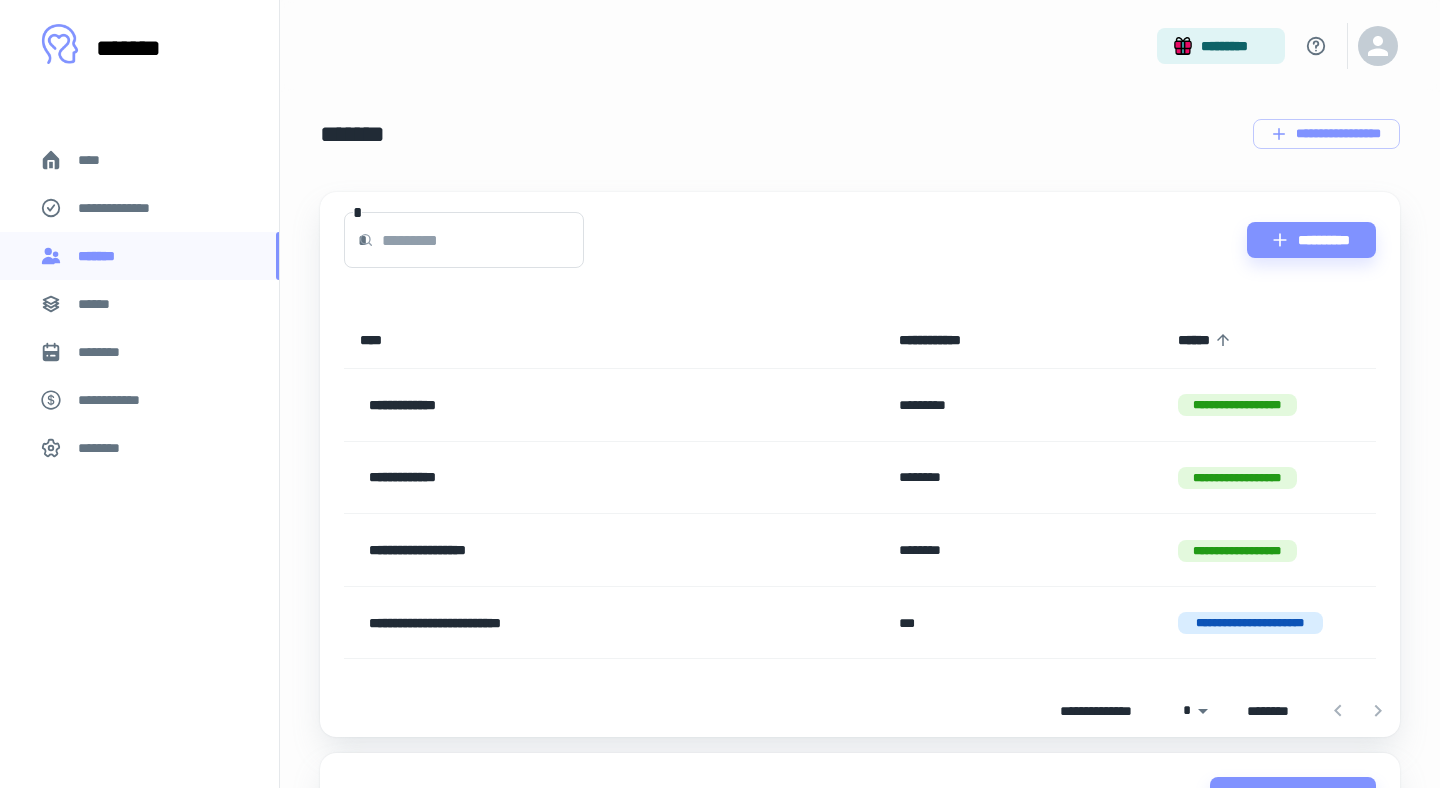 click on "**********" at bounding box center [139, 208] 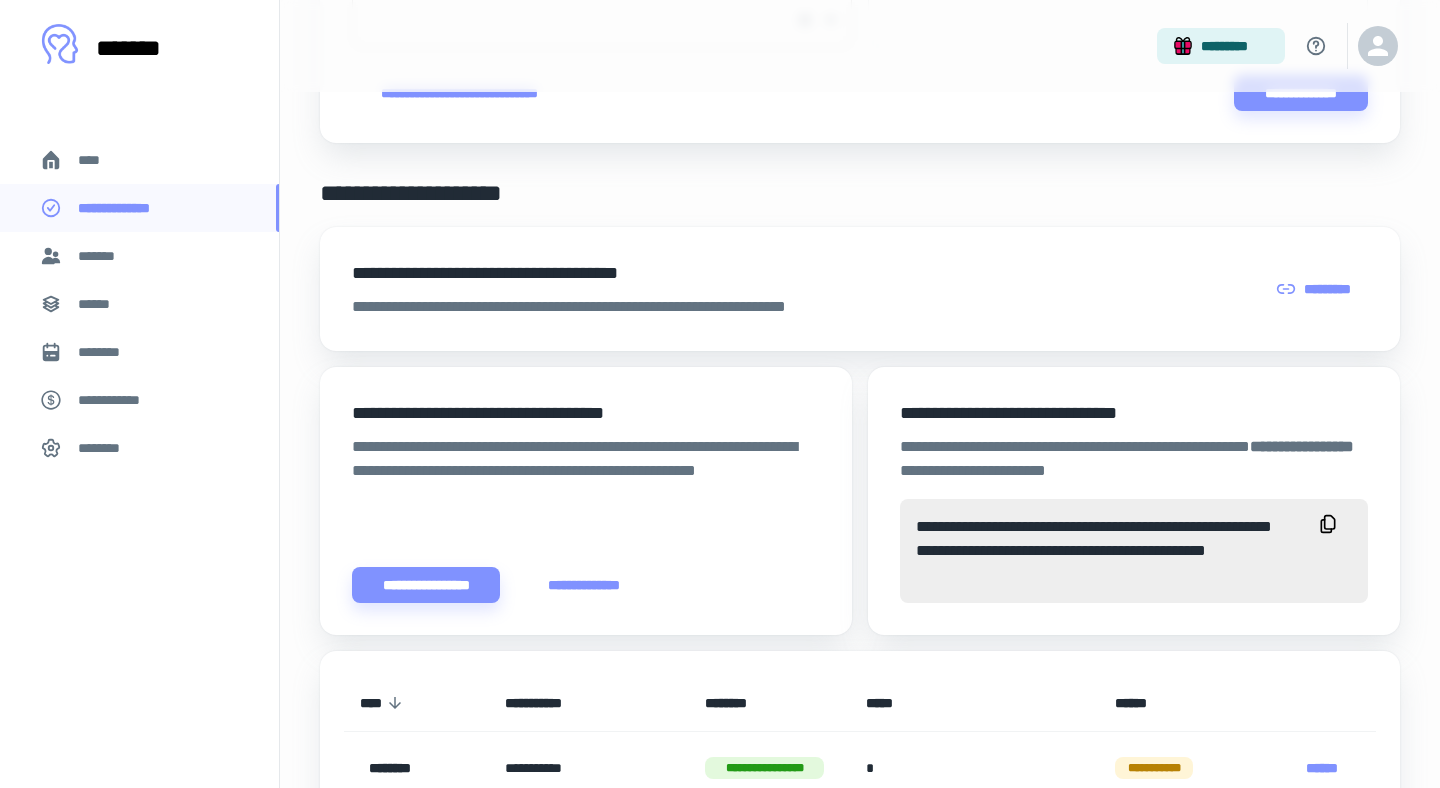 scroll, scrollTop: 0, scrollLeft: 0, axis: both 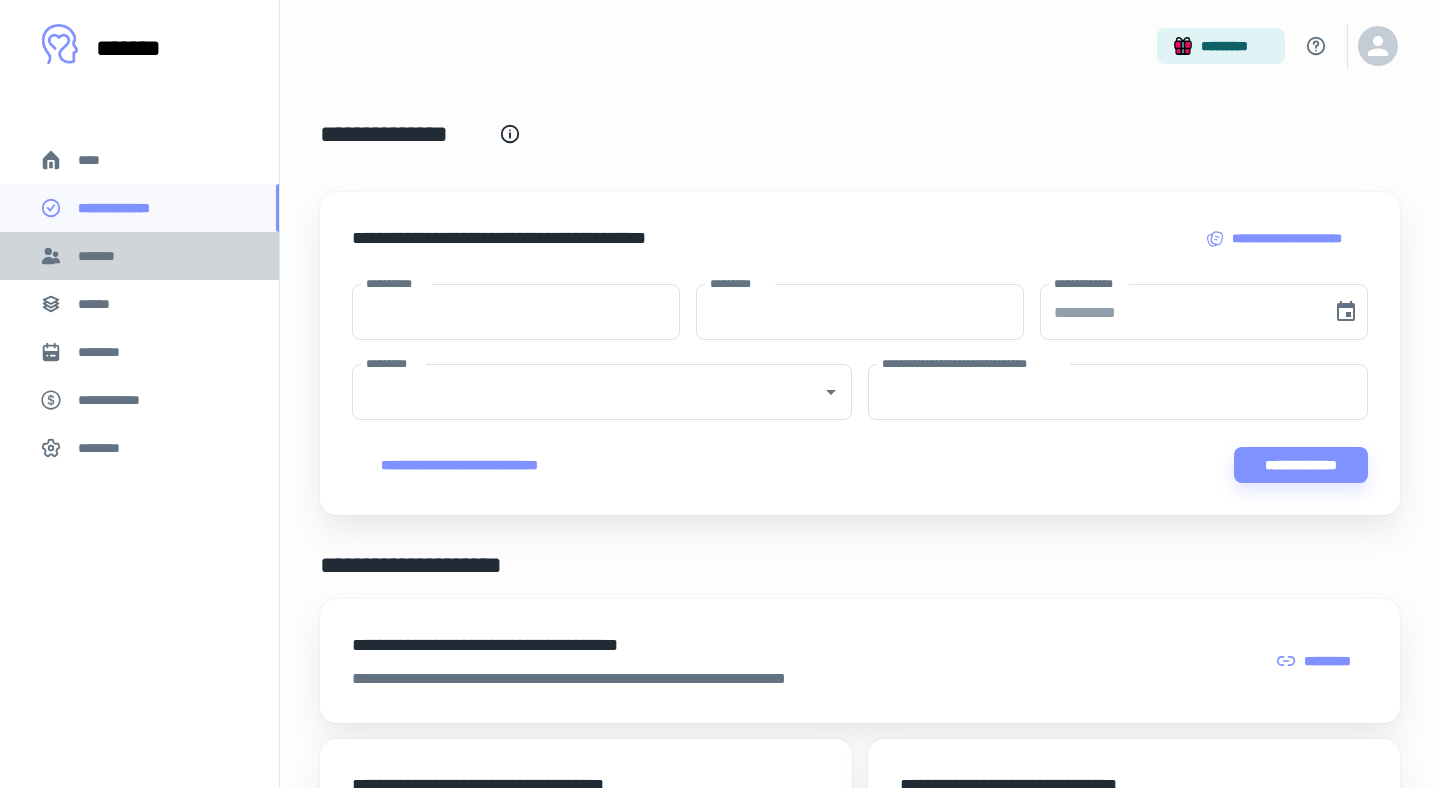 click on "*******" at bounding box center [100, 256] 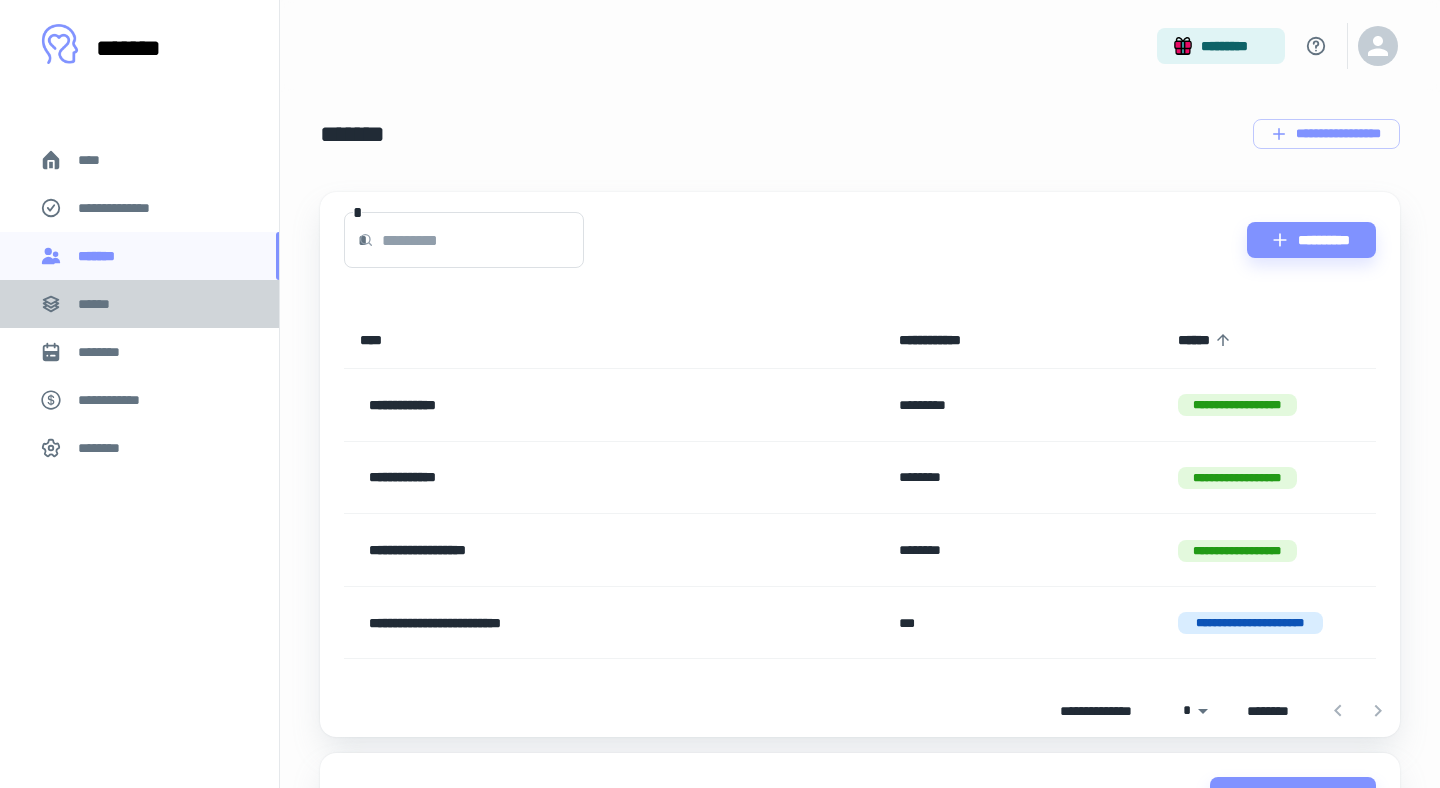 click on "******" at bounding box center (100, 304) 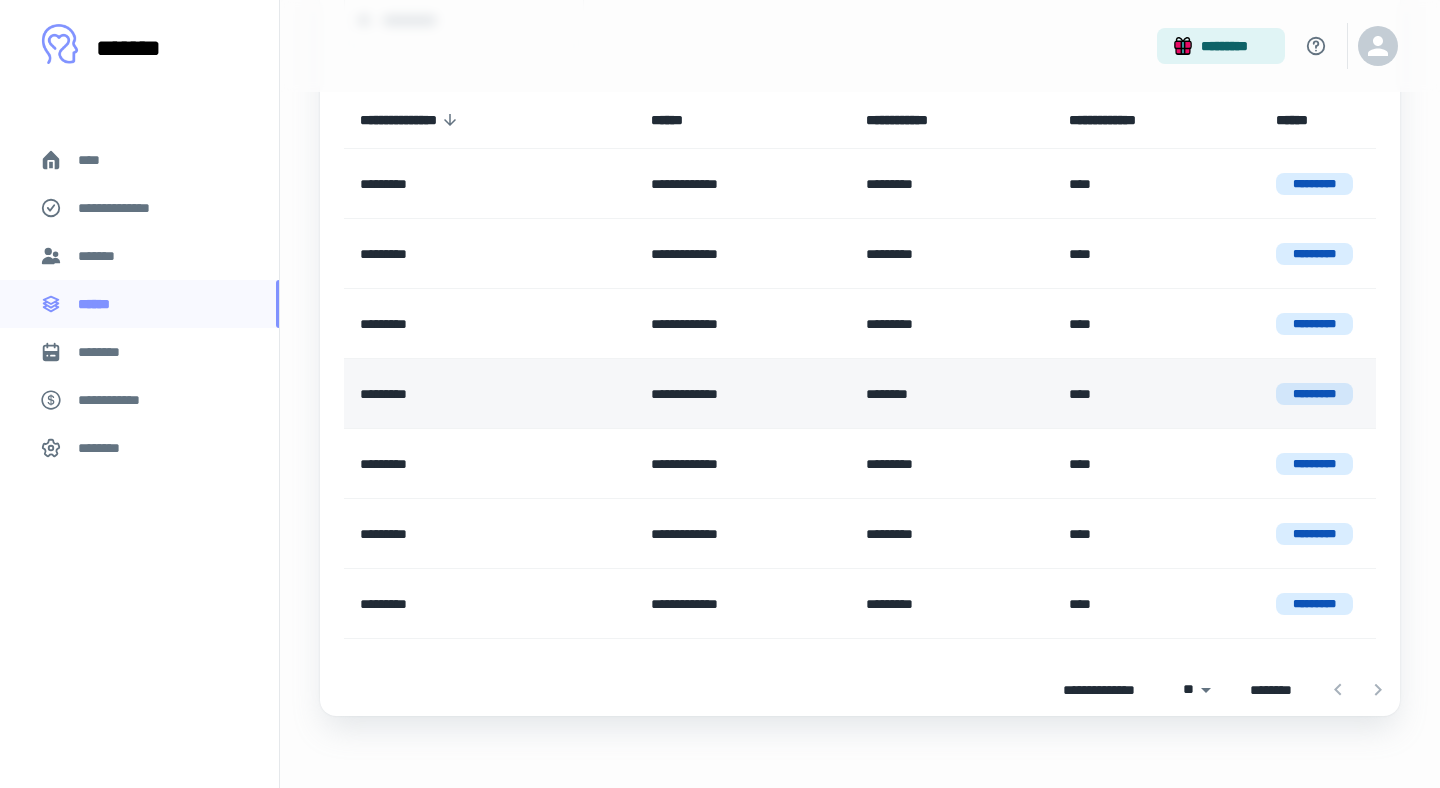 scroll, scrollTop: 228, scrollLeft: 0, axis: vertical 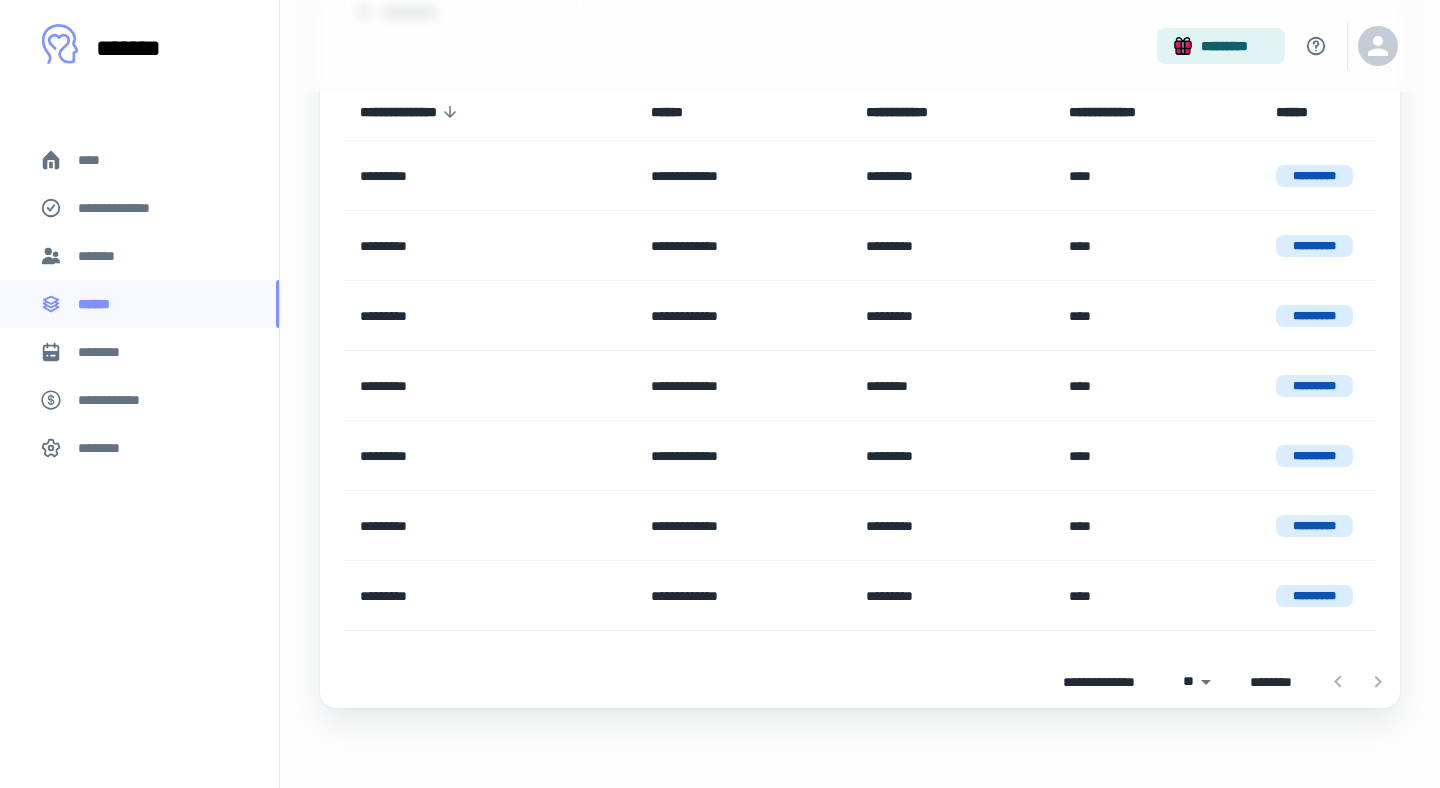 click at bounding box center [1358, 682] 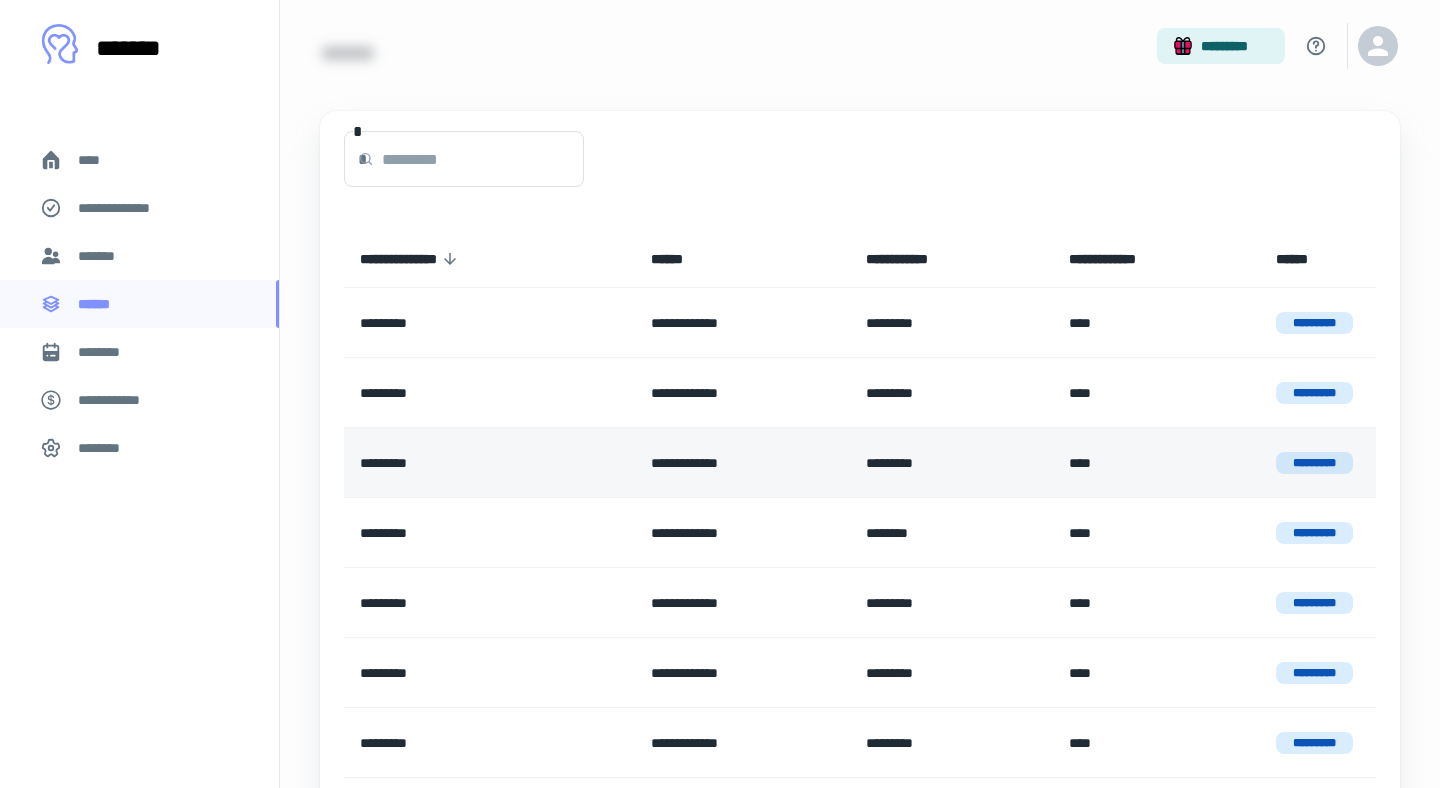 scroll, scrollTop: 0, scrollLeft: 0, axis: both 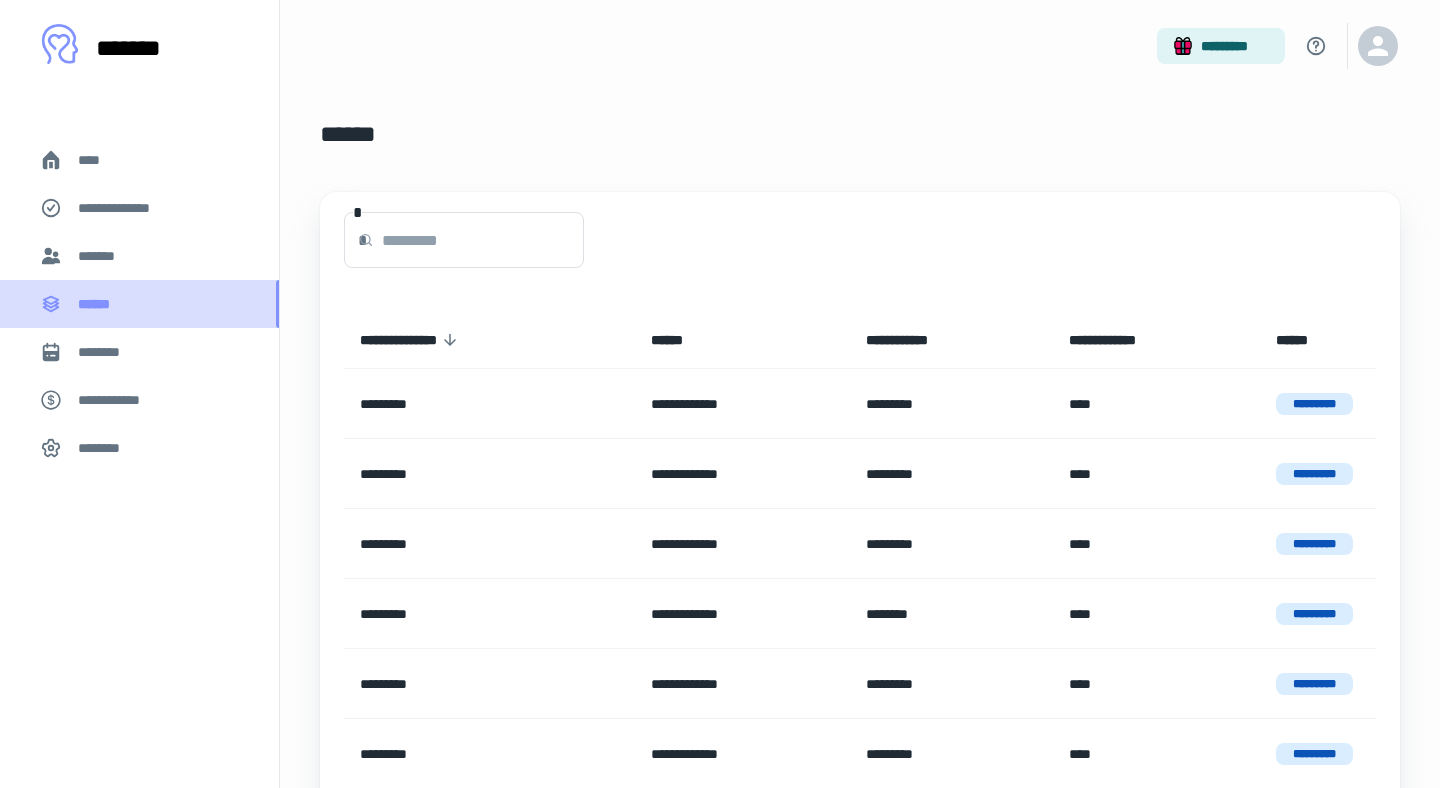 click on "******" at bounding box center [139, 304] 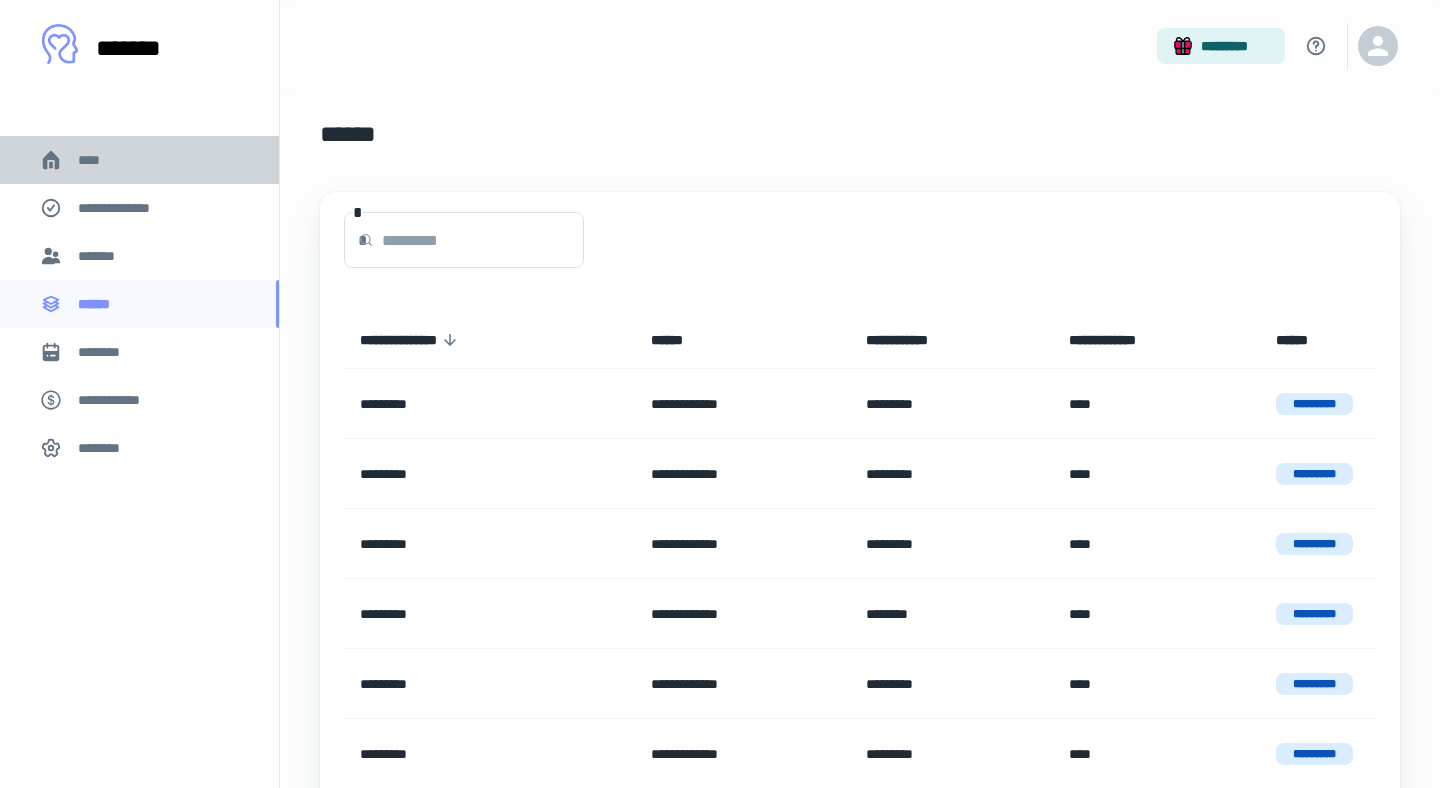 click on "****" at bounding box center (139, 160) 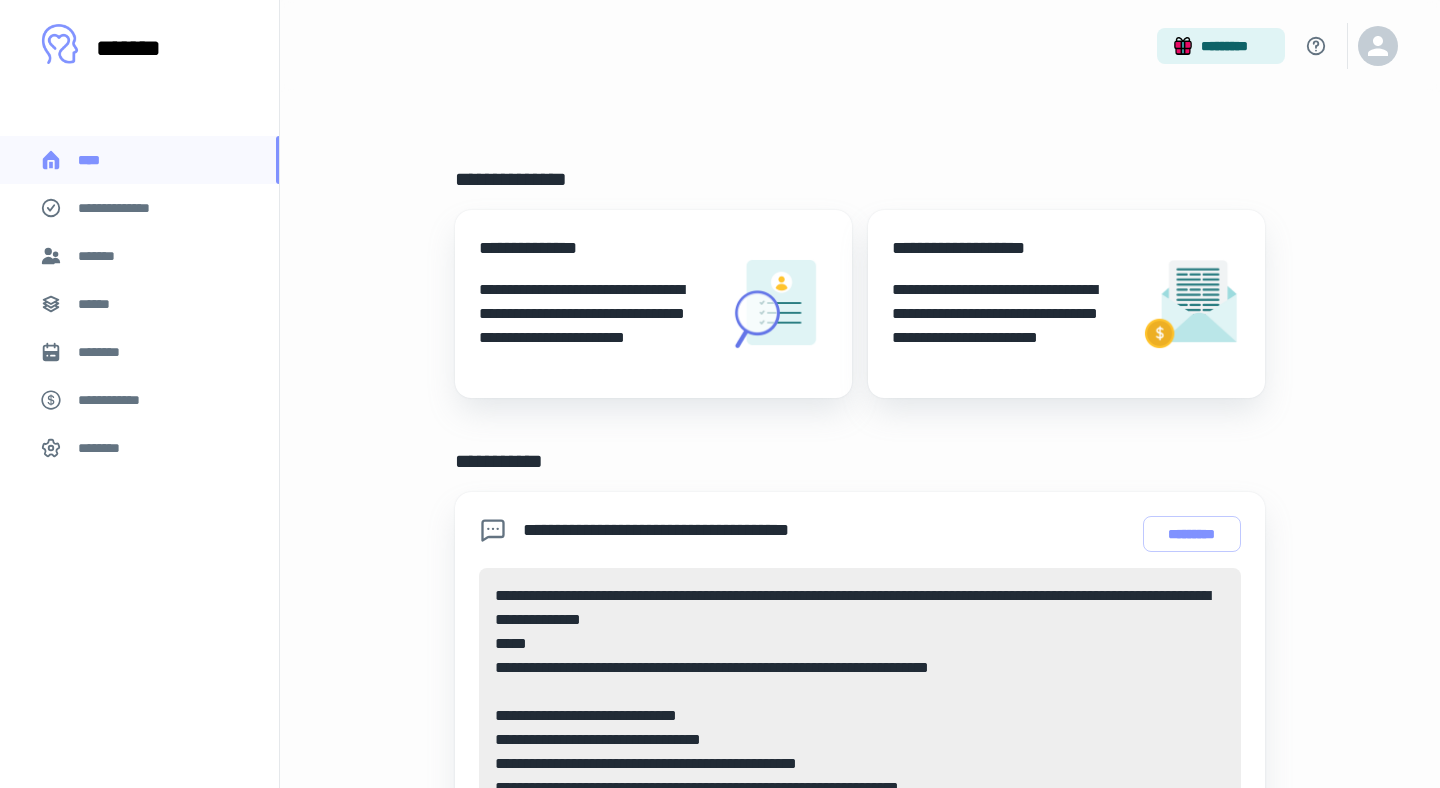 click on "*******" at bounding box center [100, 256] 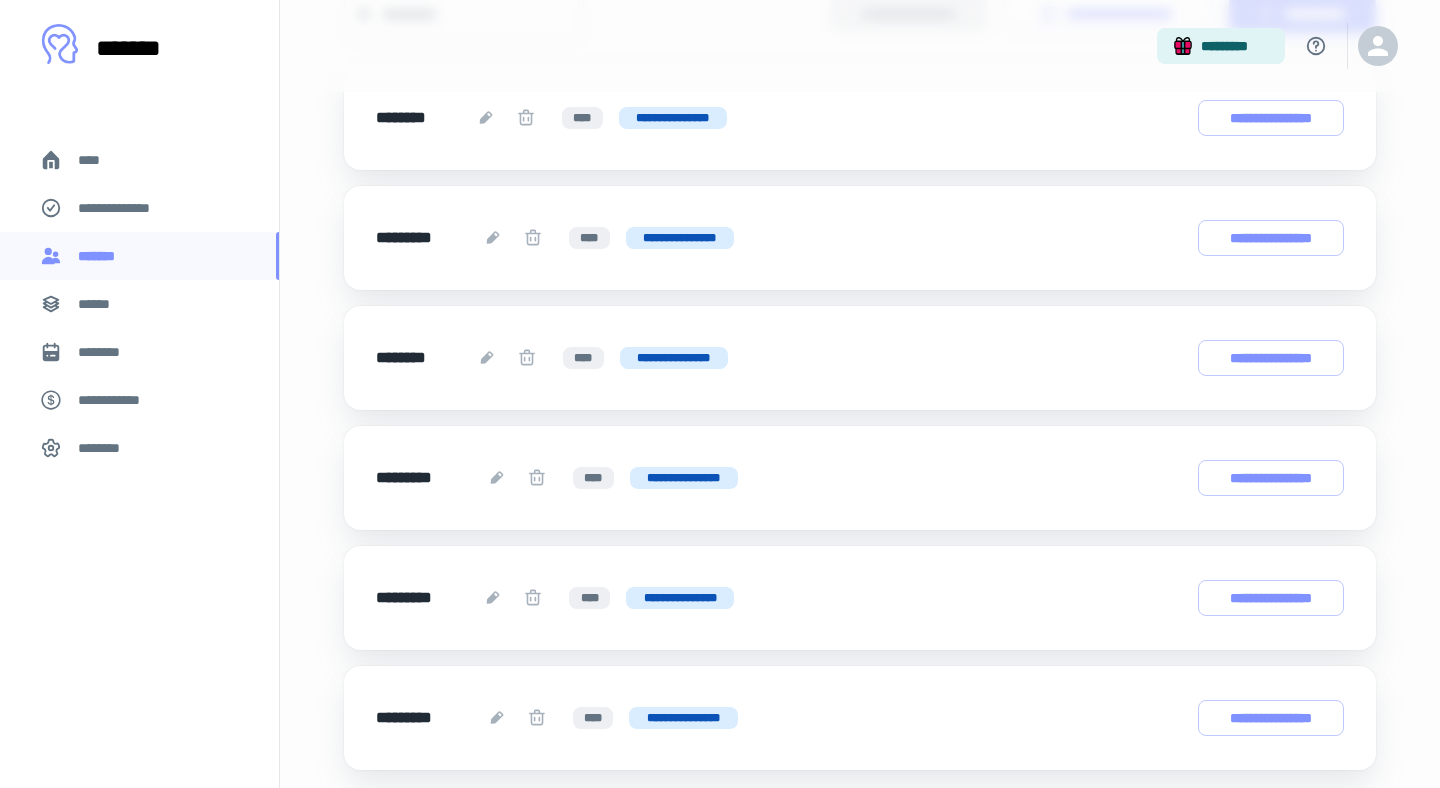 scroll, scrollTop: 0, scrollLeft: 0, axis: both 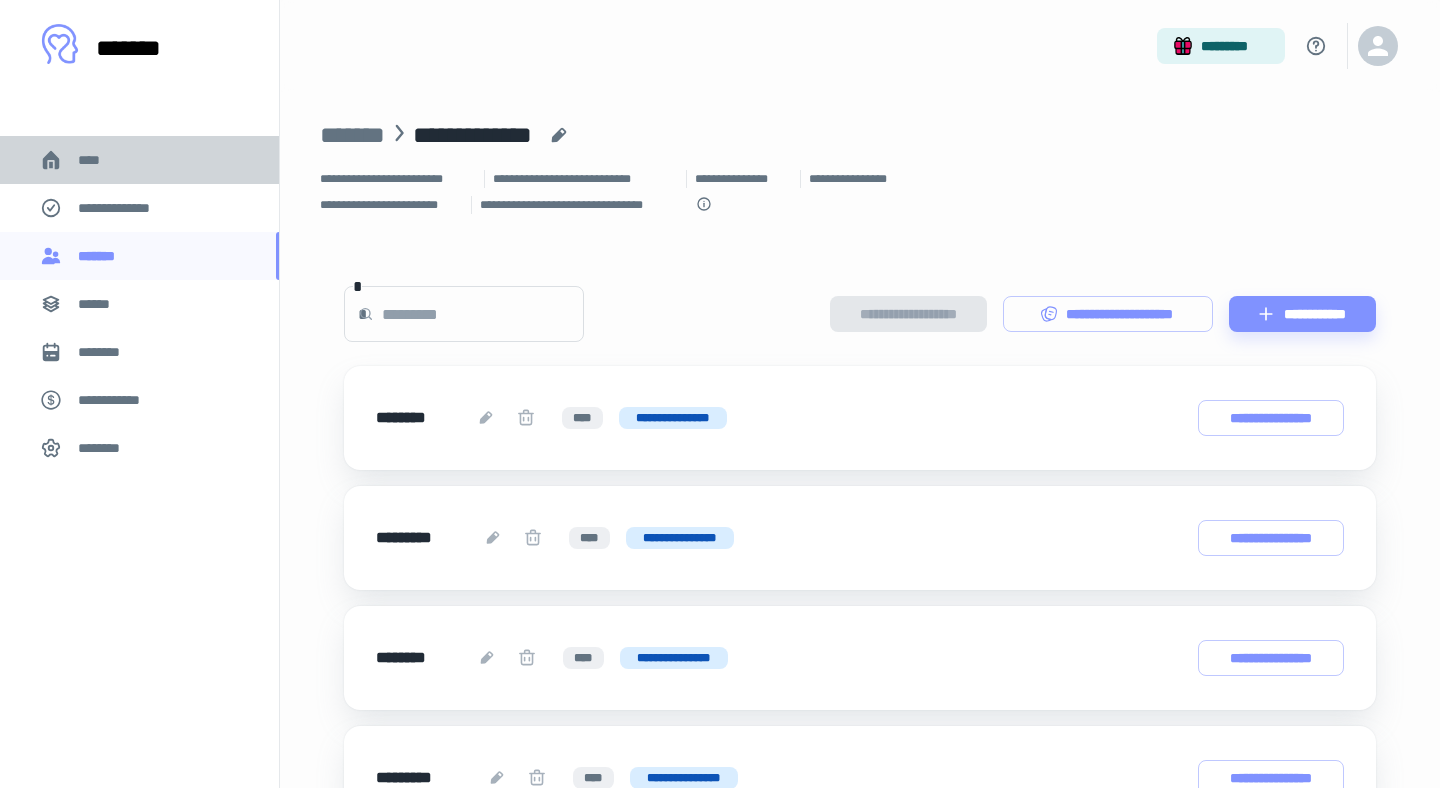 click on "****" at bounding box center (139, 160) 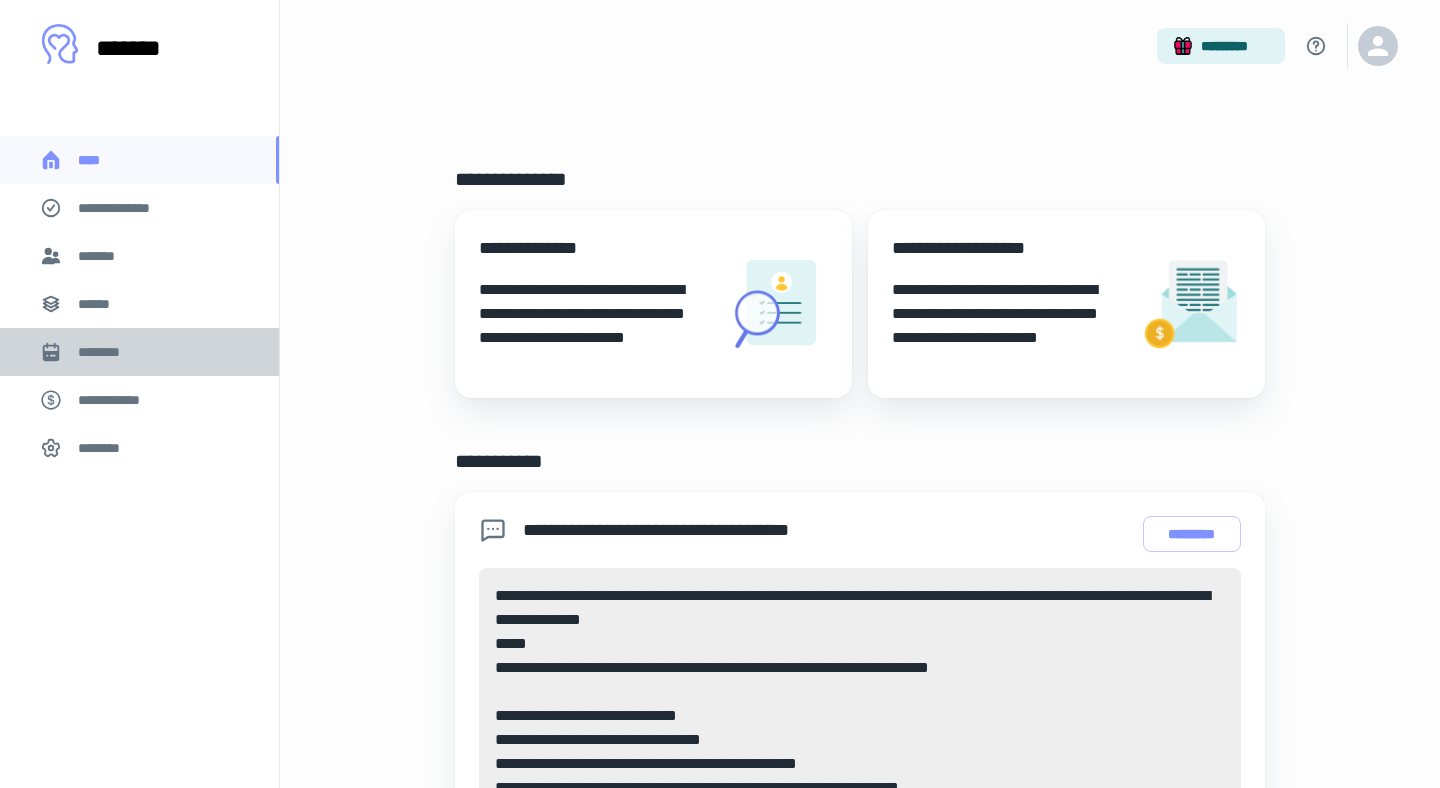 click on "********" at bounding box center (139, 352) 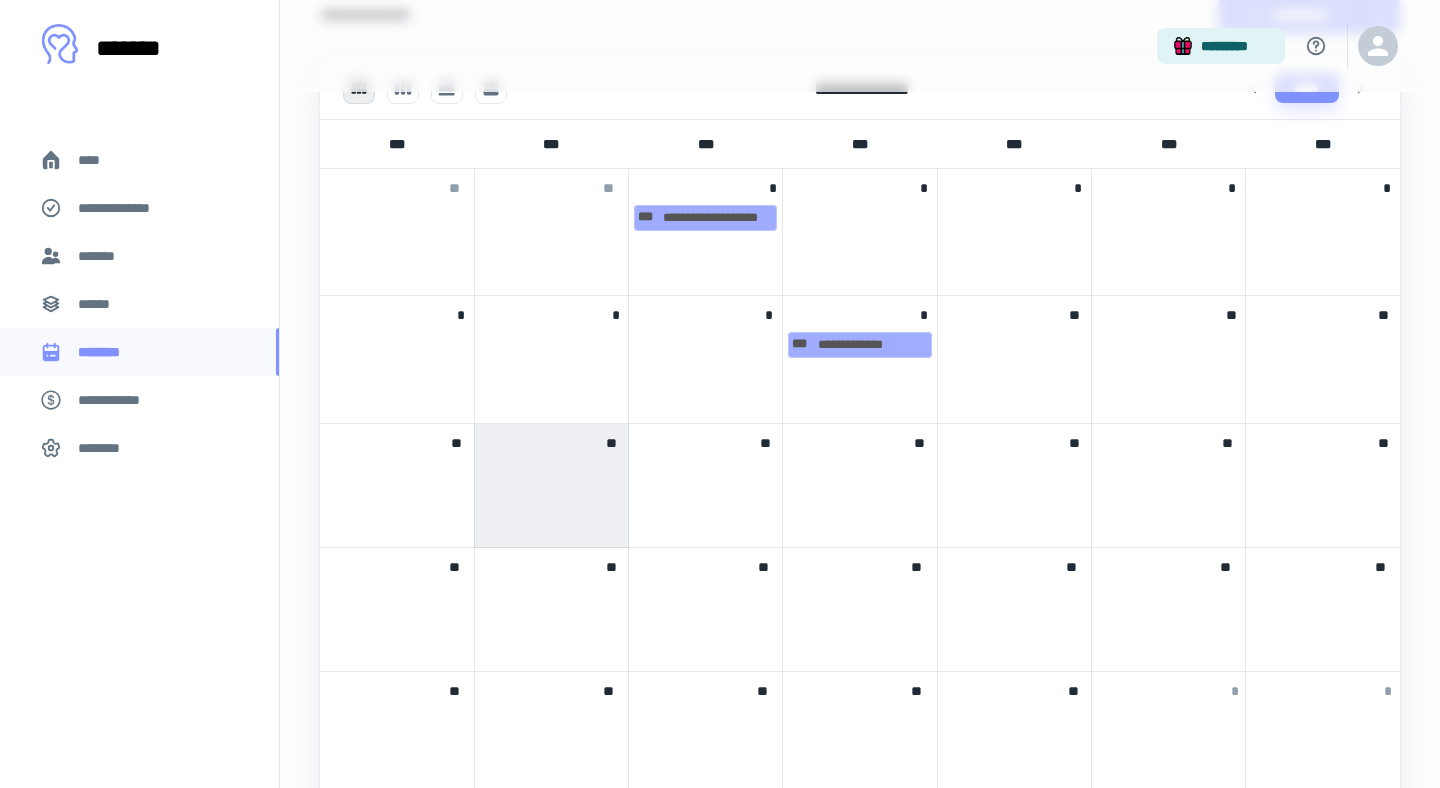 scroll, scrollTop: 385, scrollLeft: 0, axis: vertical 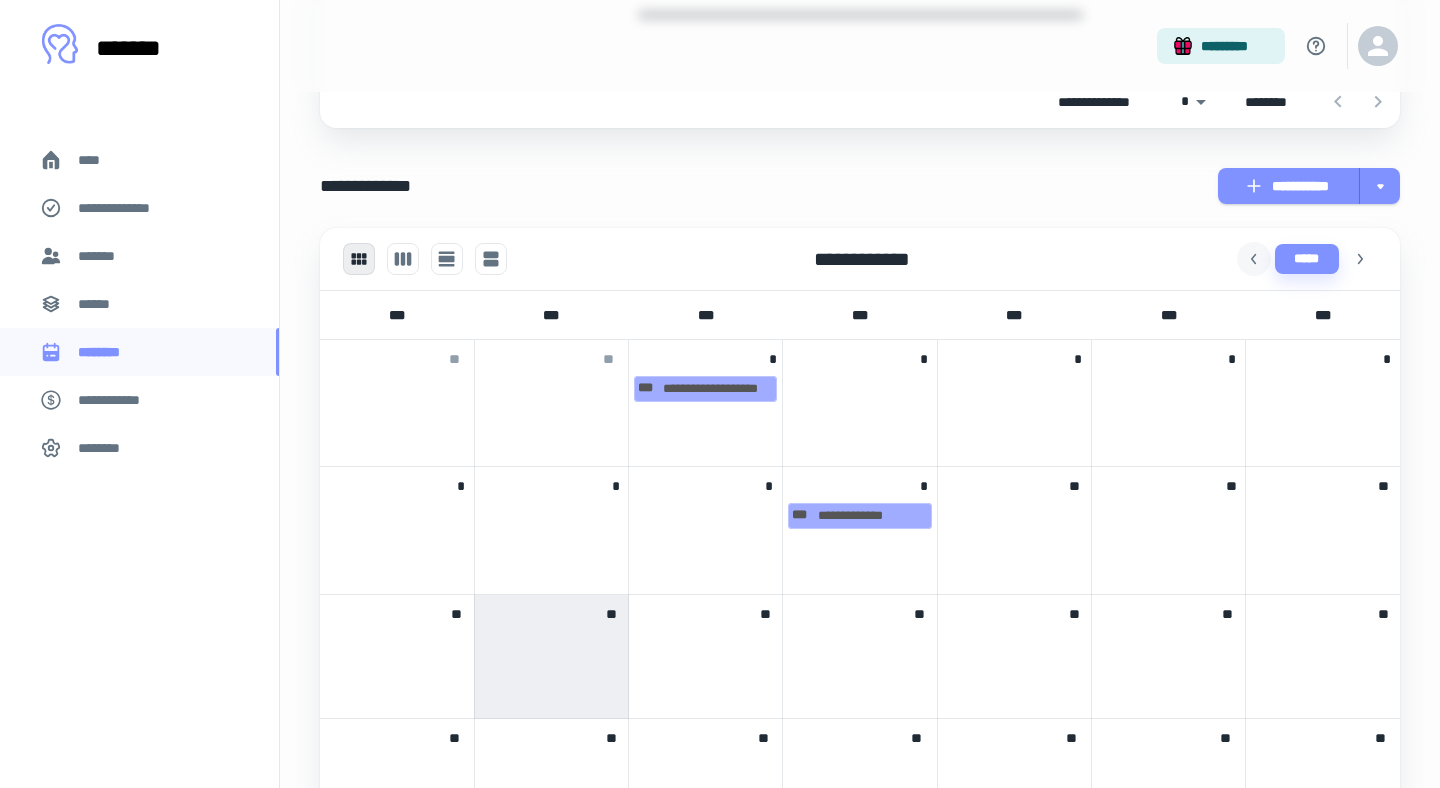 click 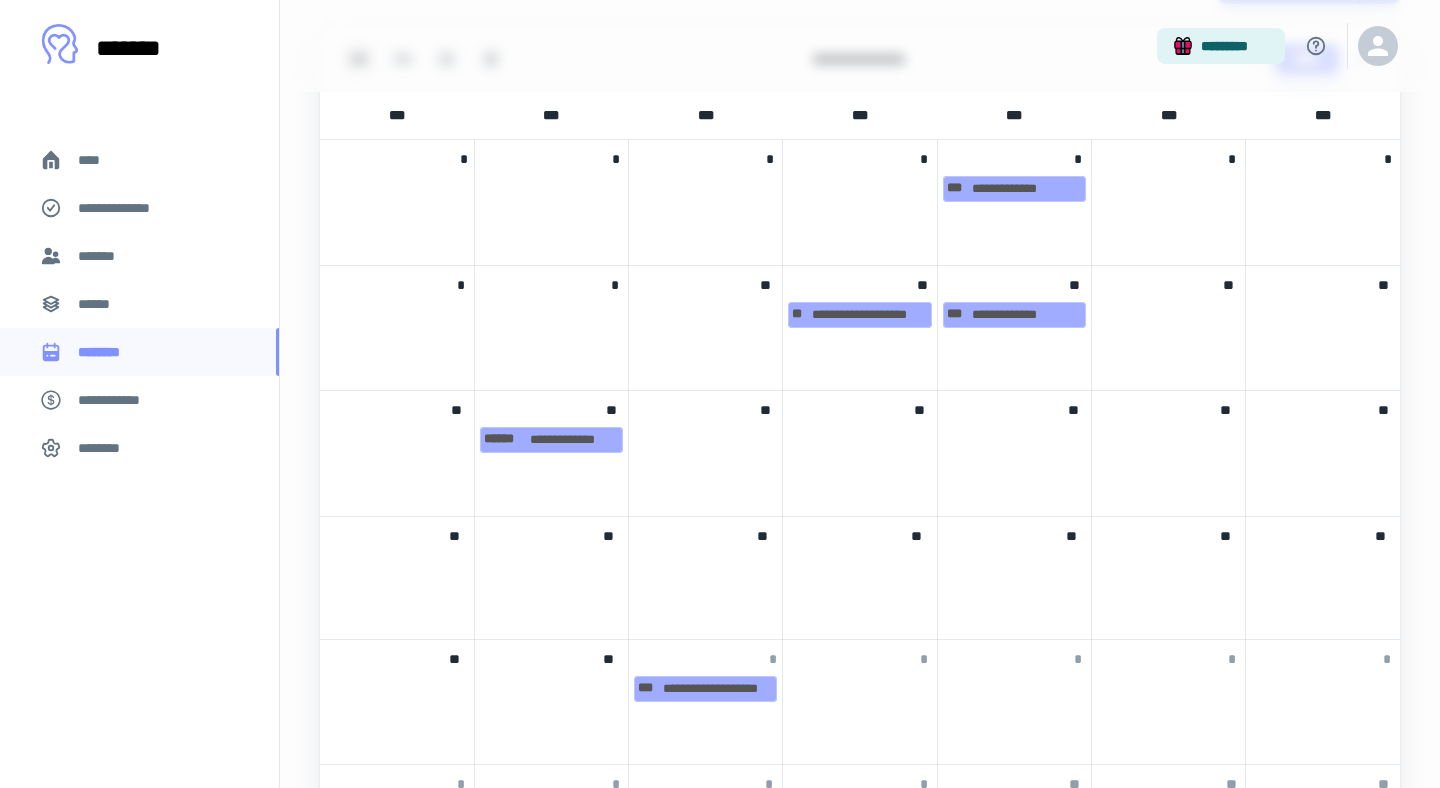 scroll, scrollTop: 767, scrollLeft: 0, axis: vertical 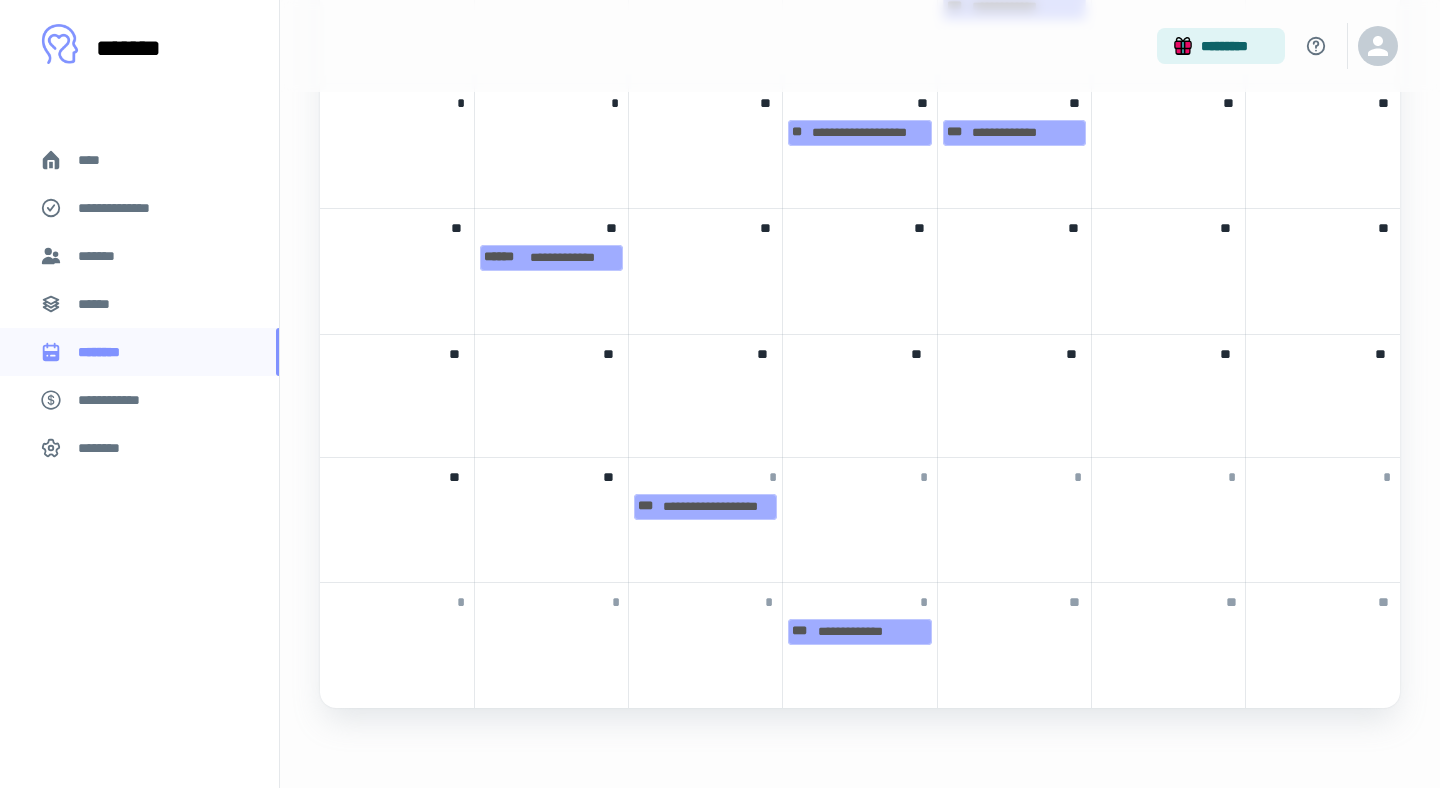 click at bounding box center [551, 505] 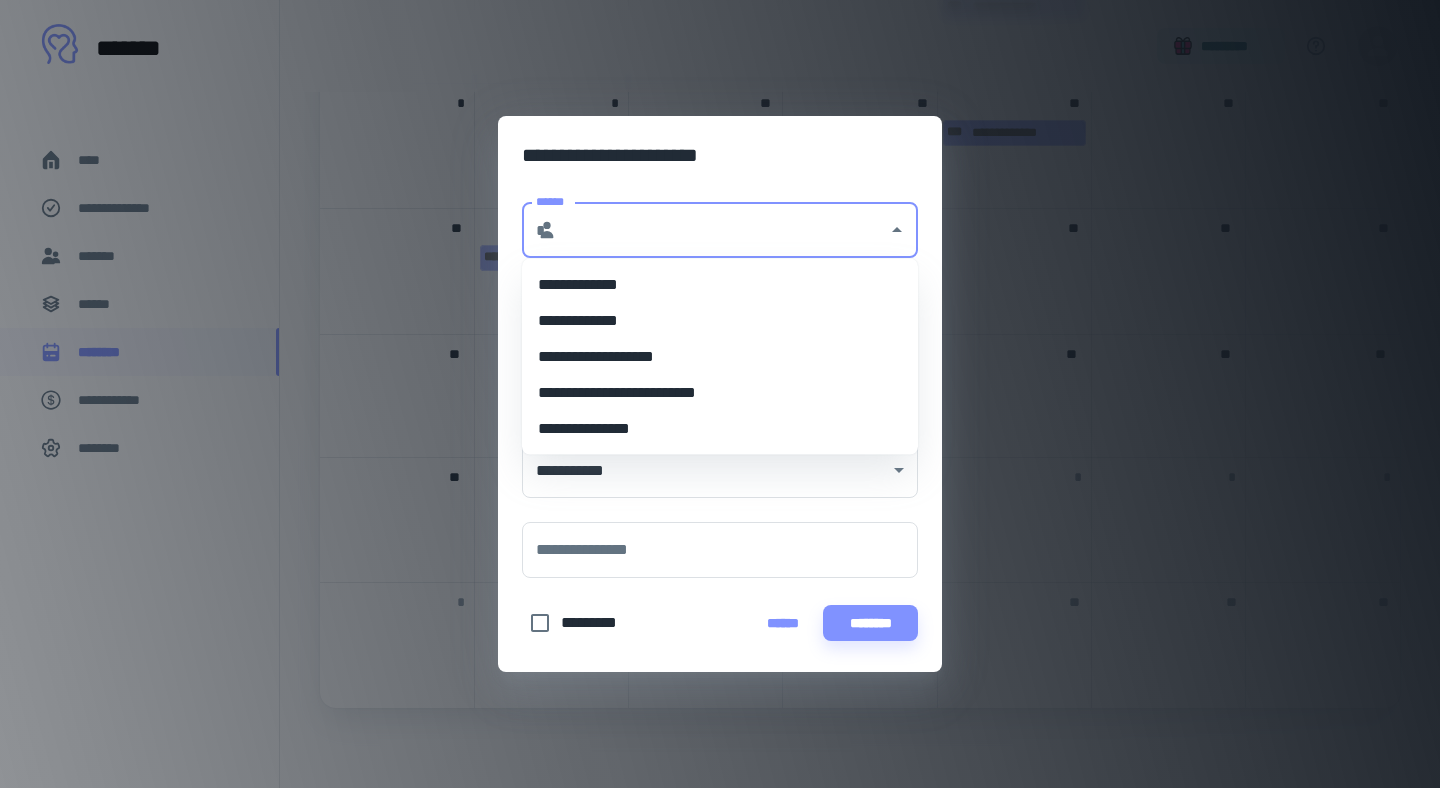 click on "******" at bounding box center [722, 230] 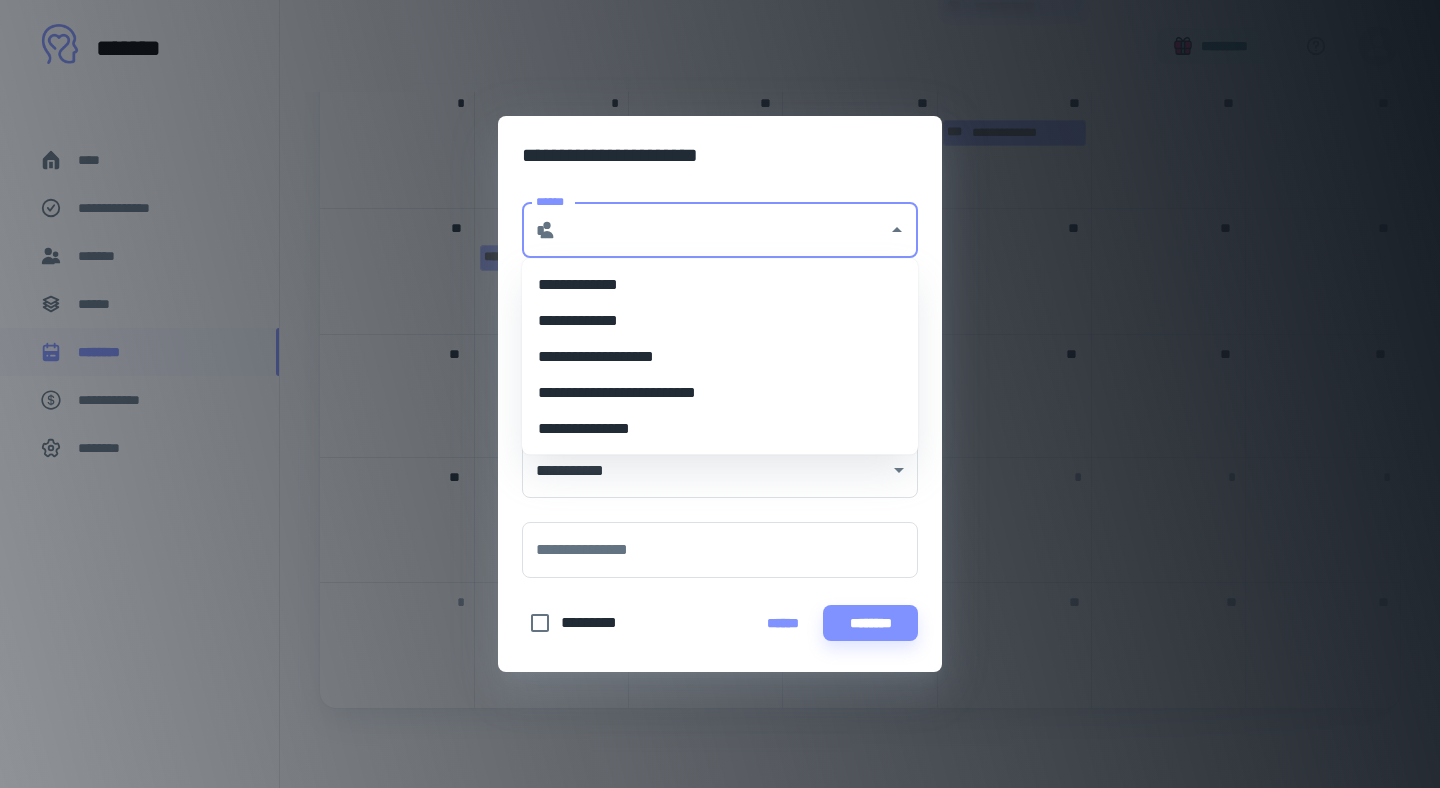 click on "**********" at bounding box center (720, 393) 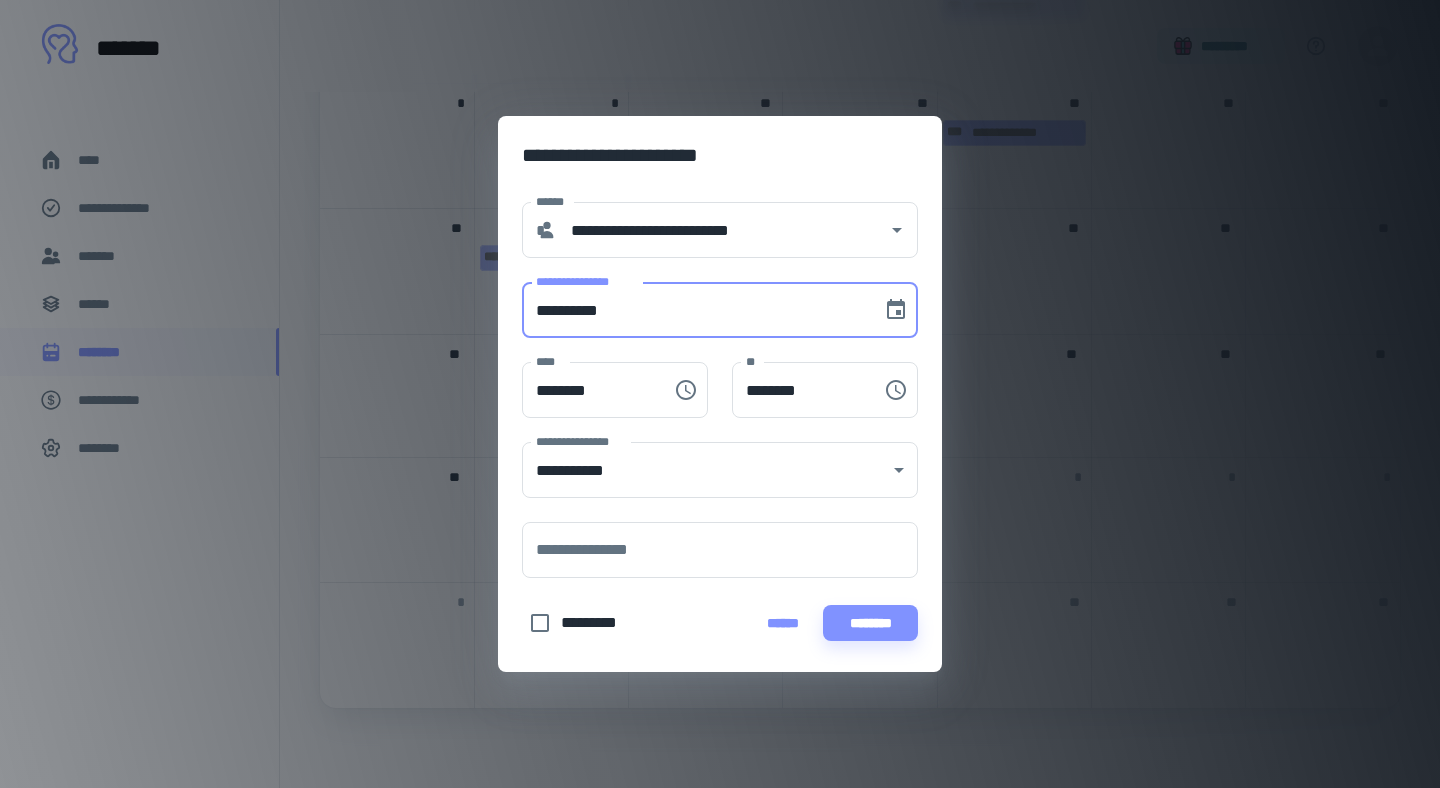 click on "**********" at bounding box center (695, 310) 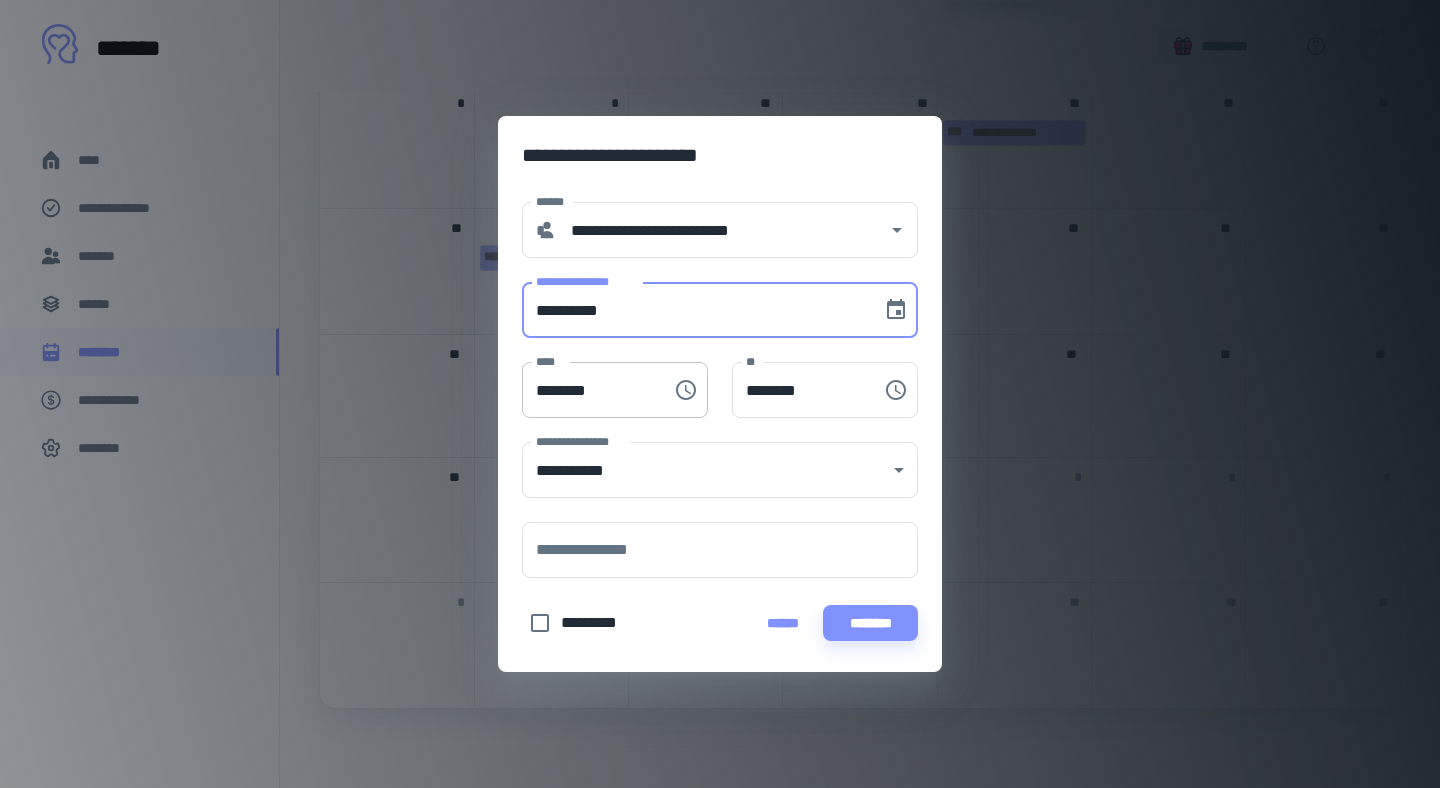 click on "********" at bounding box center (590, 390) 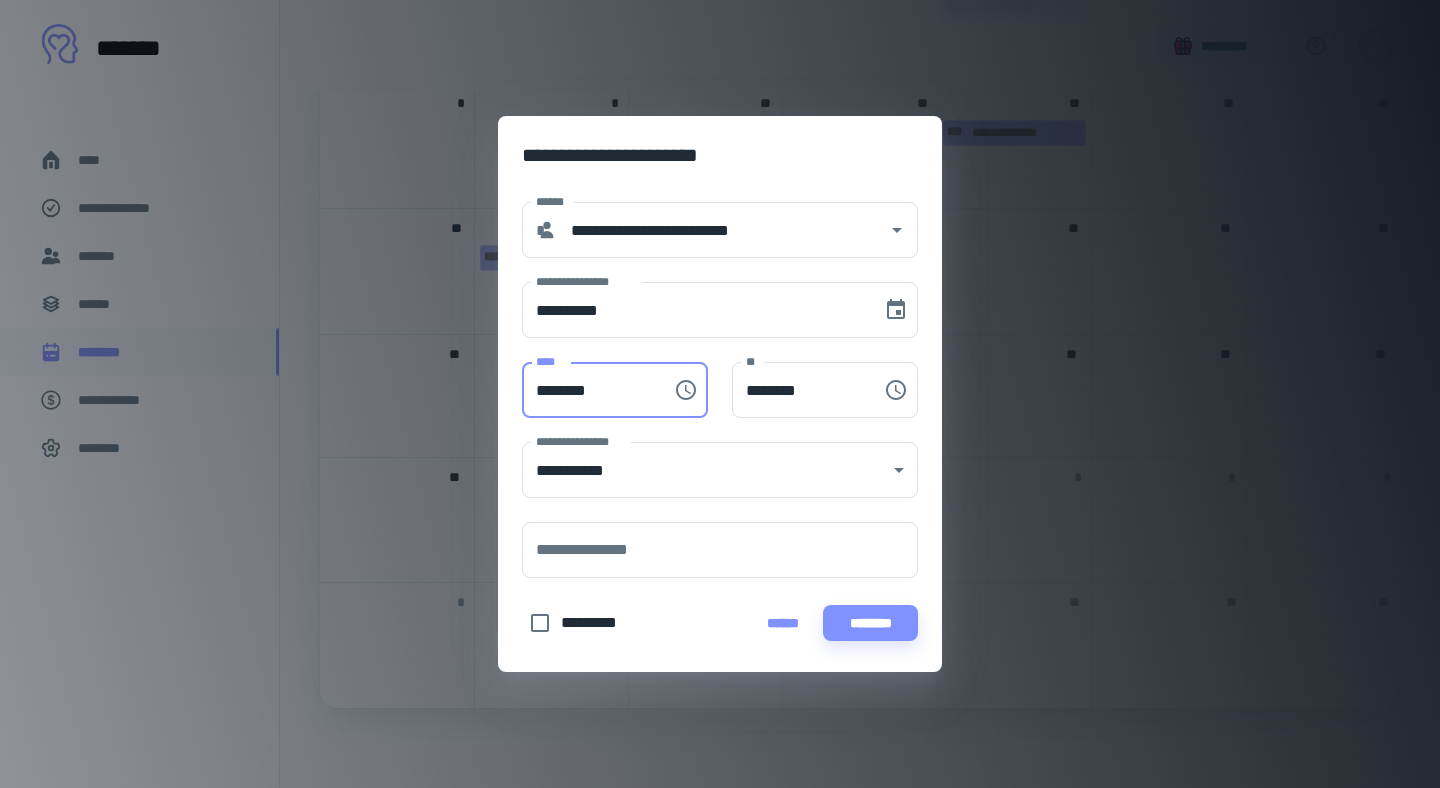 type on "********" 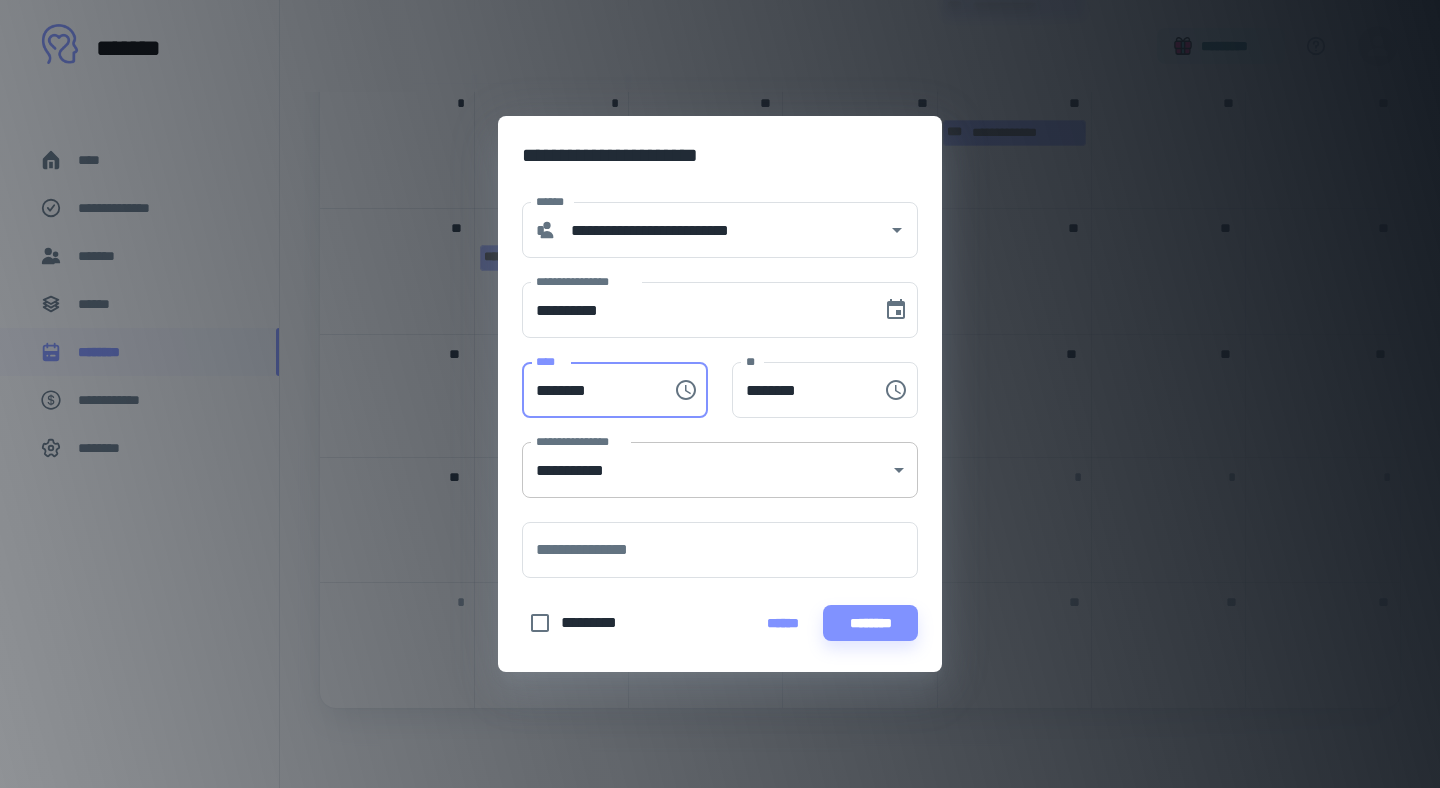 type on "********" 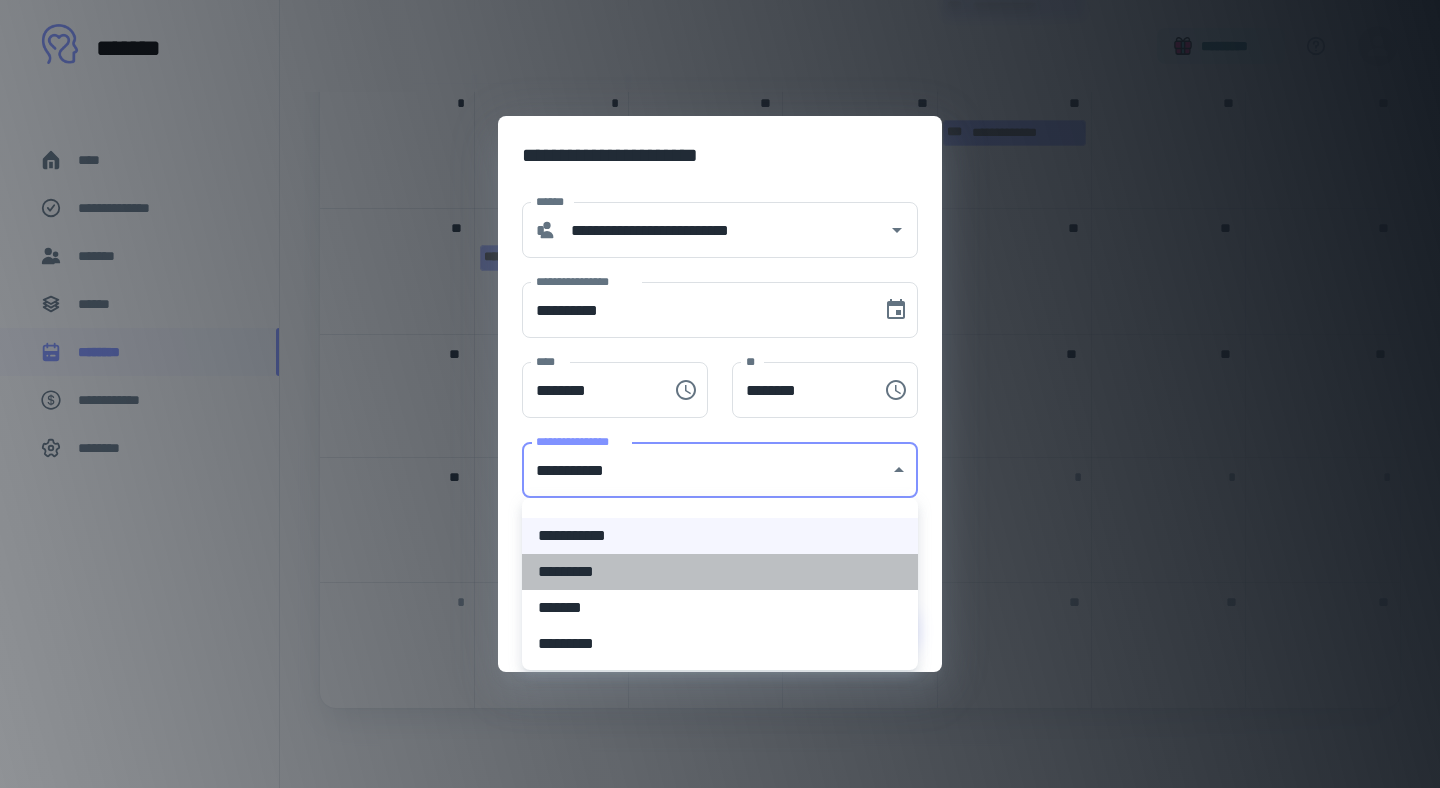 click on "*********" at bounding box center [720, 572] 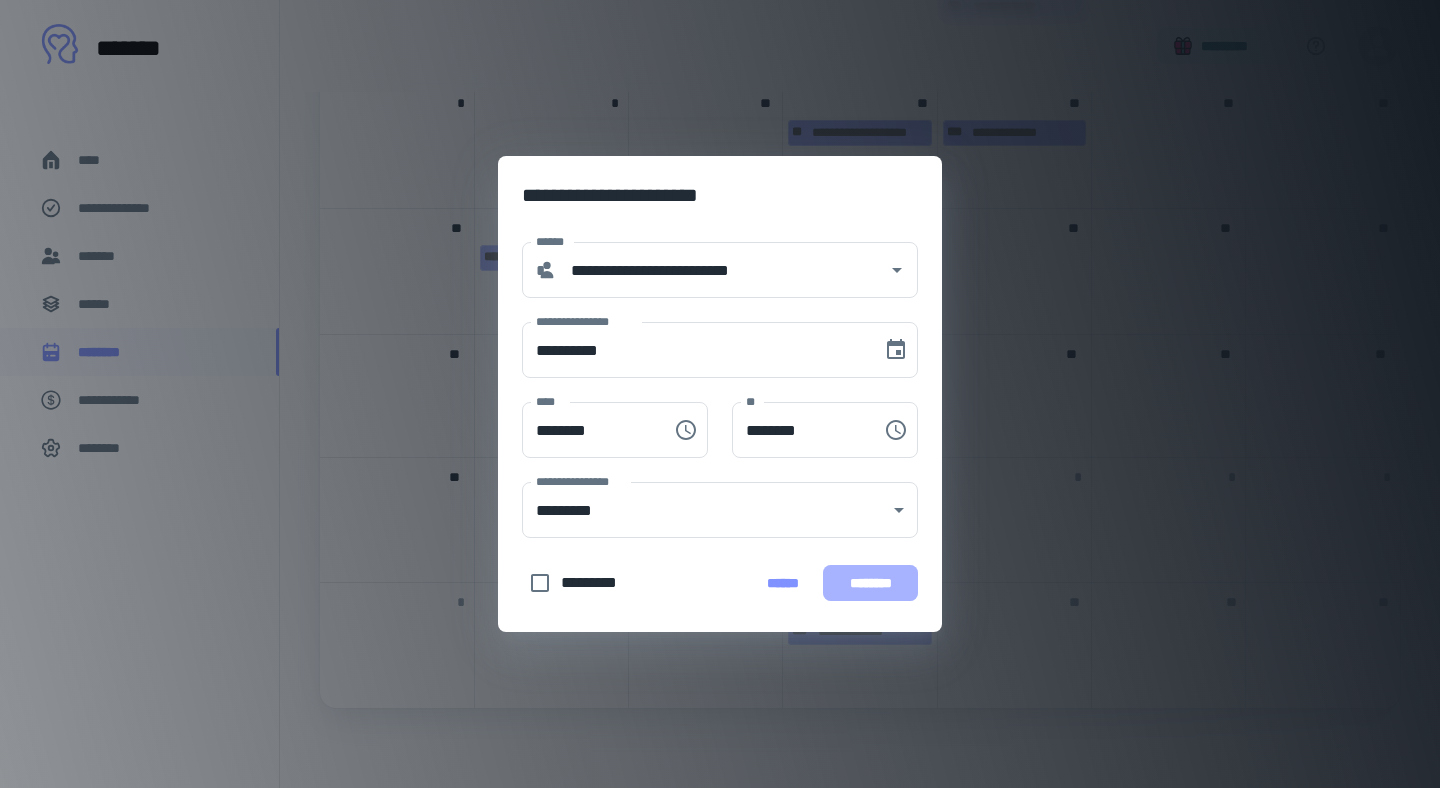 click on "********" at bounding box center [870, 583] 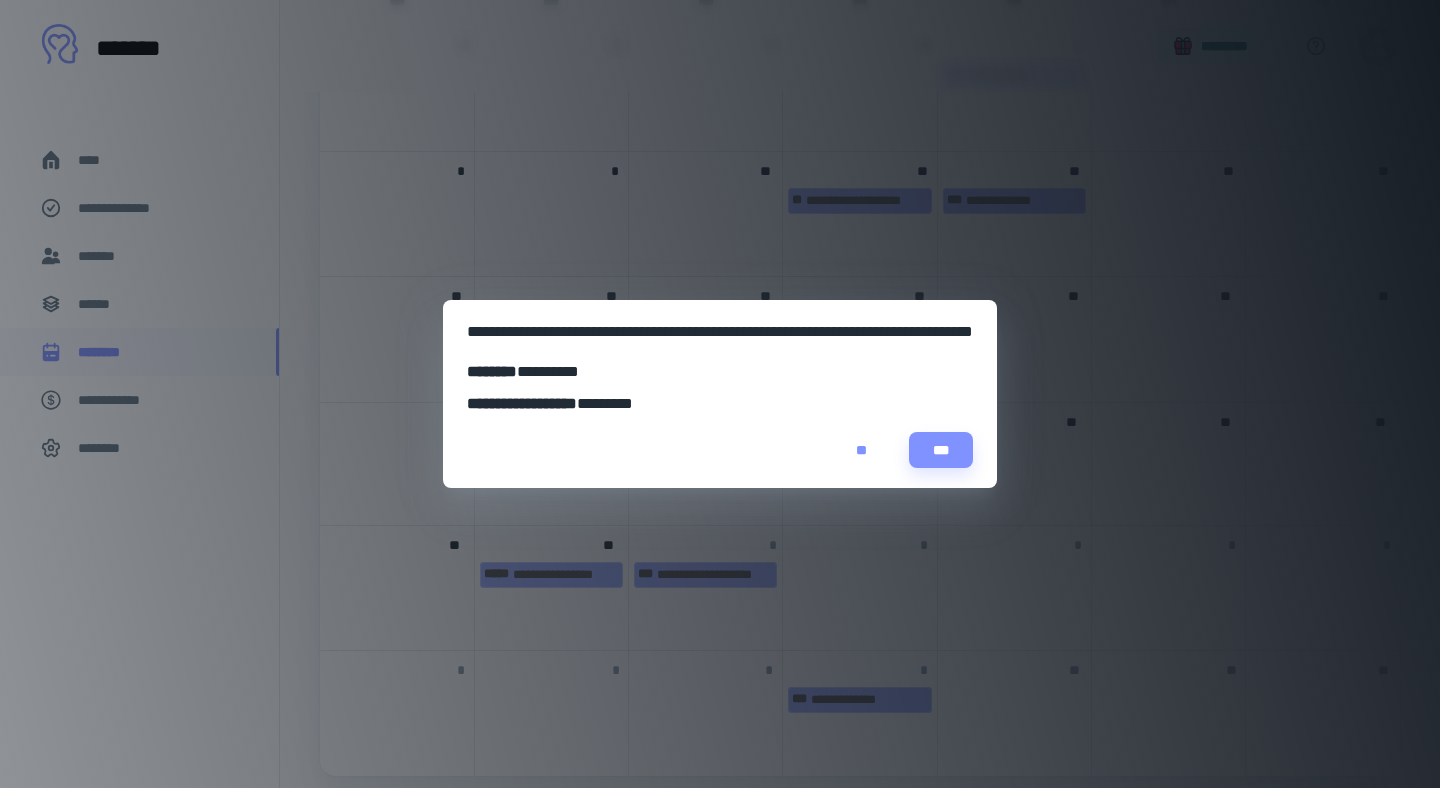scroll, scrollTop: 316, scrollLeft: 0, axis: vertical 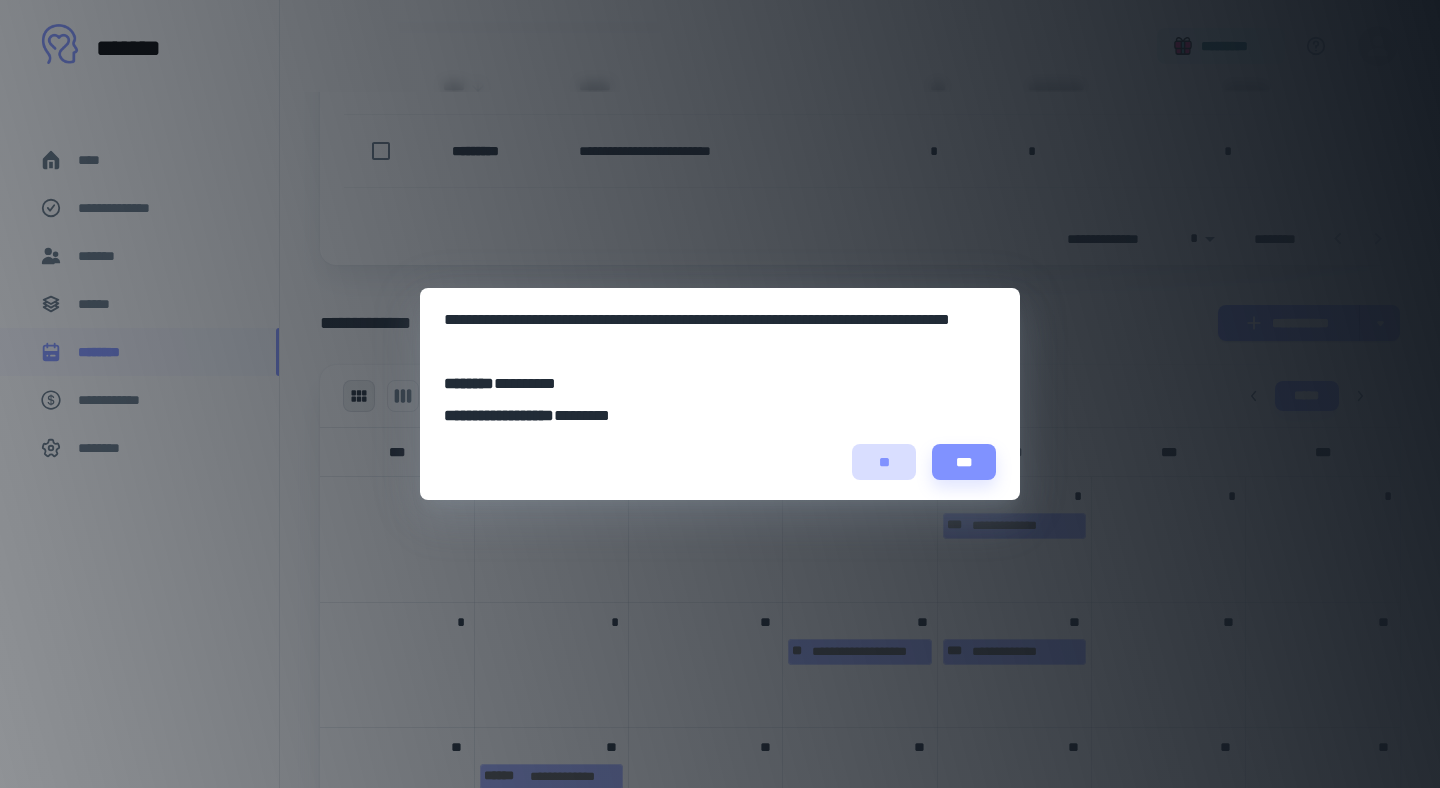 click on "**" at bounding box center [884, 462] 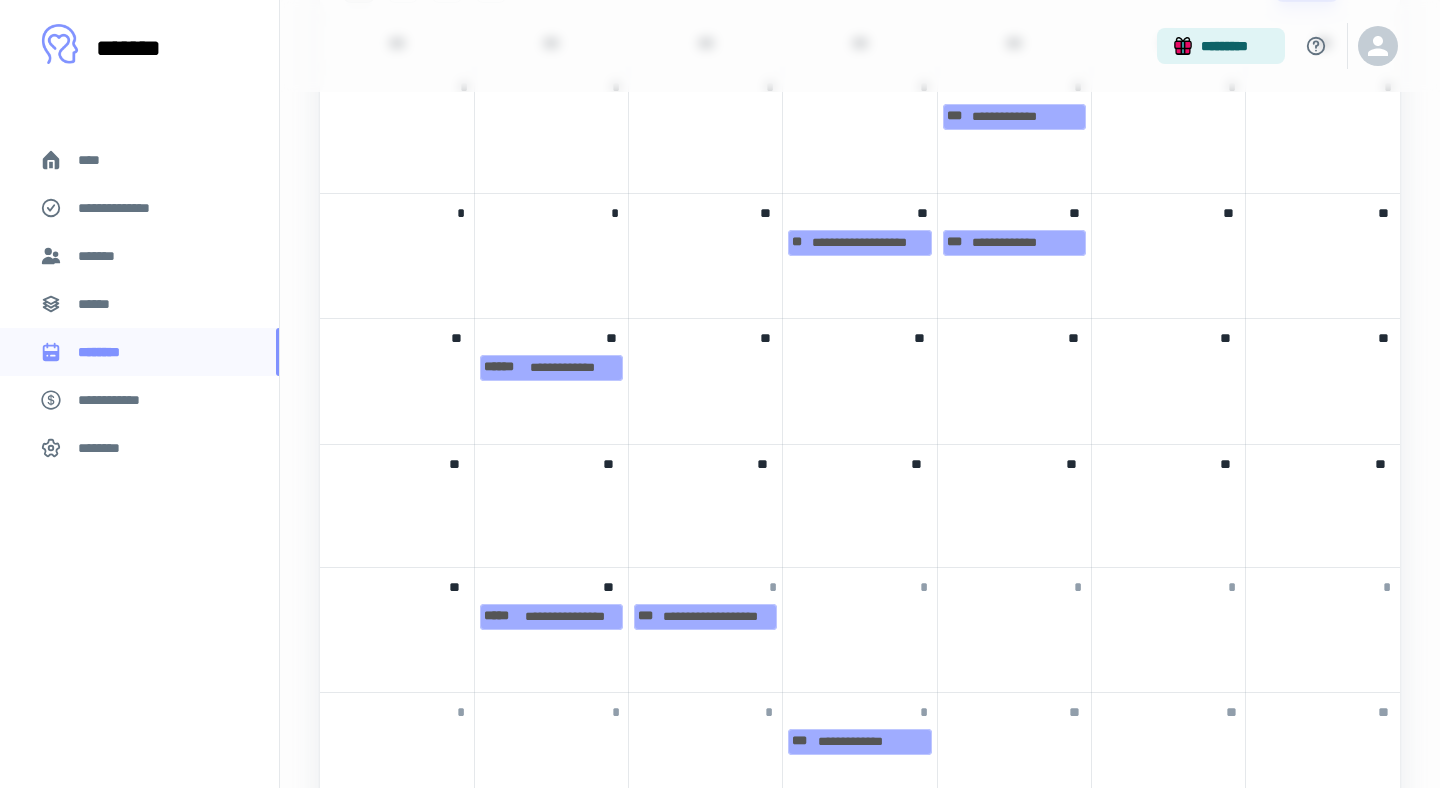 scroll, scrollTop: 725, scrollLeft: 0, axis: vertical 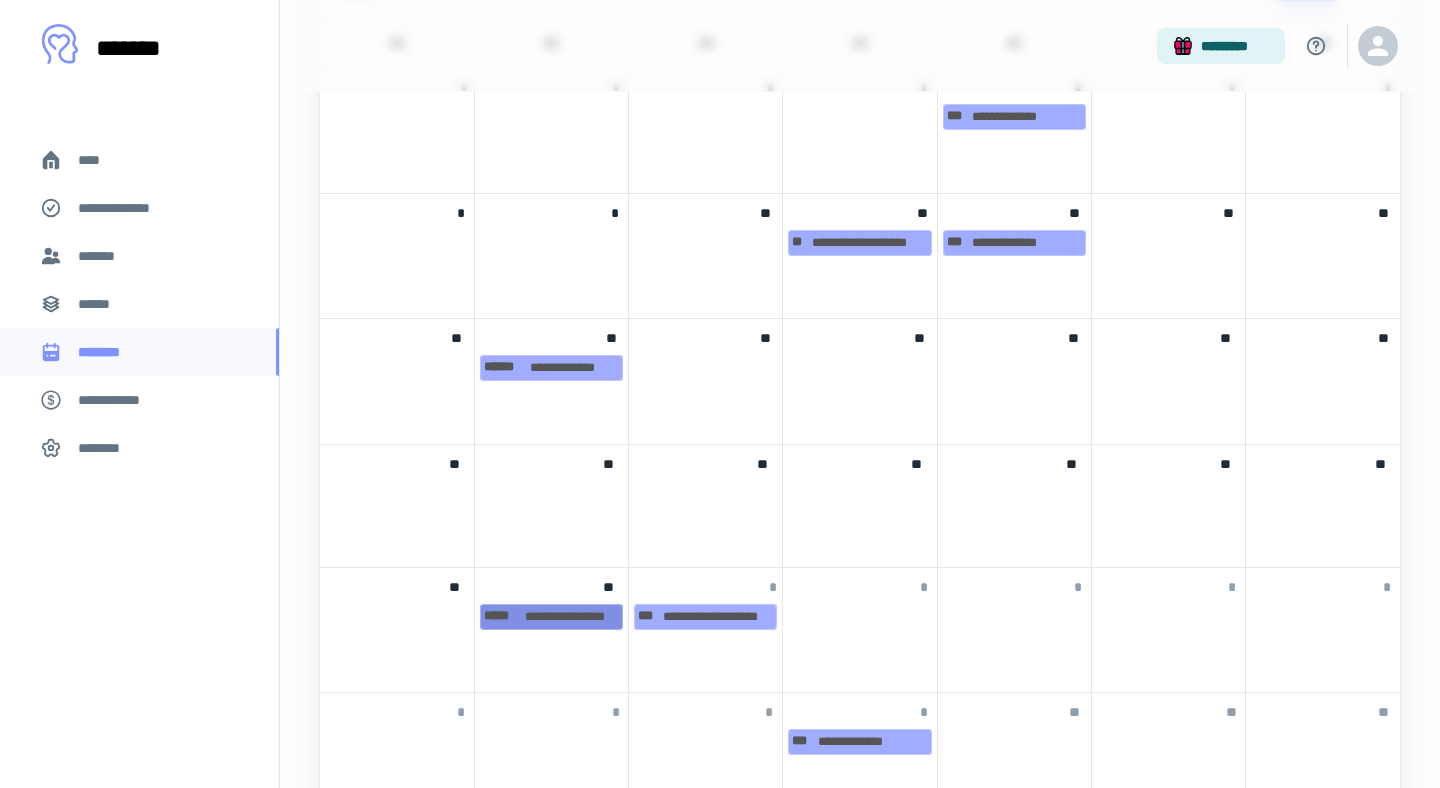 click on "[FIRST] [LAST]" at bounding box center (551, 617) 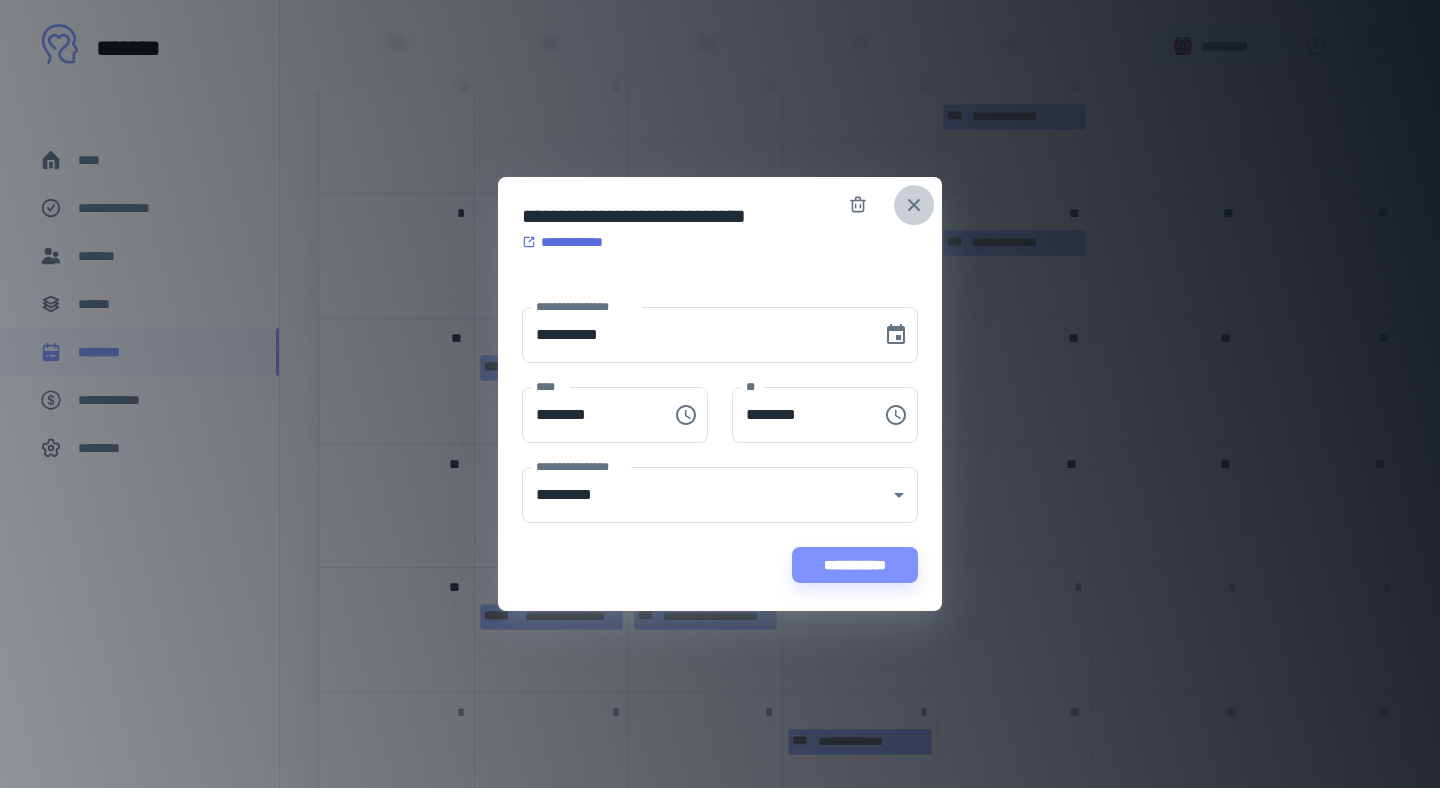 click 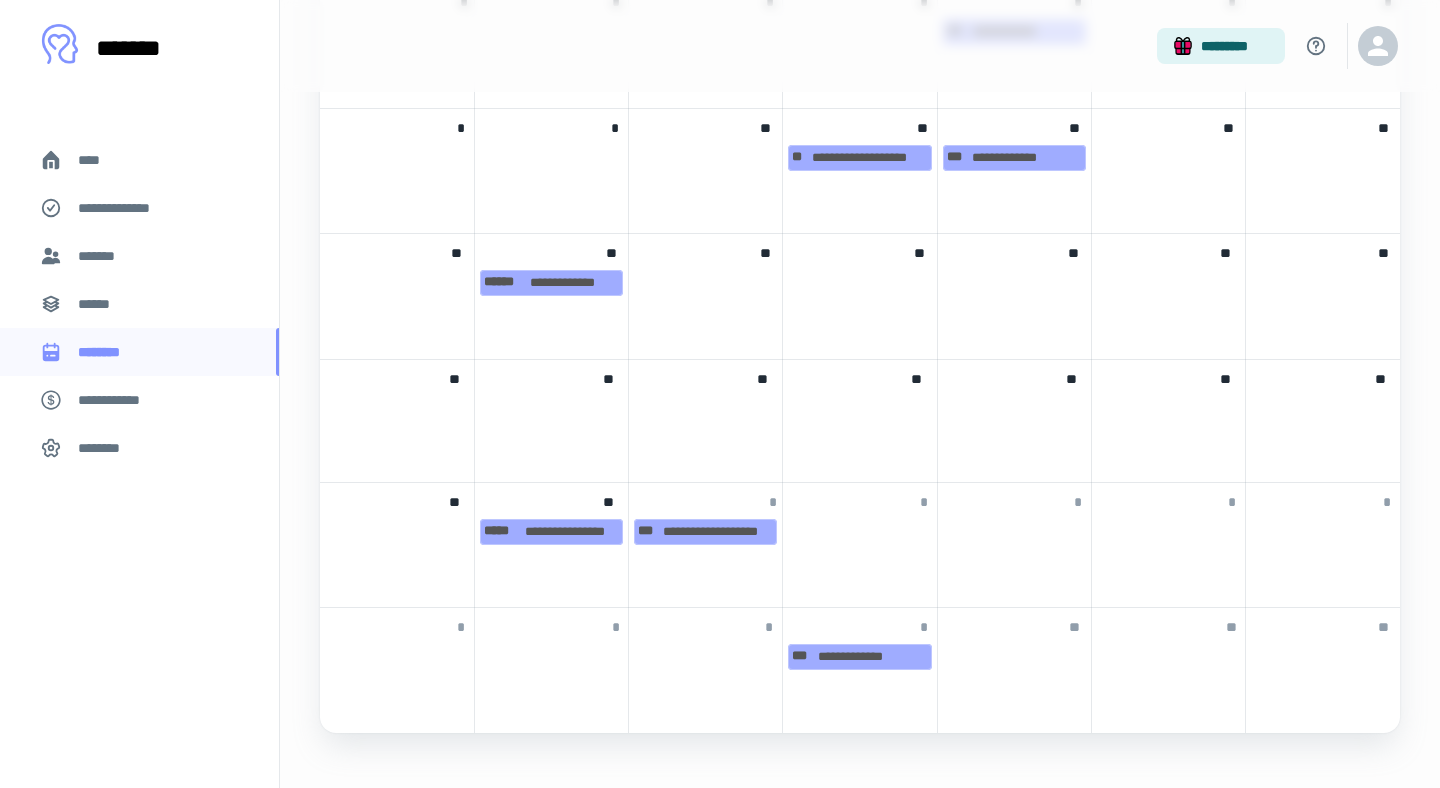 scroll, scrollTop: 835, scrollLeft: 0, axis: vertical 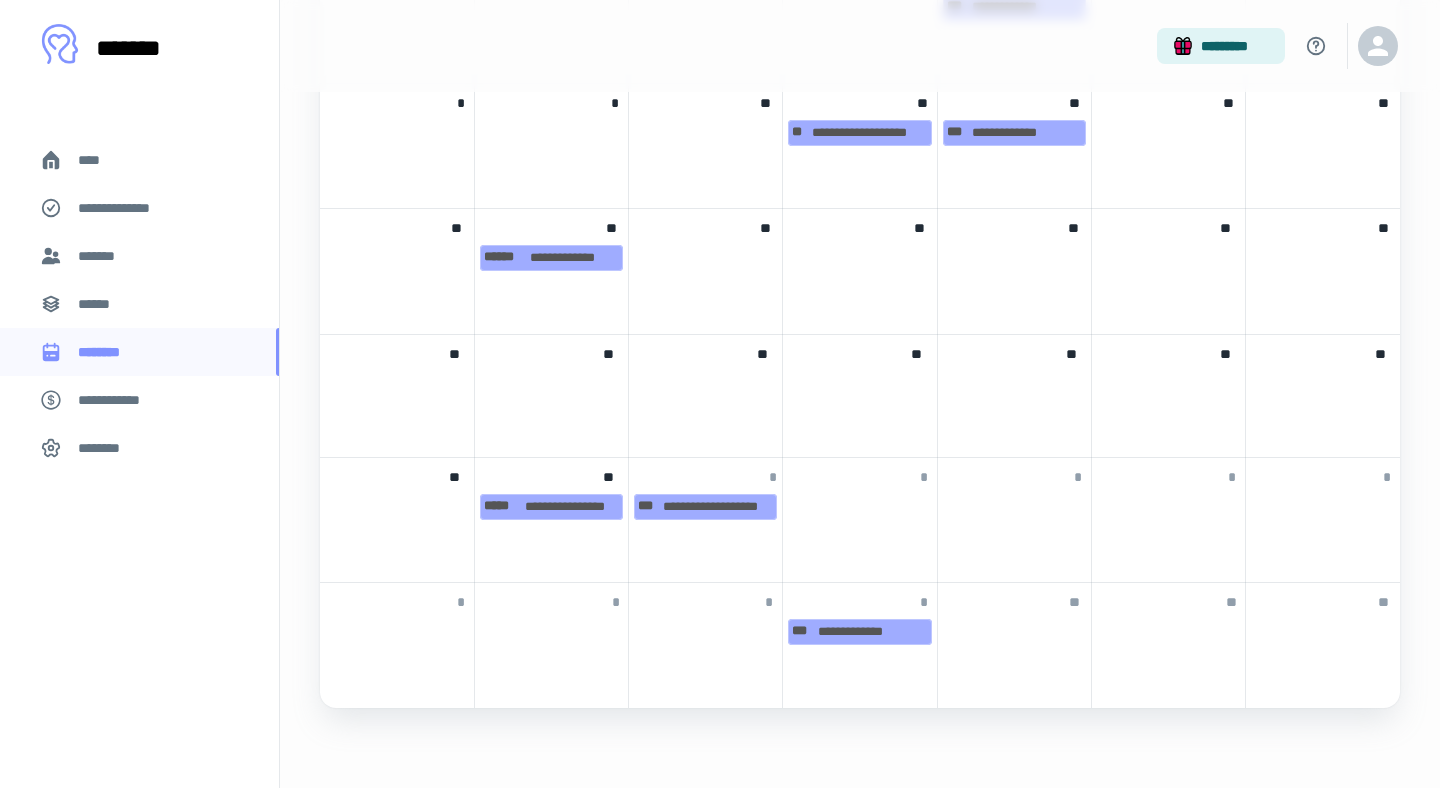 click at bounding box center [551, 615] 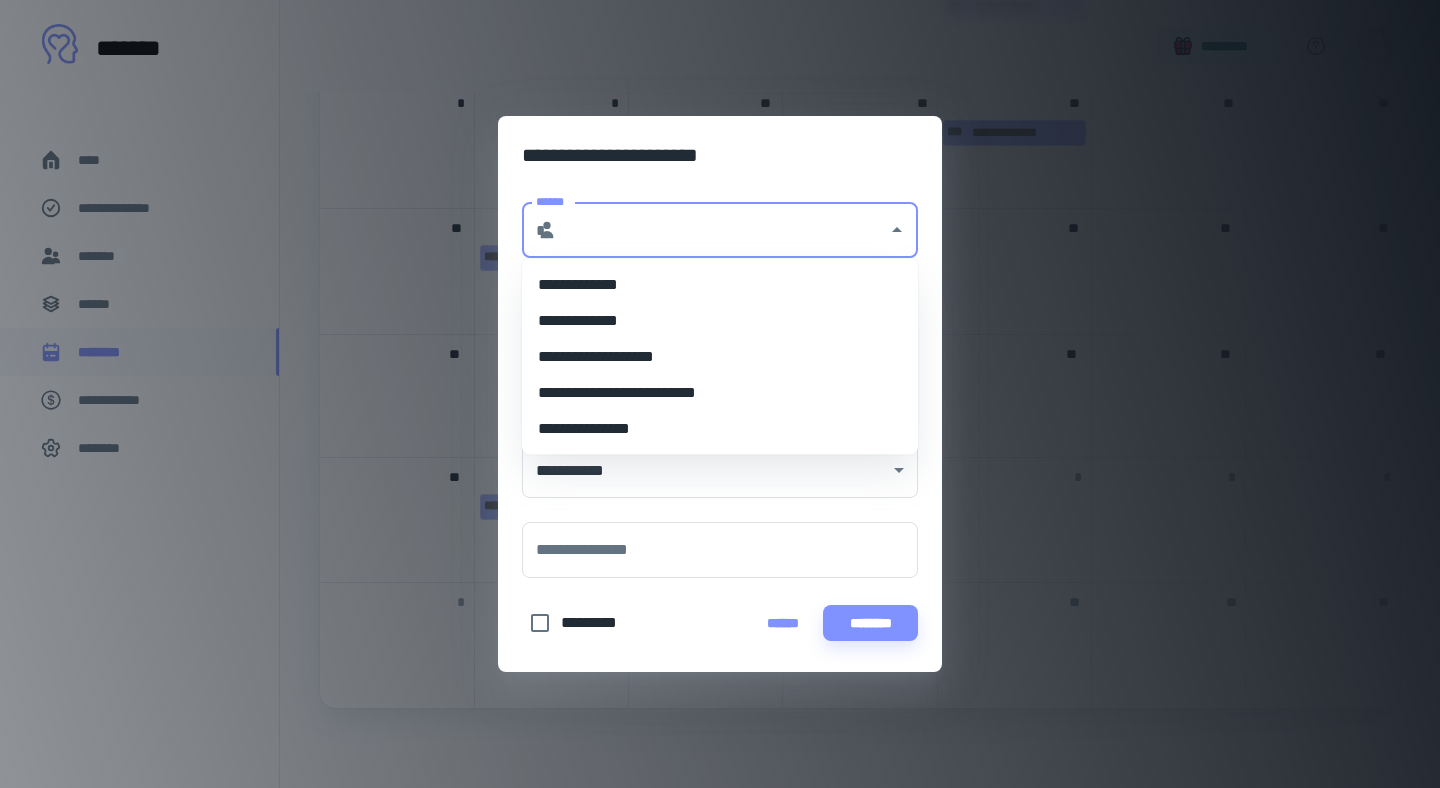 click on "******" at bounding box center [722, 230] 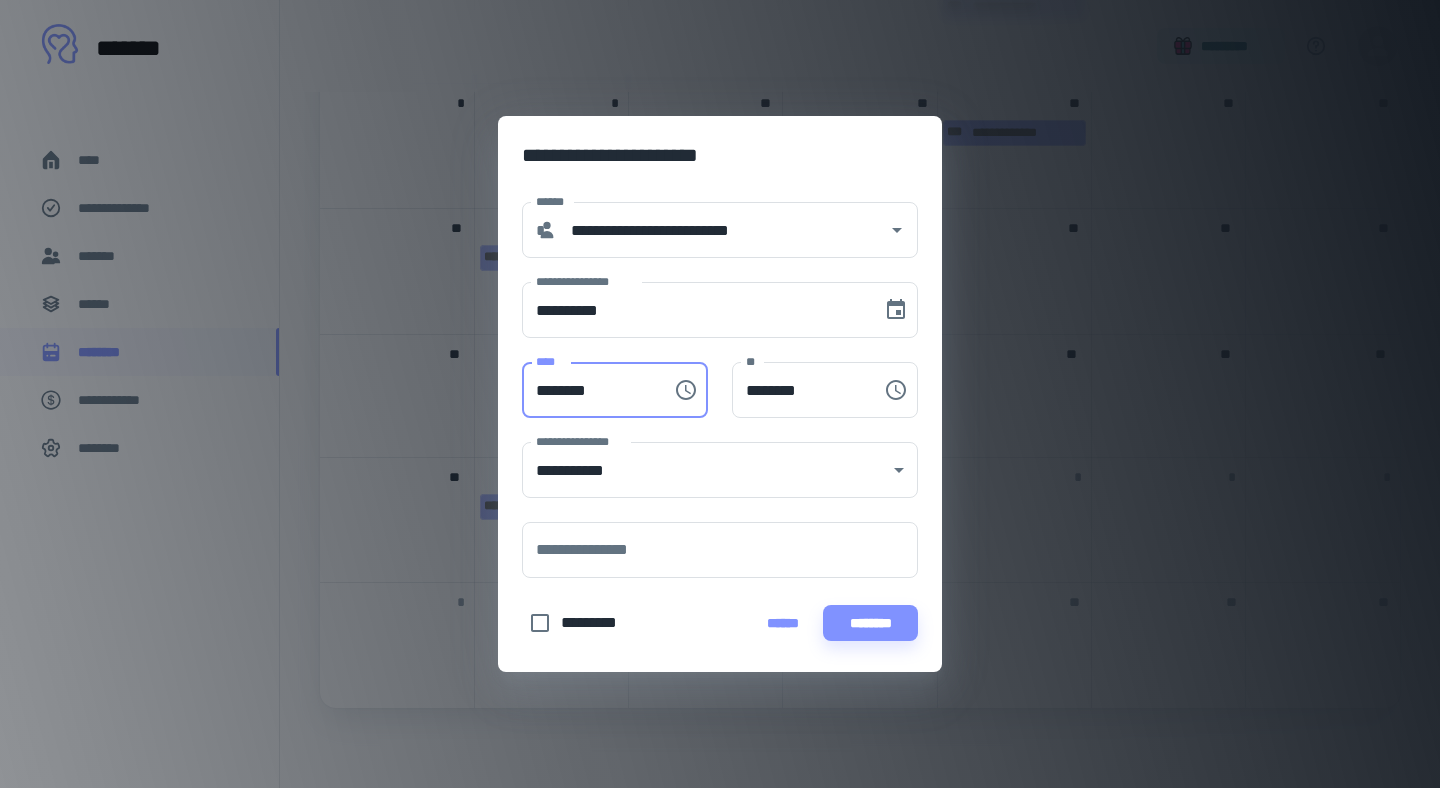click on "********" at bounding box center [590, 390] 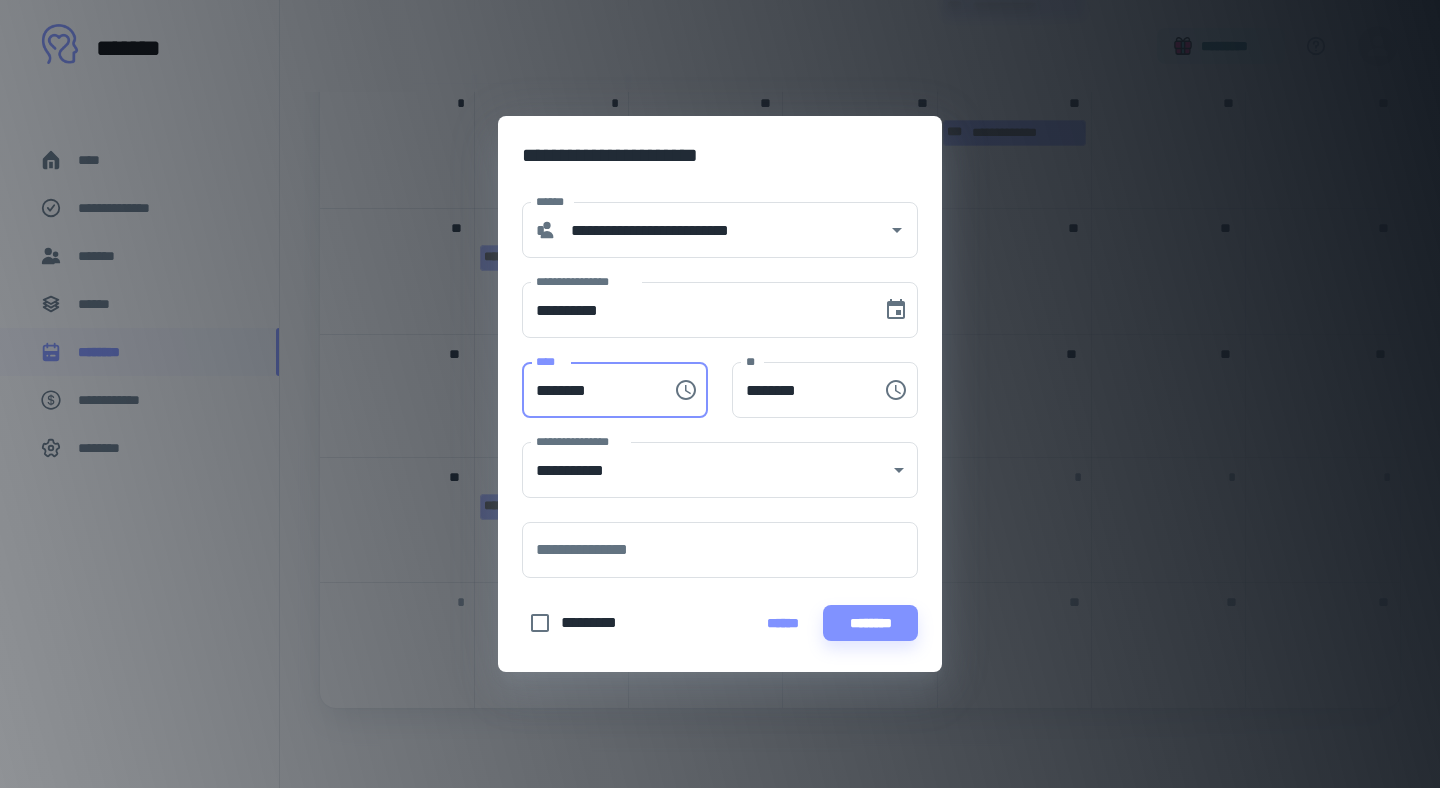 type on "********" 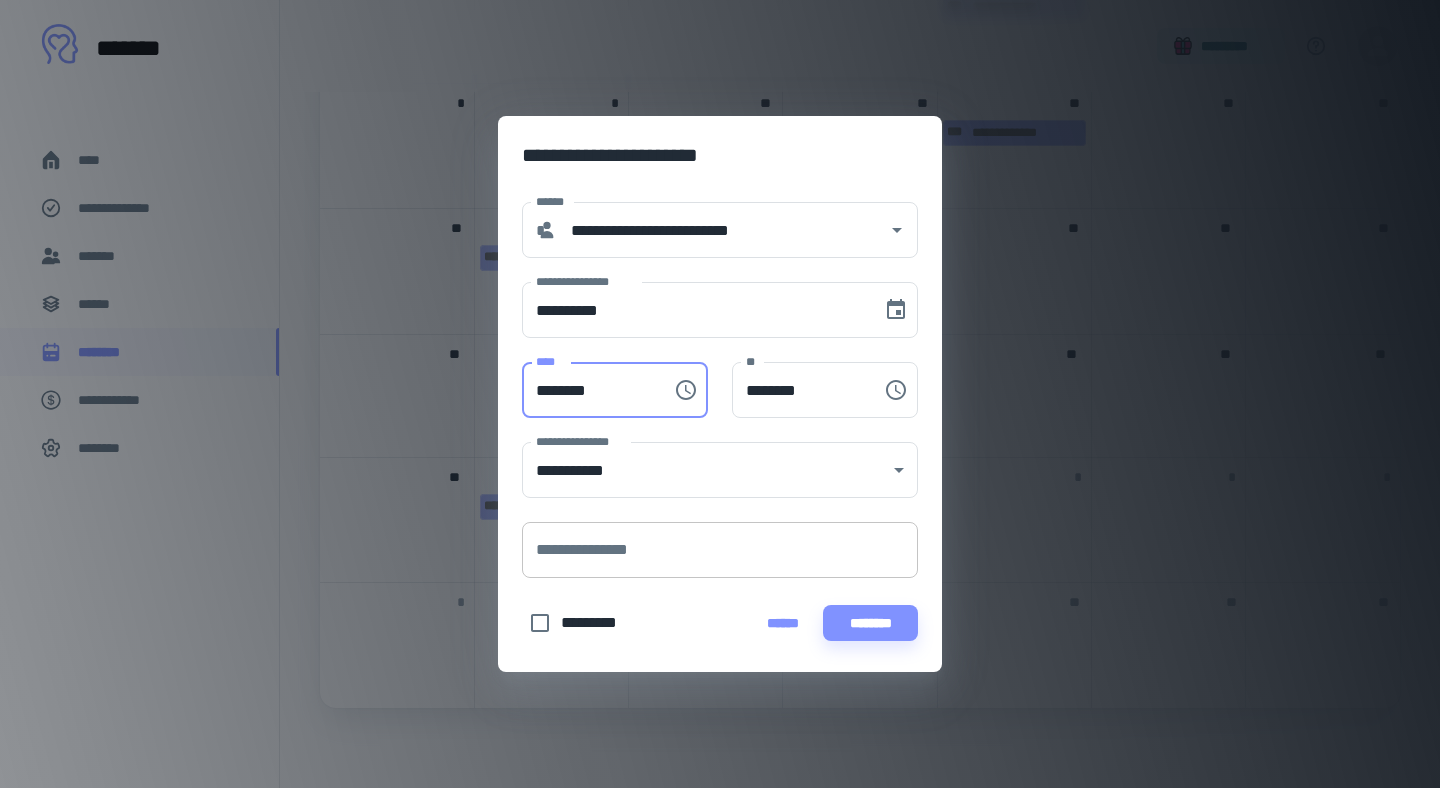 type on "********" 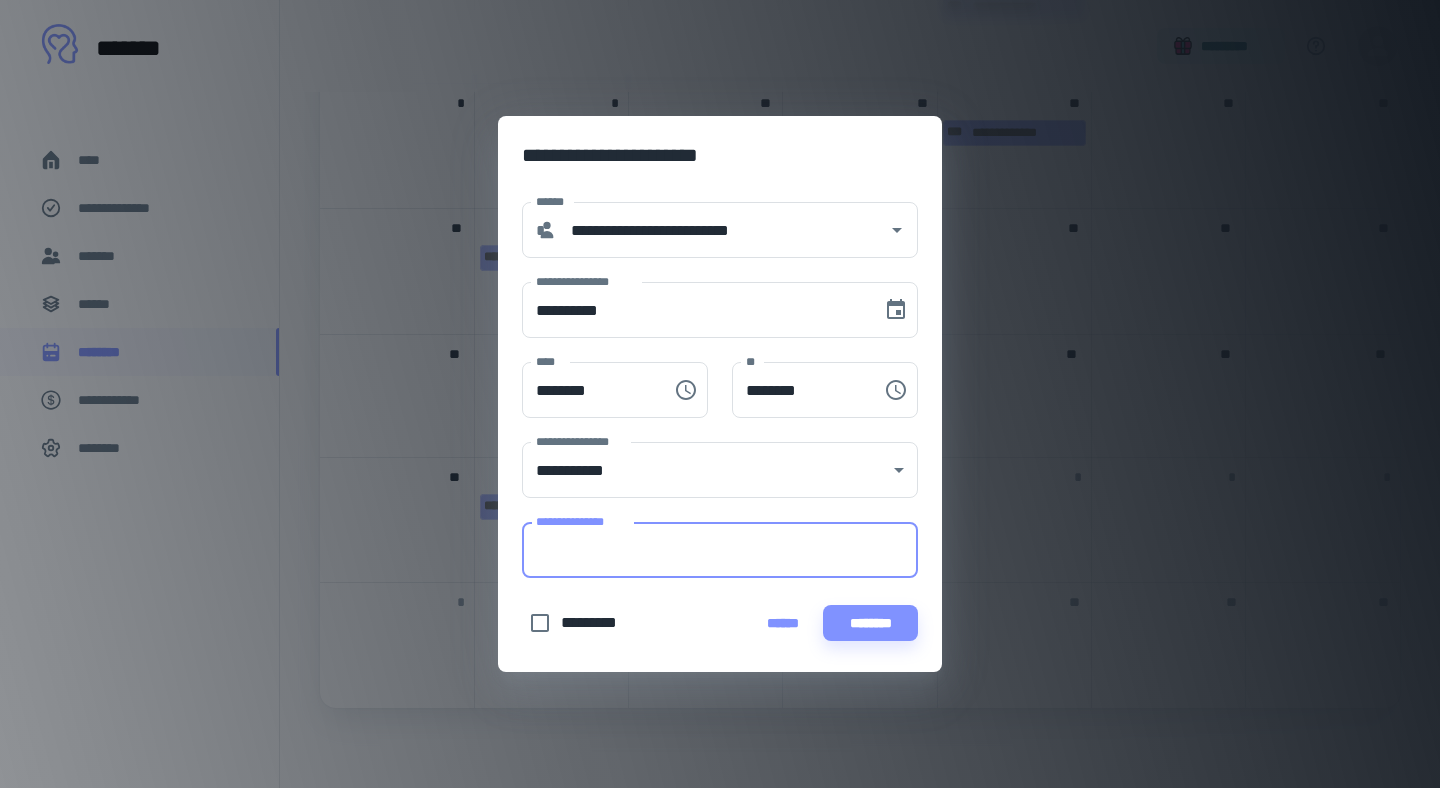 click on "**********" at bounding box center (720, 550) 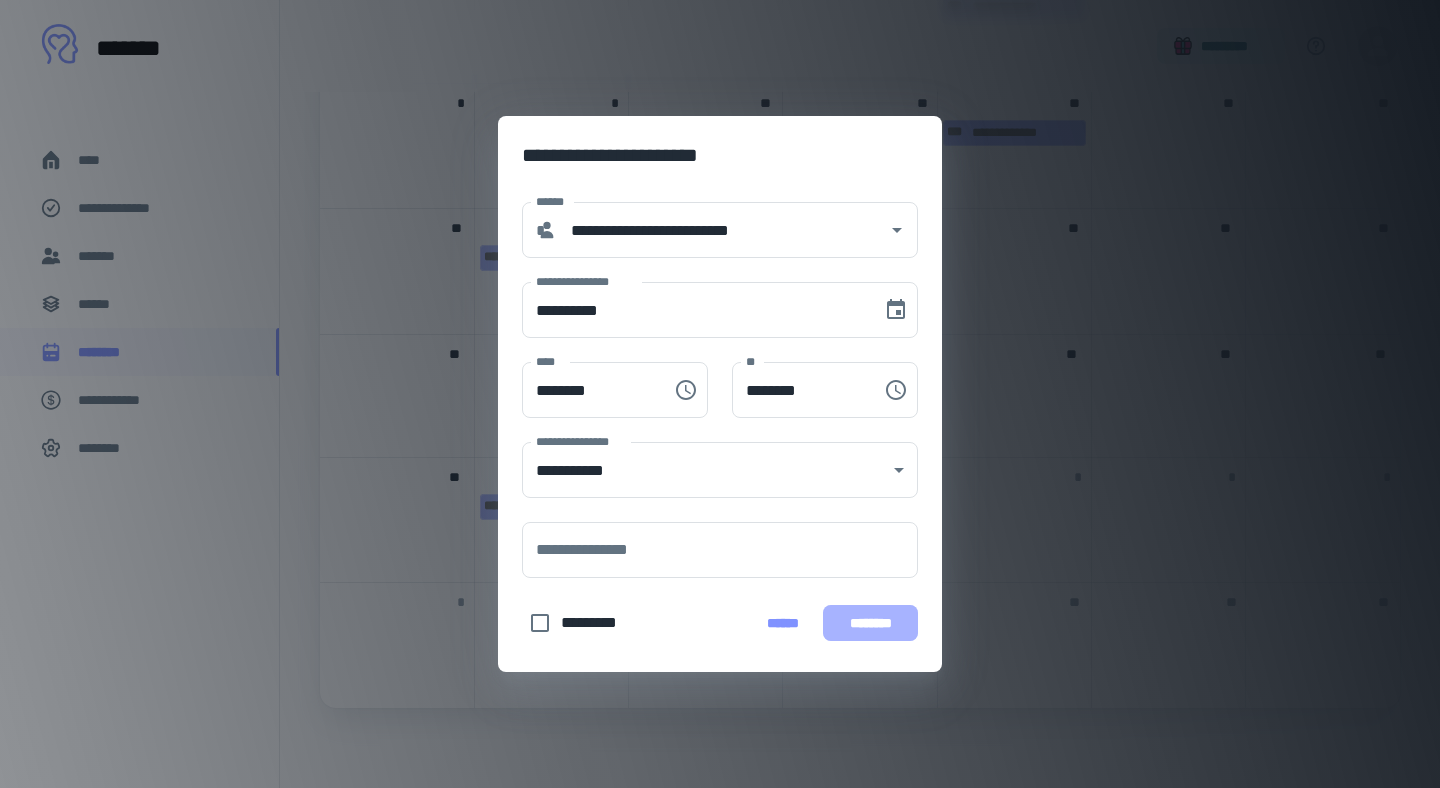 click on "********" at bounding box center [870, 623] 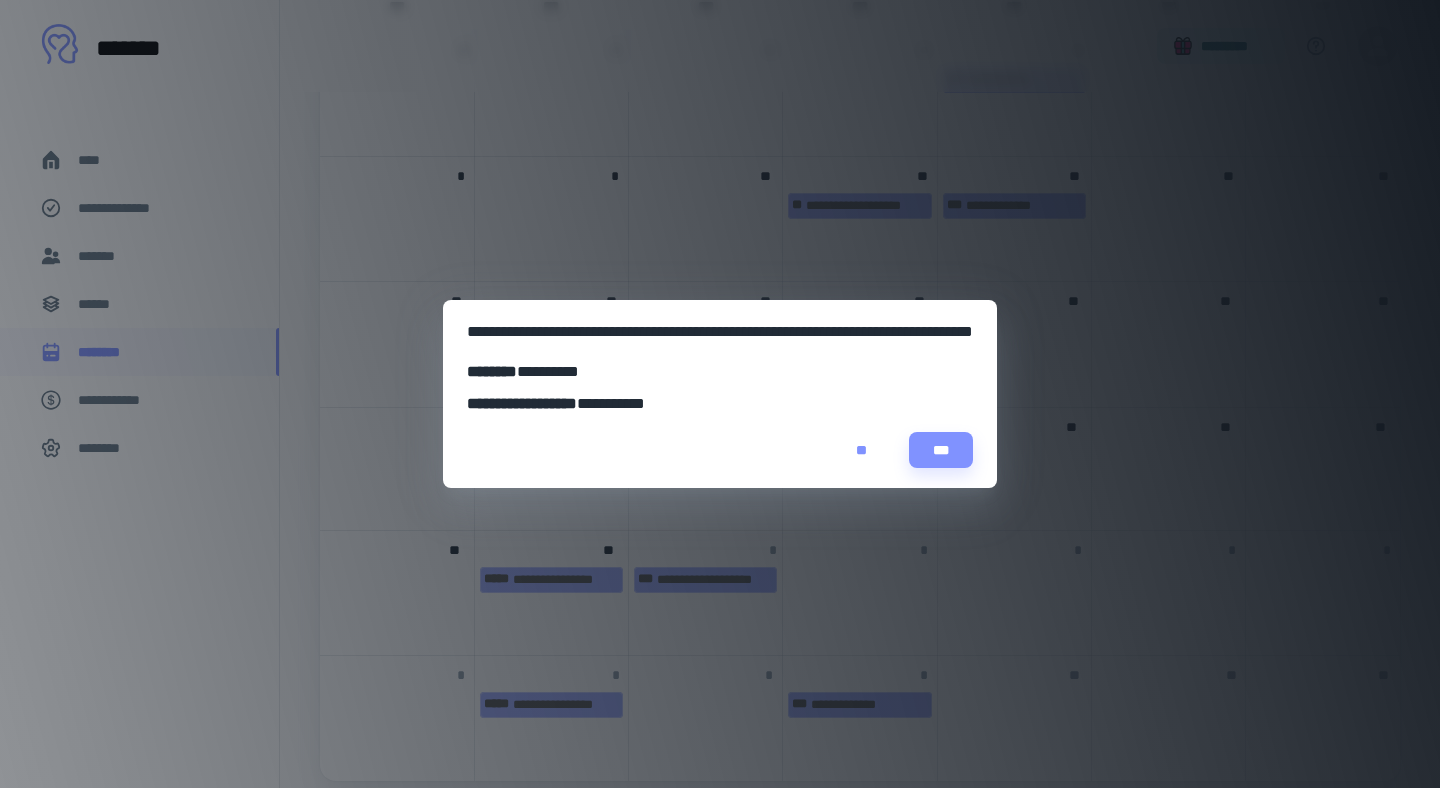 scroll, scrollTop: 318, scrollLeft: 0, axis: vertical 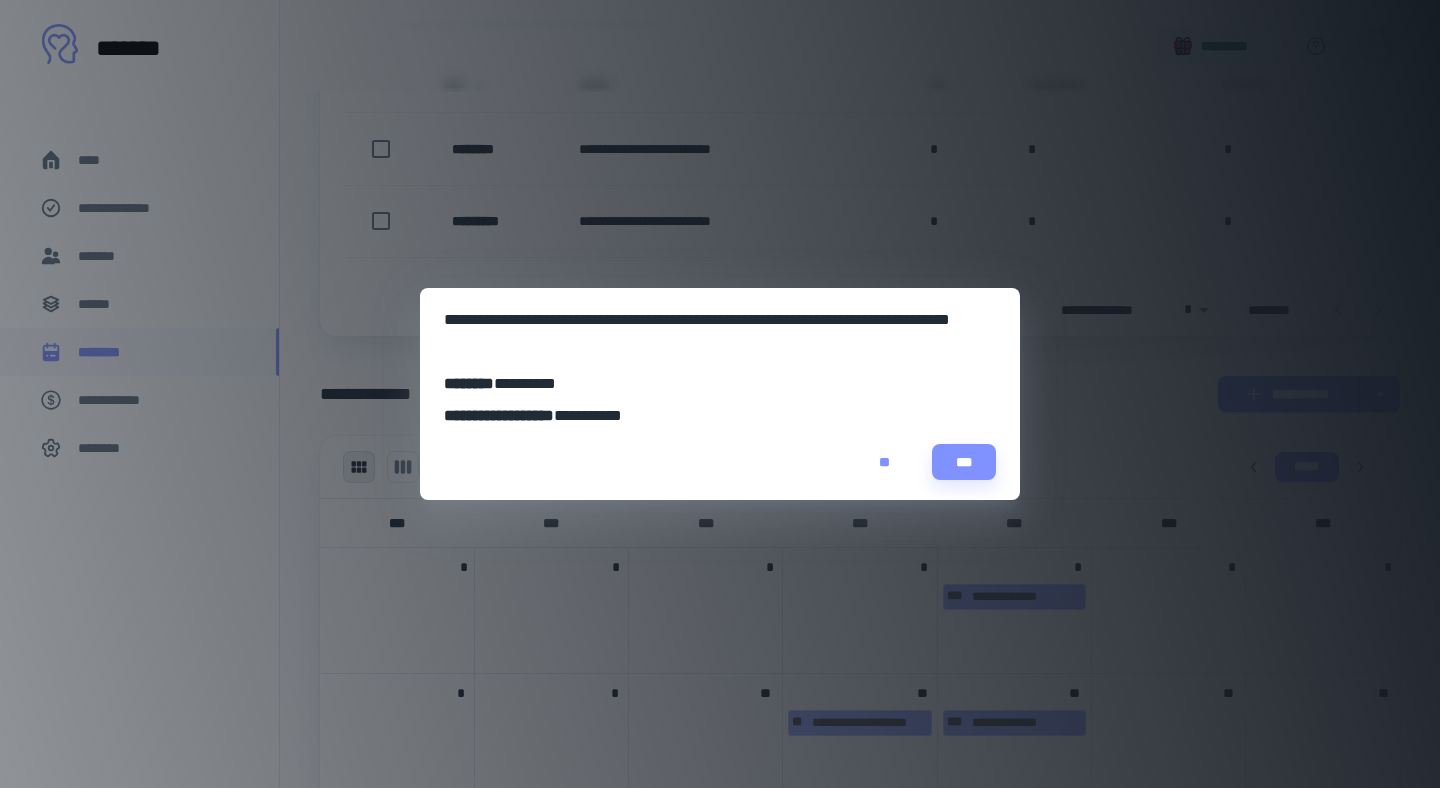 click on "**" at bounding box center [884, 462] 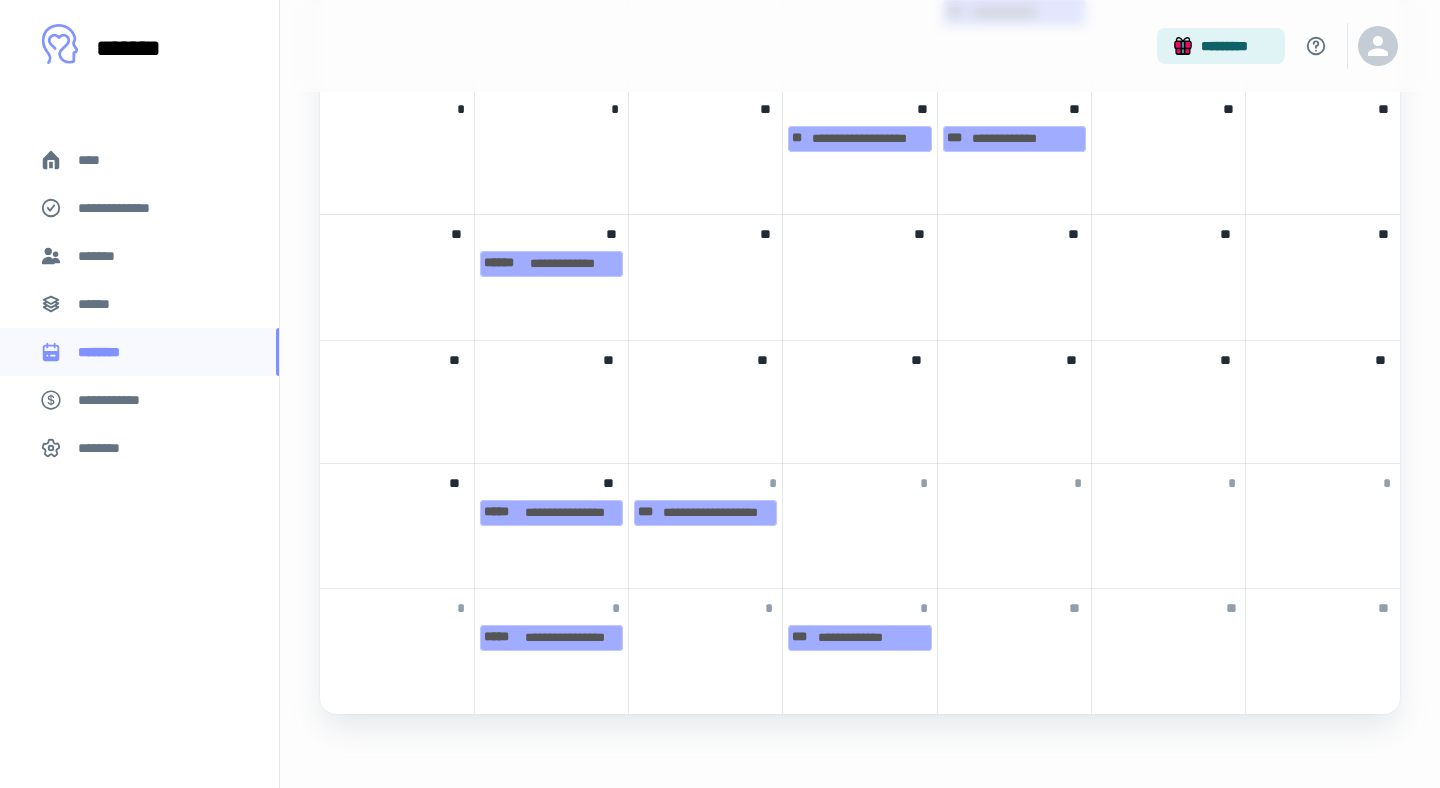 scroll, scrollTop: 908, scrollLeft: 0, axis: vertical 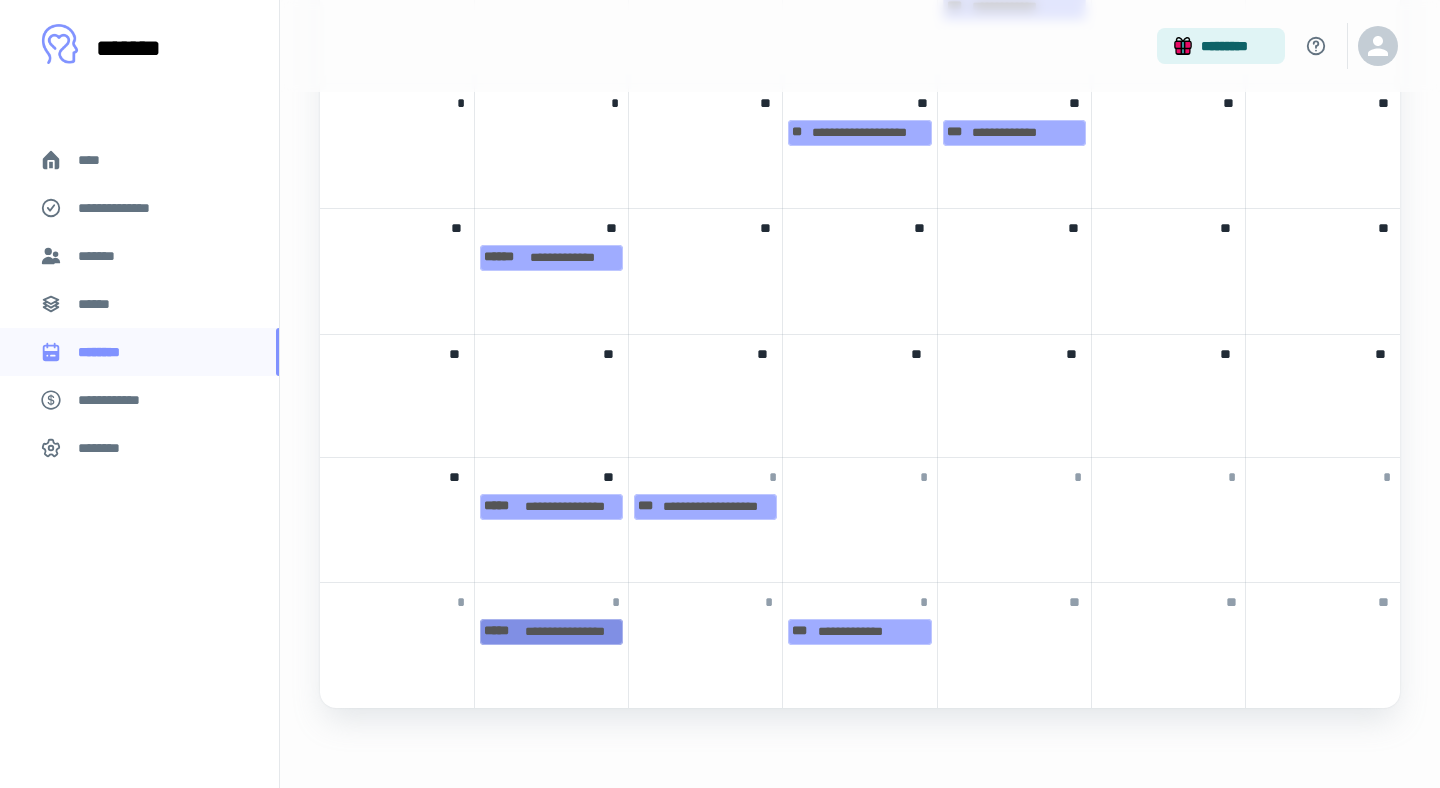 click on "[FIRST] [LAST]" at bounding box center (551, 632) 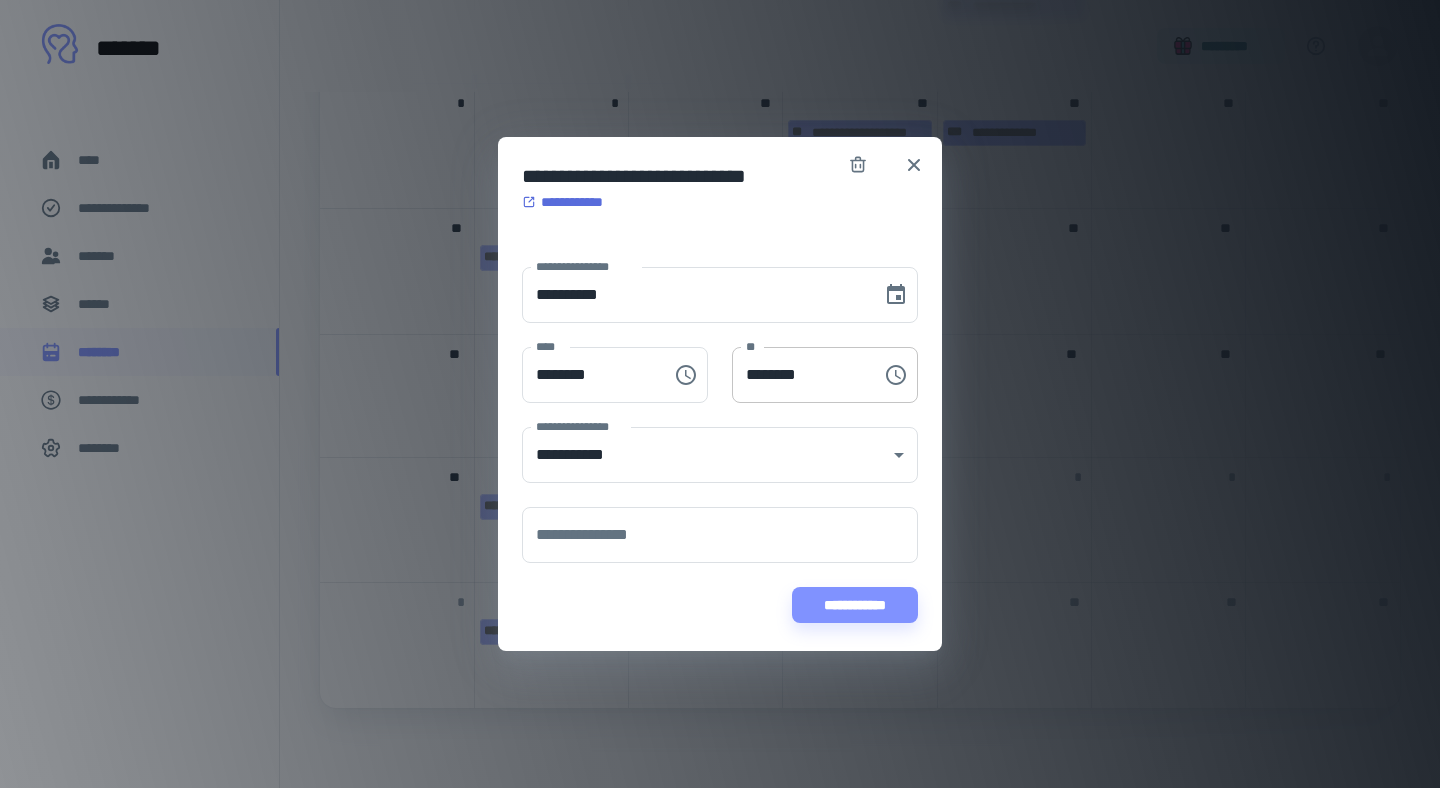 click on "********" at bounding box center (800, 375) 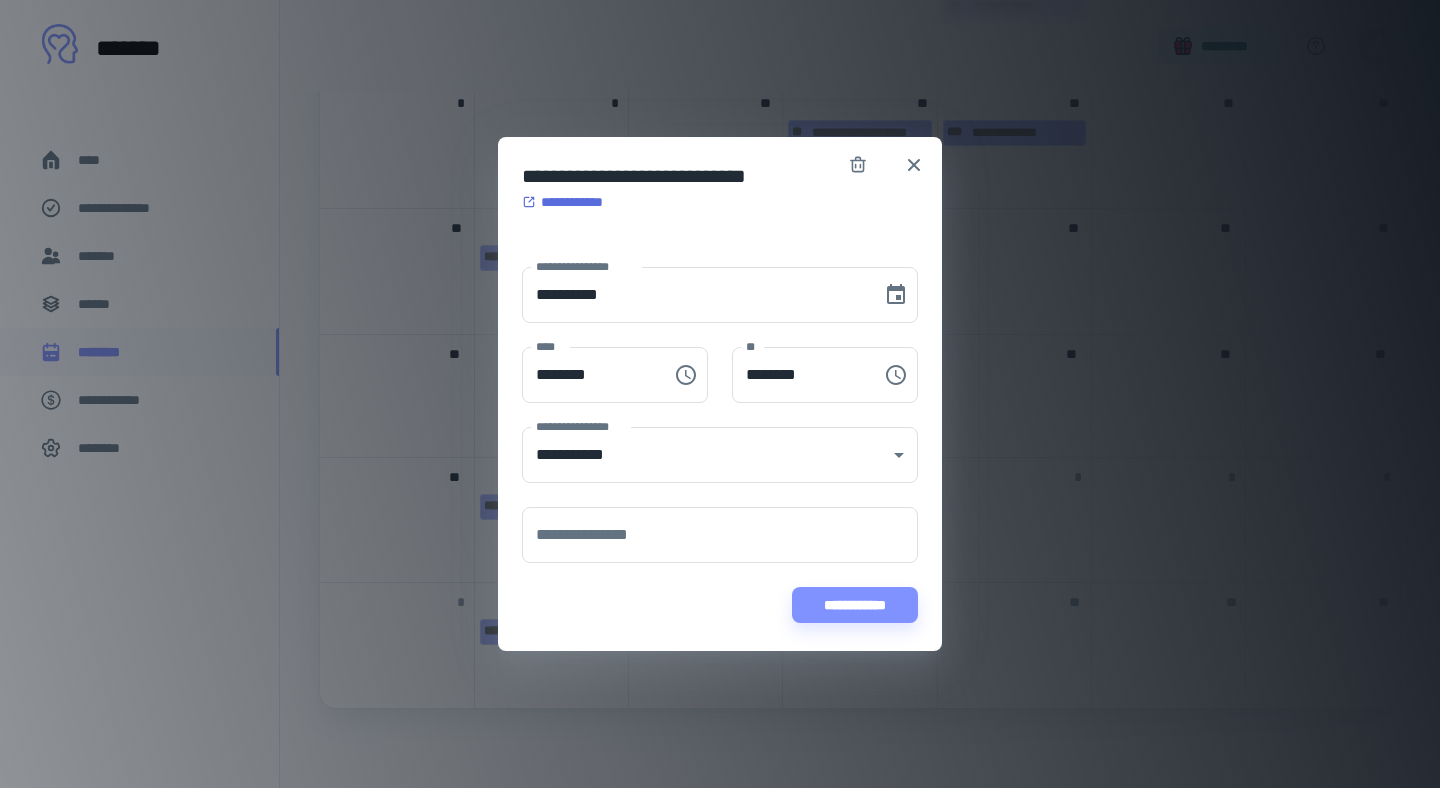 click on "** ******** **" at bounding box center (813, 363) 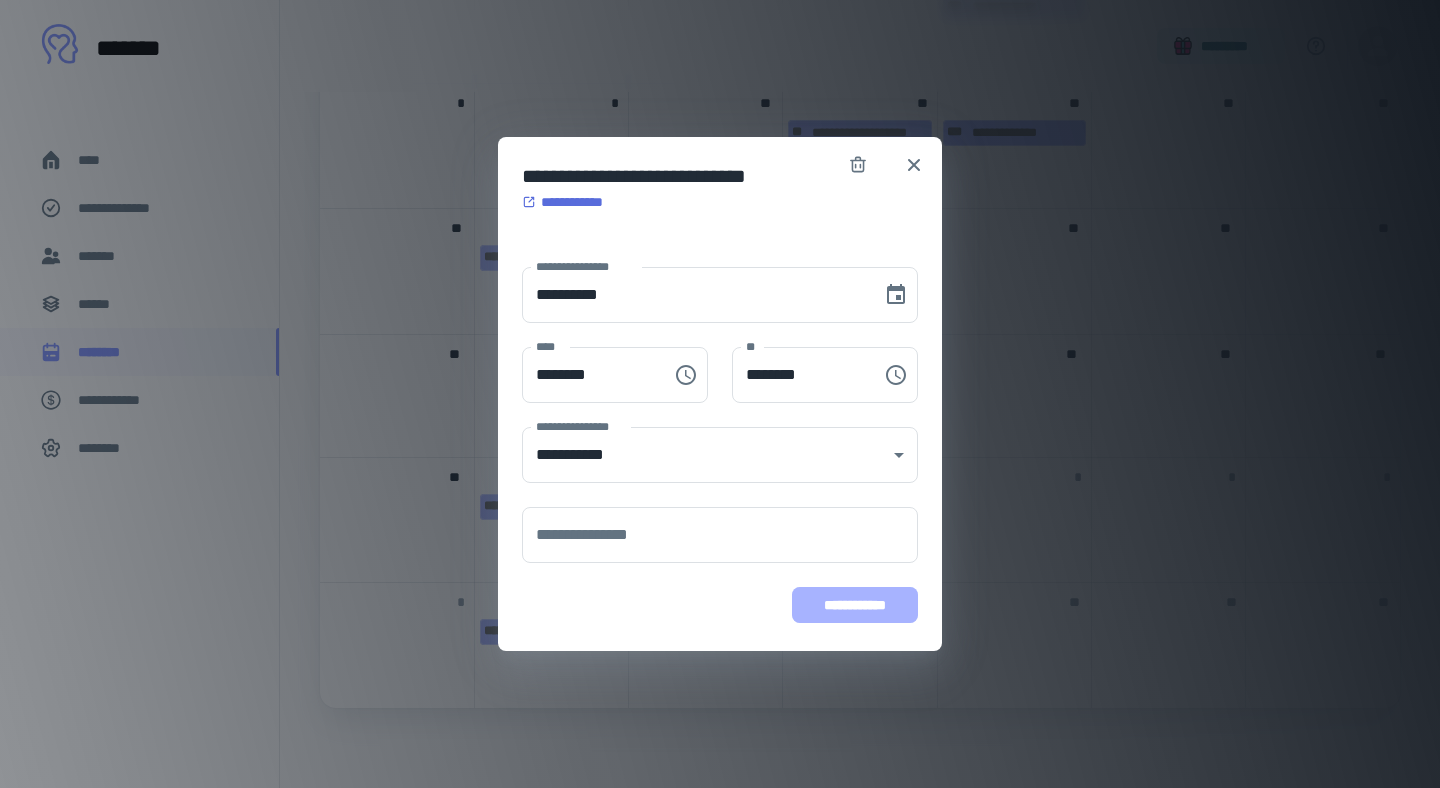 click on "**********" at bounding box center [855, 605] 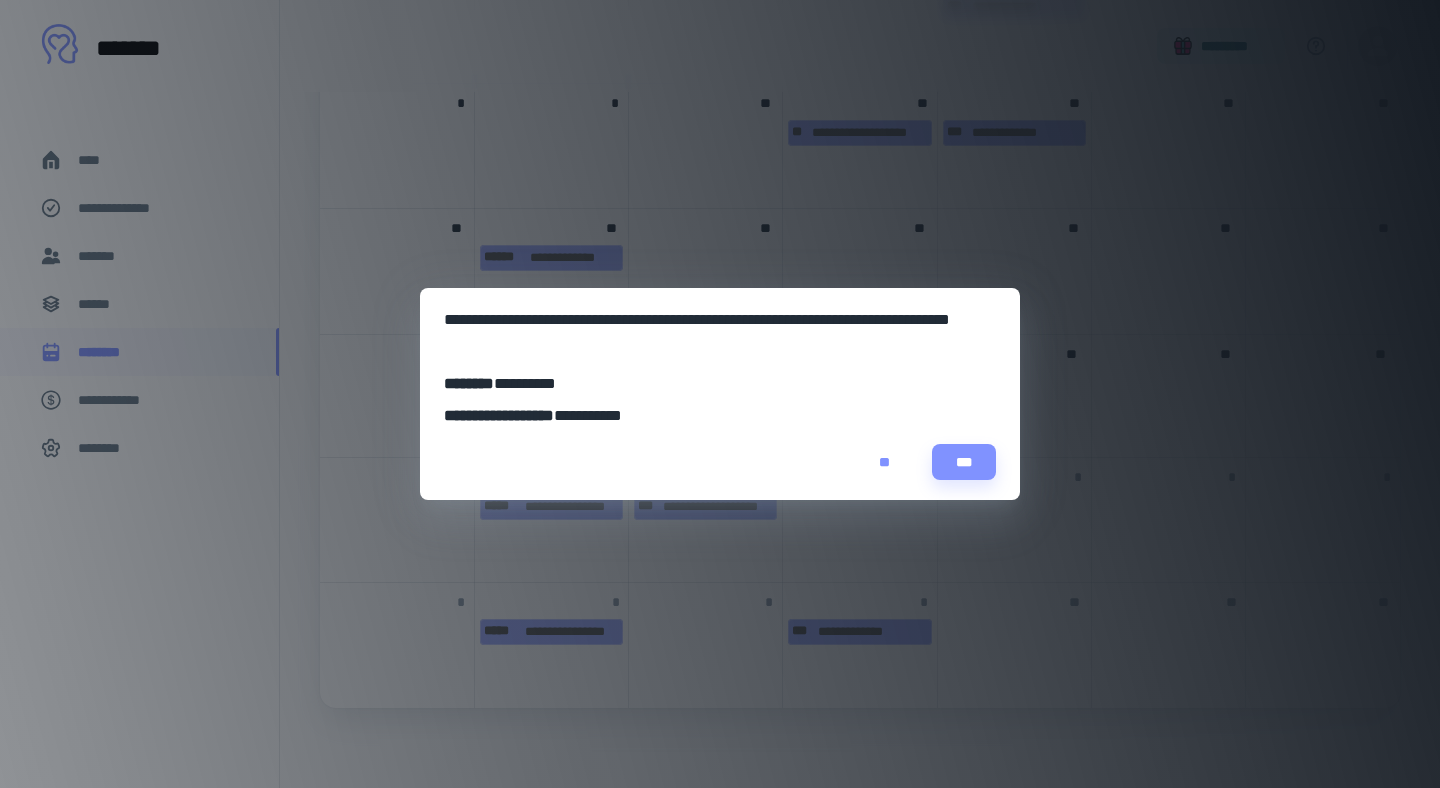 scroll, scrollTop: 391, scrollLeft: 0, axis: vertical 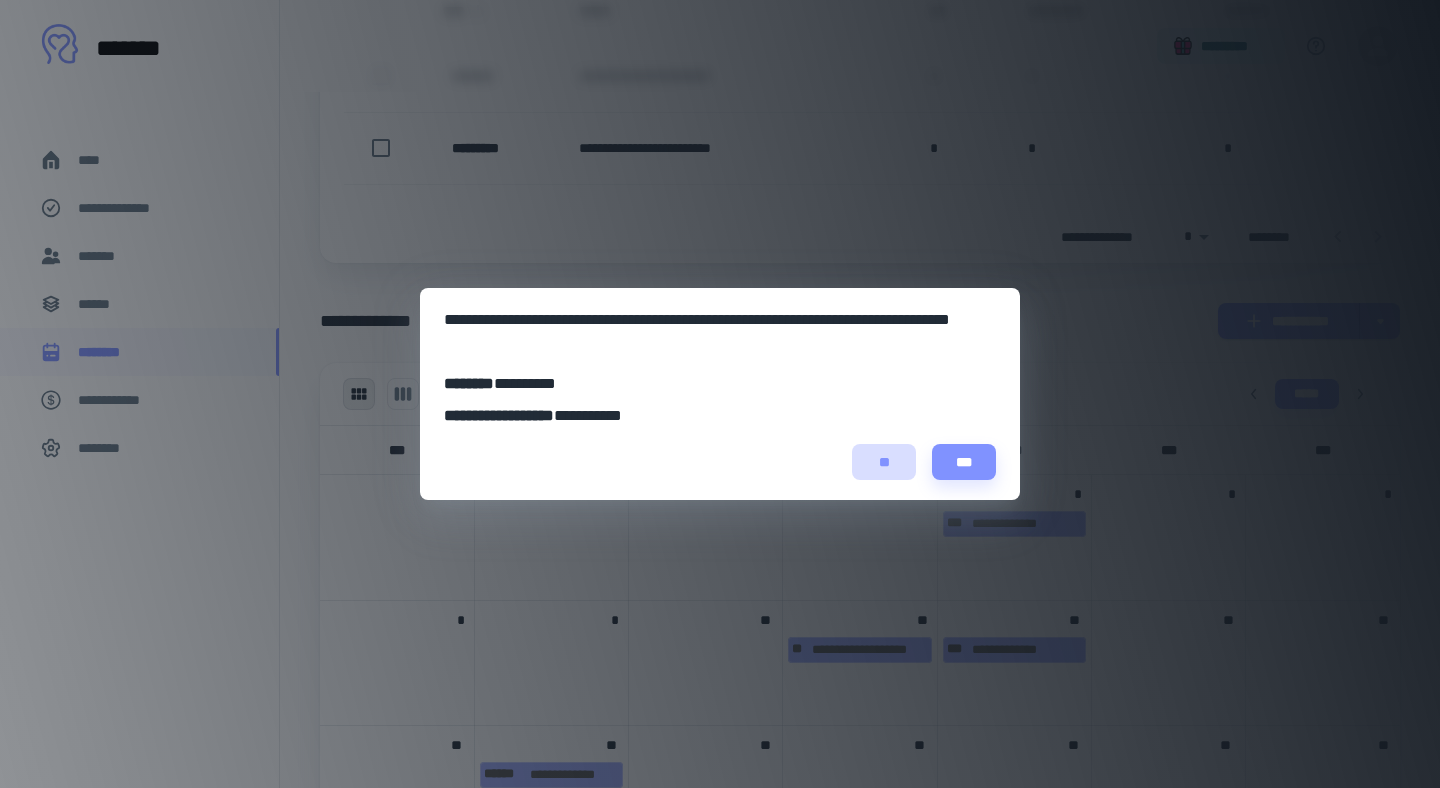 click on "**" at bounding box center [884, 462] 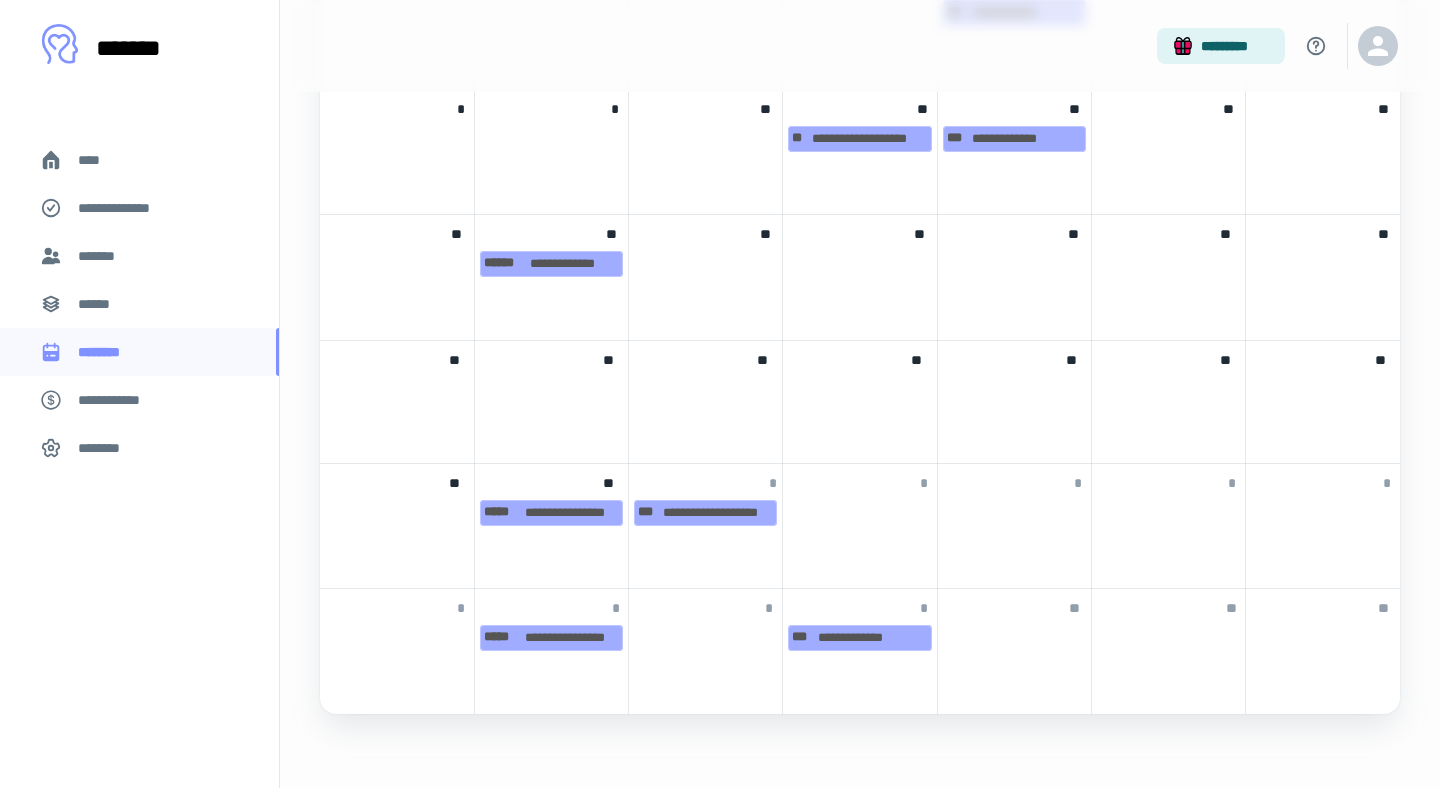 scroll, scrollTop: 908, scrollLeft: 0, axis: vertical 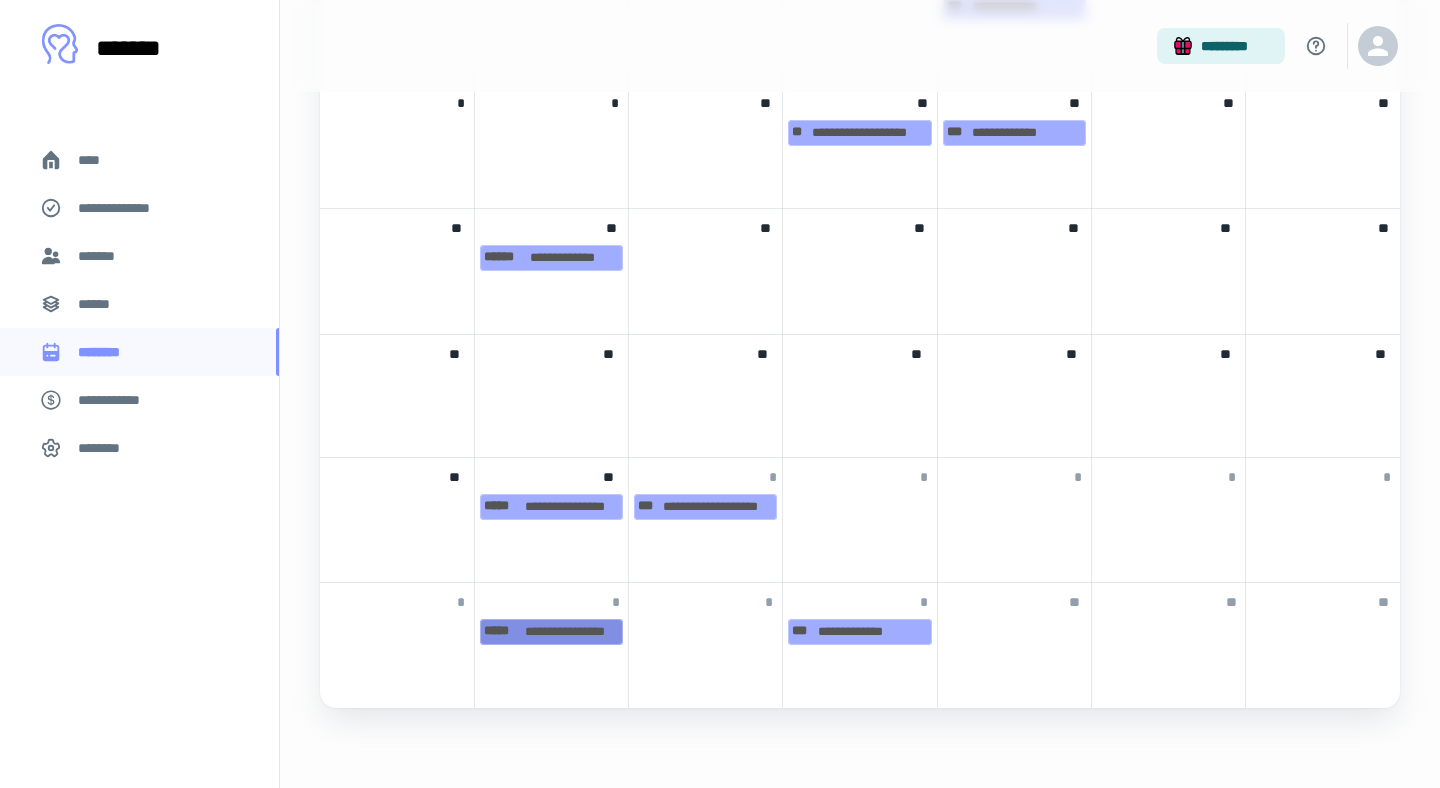 click on "[FIRST] [LAST]" at bounding box center (551, 632) 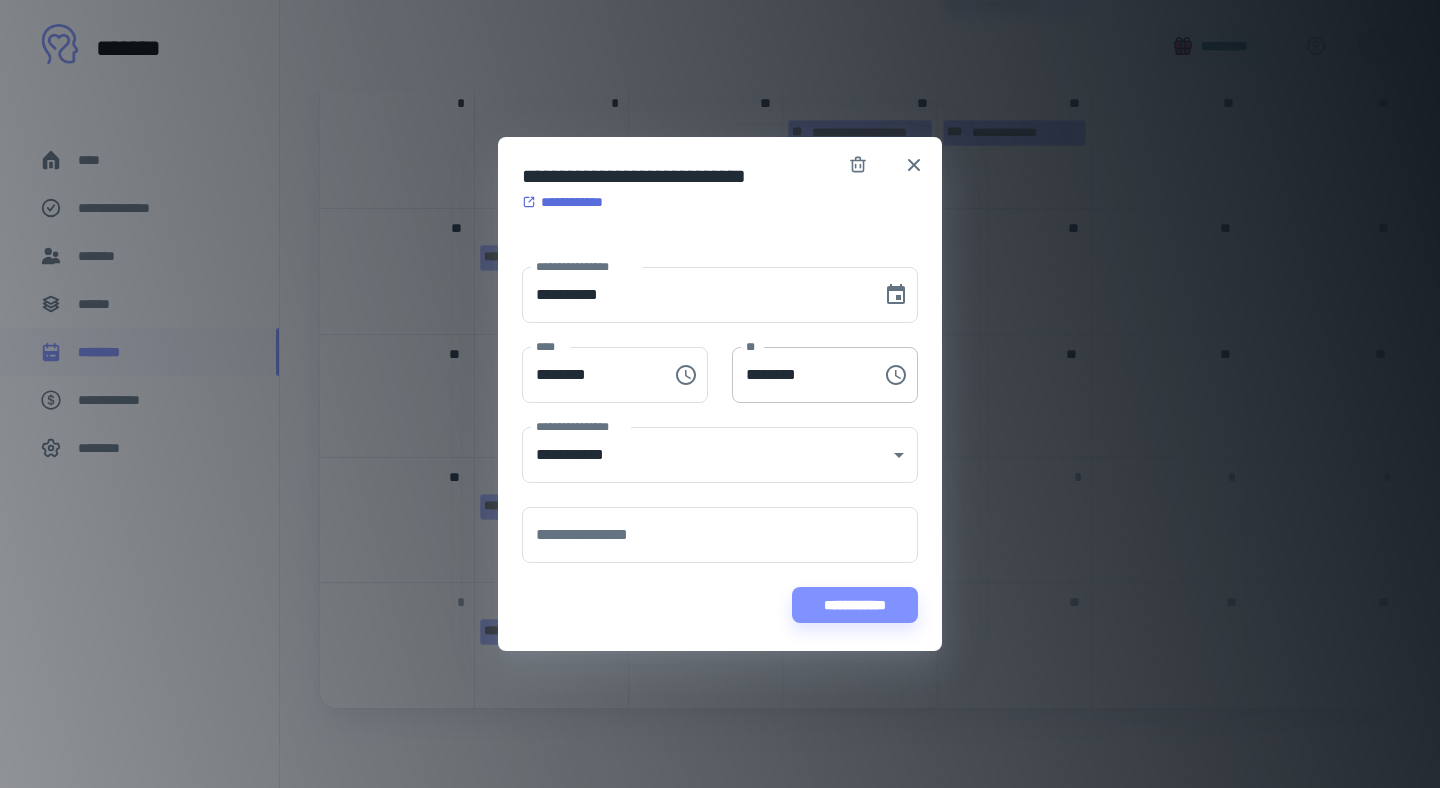 click on "********" at bounding box center (800, 375) 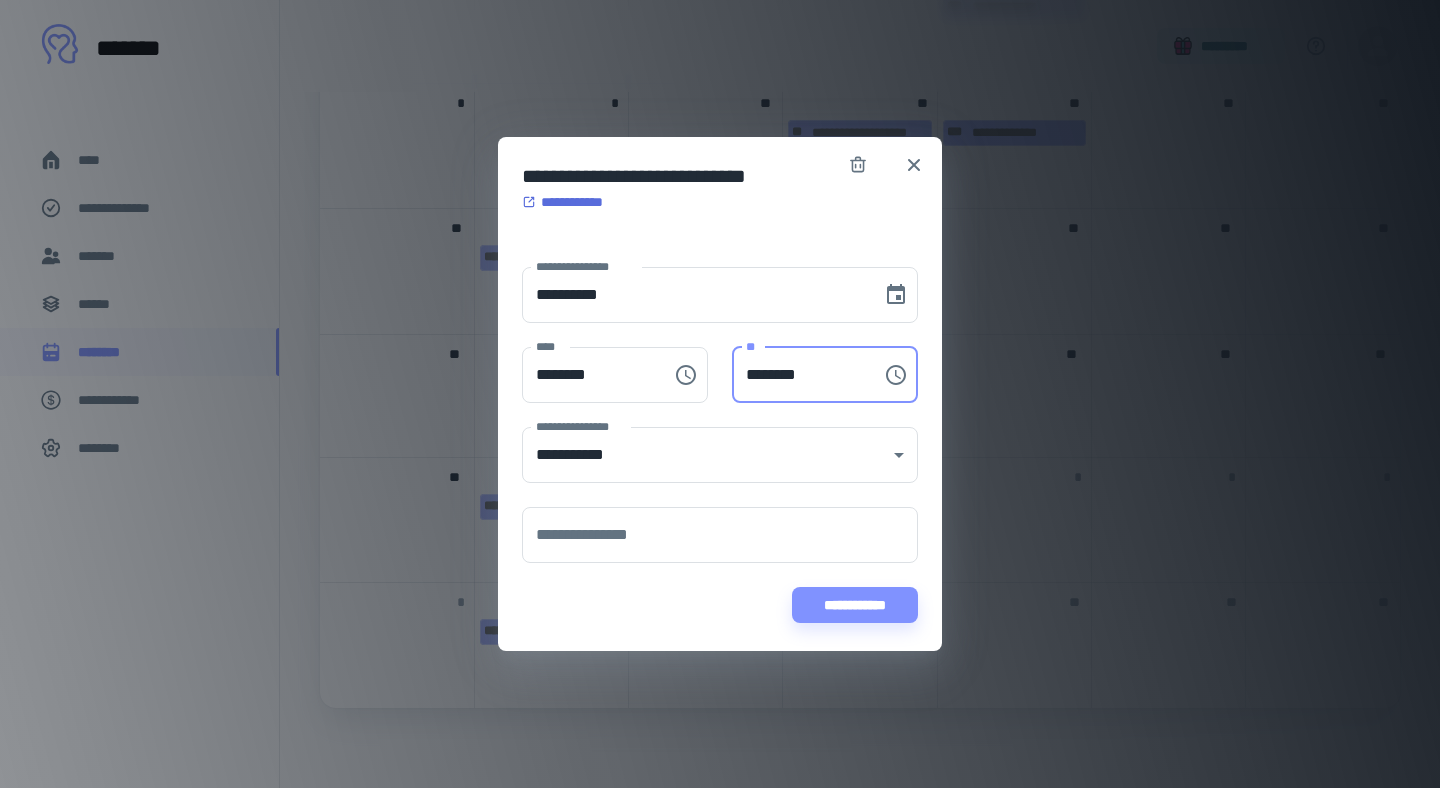 type on "********" 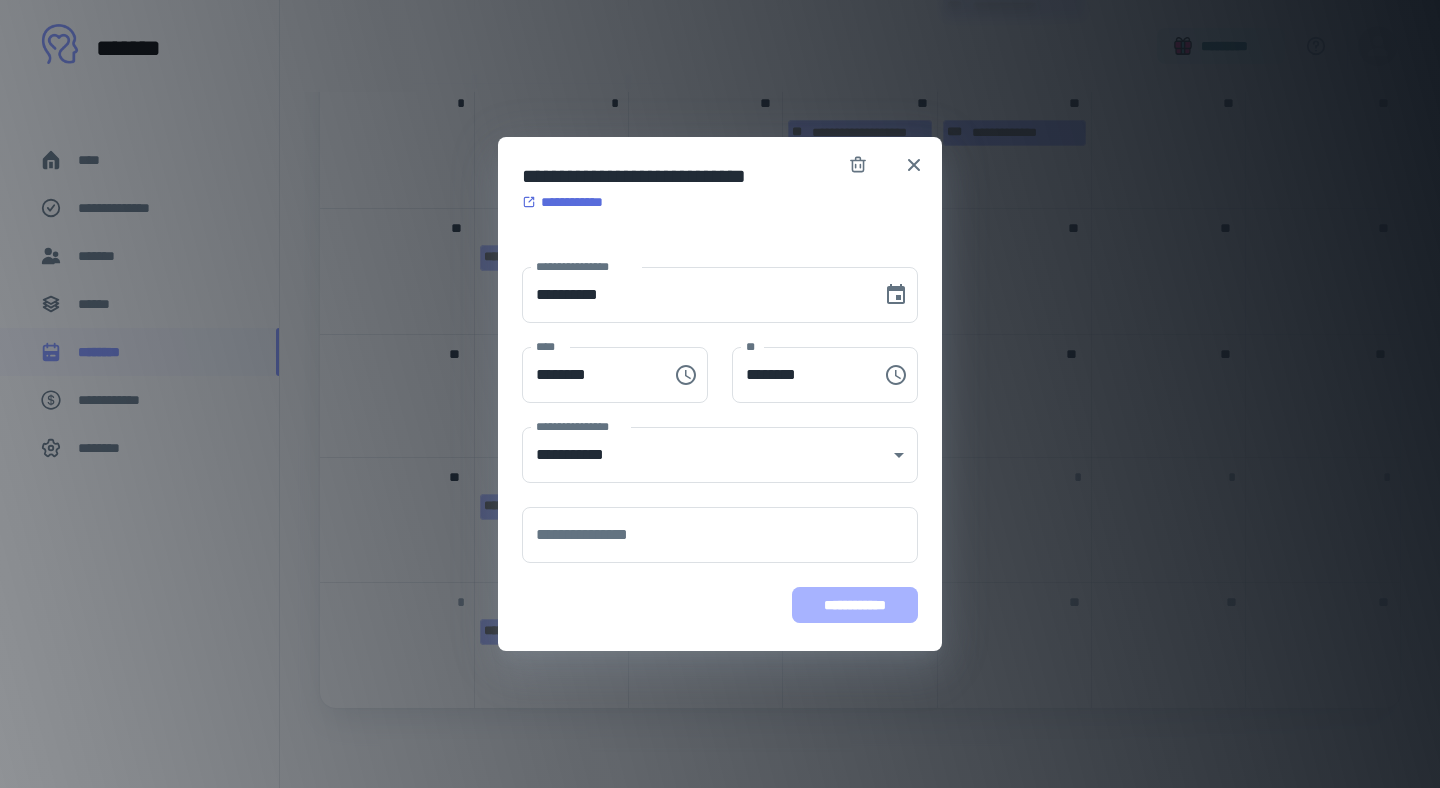 click on "**********" at bounding box center (855, 605) 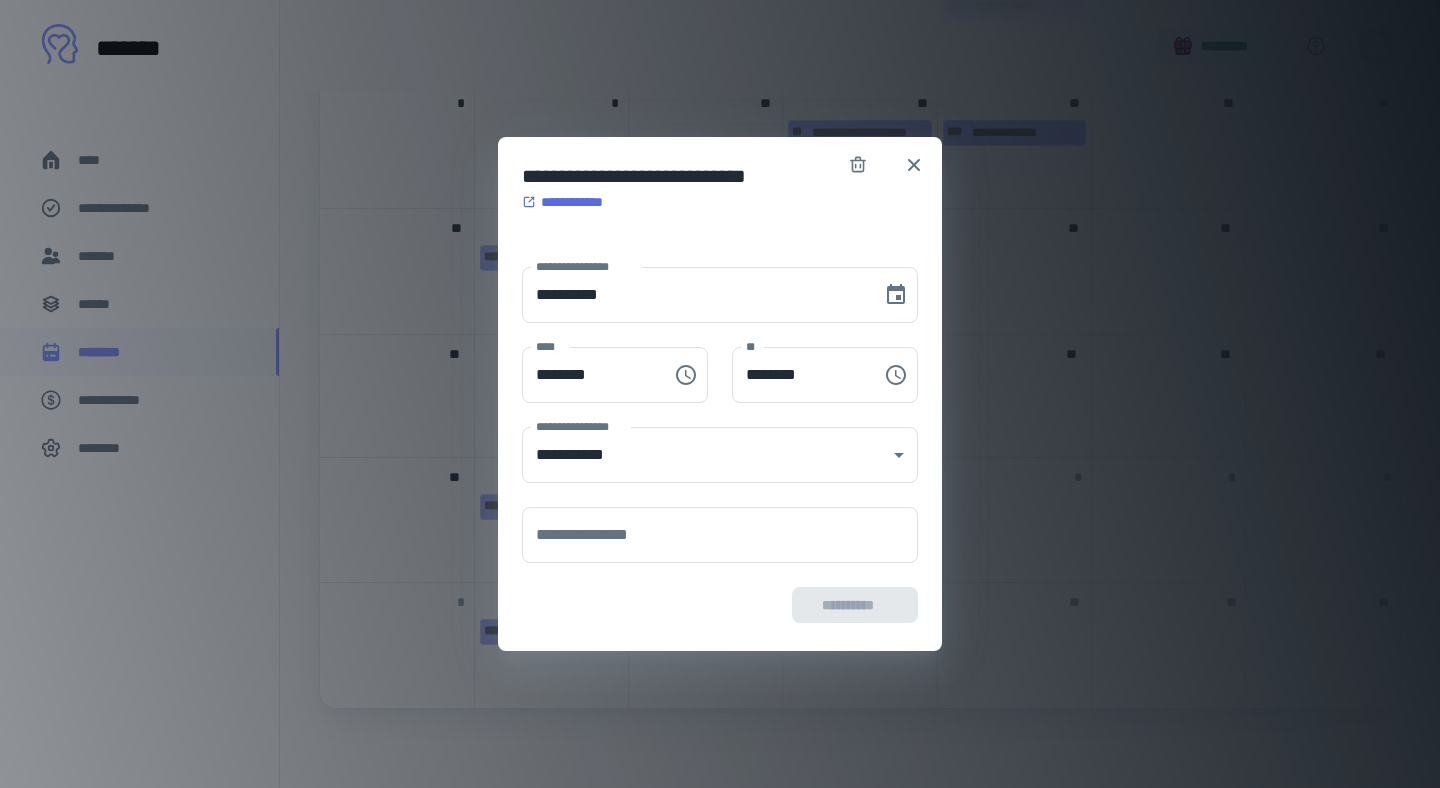 scroll, scrollTop: 391, scrollLeft: 0, axis: vertical 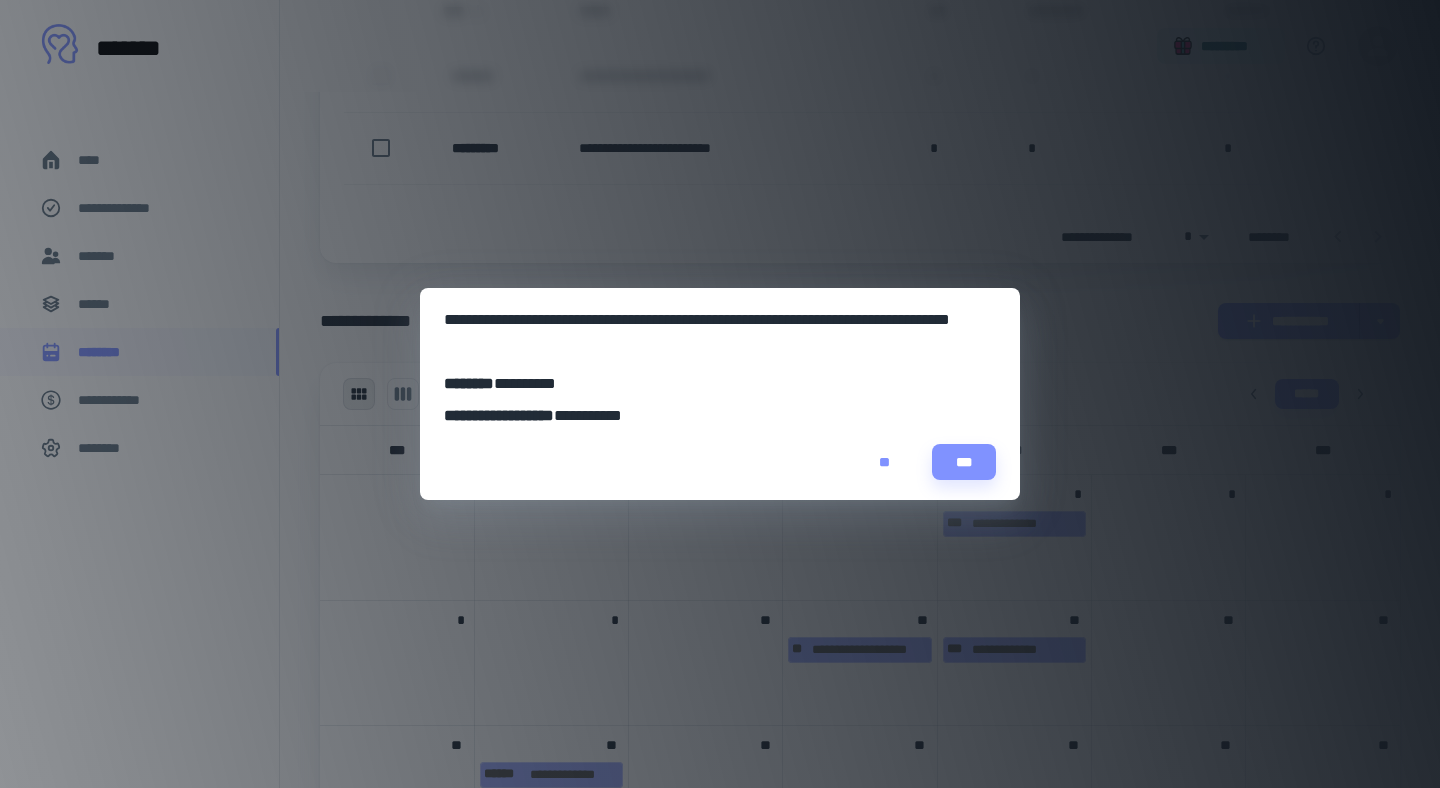 click on "**" at bounding box center (884, 462) 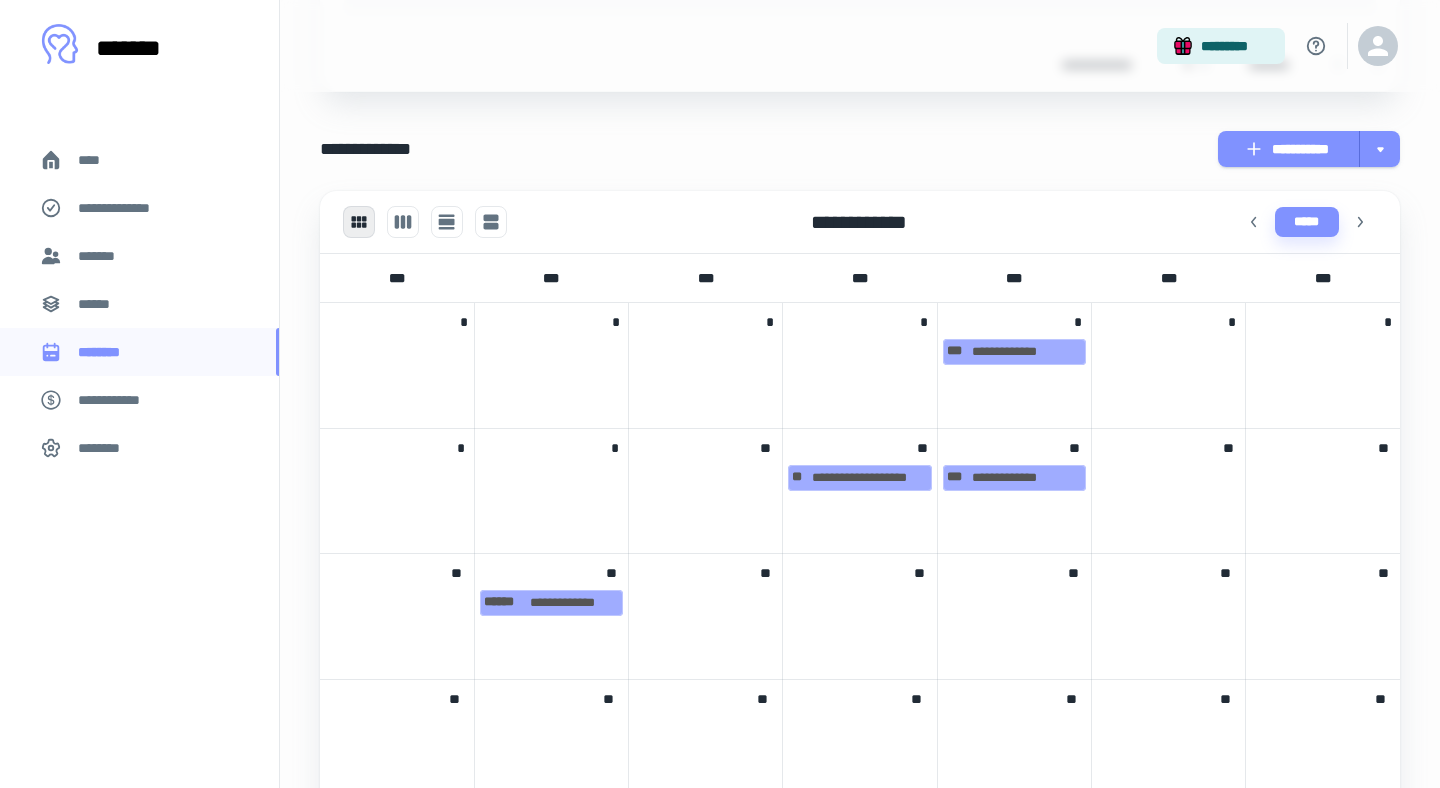 scroll, scrollTop: 258, scrollLeft: 0, axis: vertical 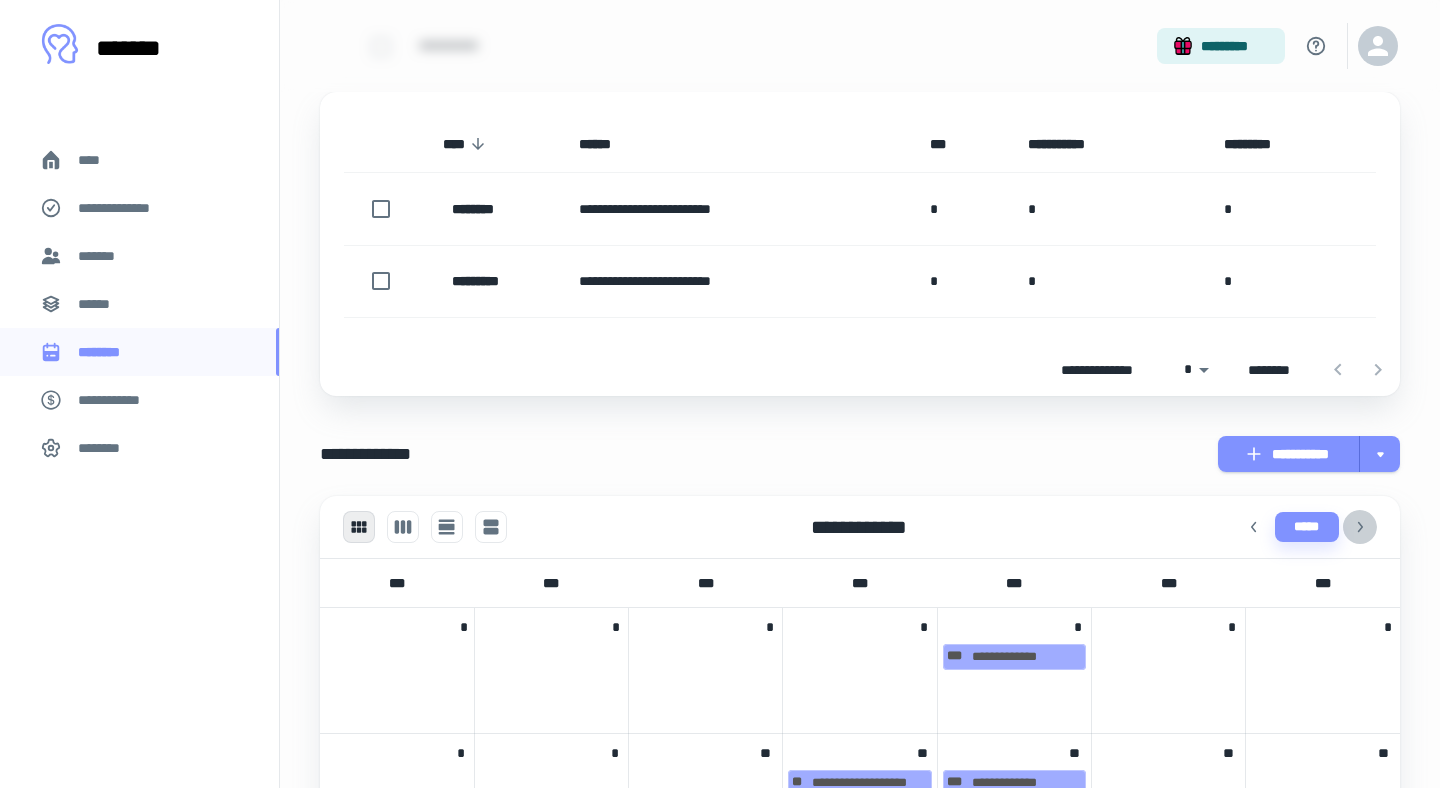 click 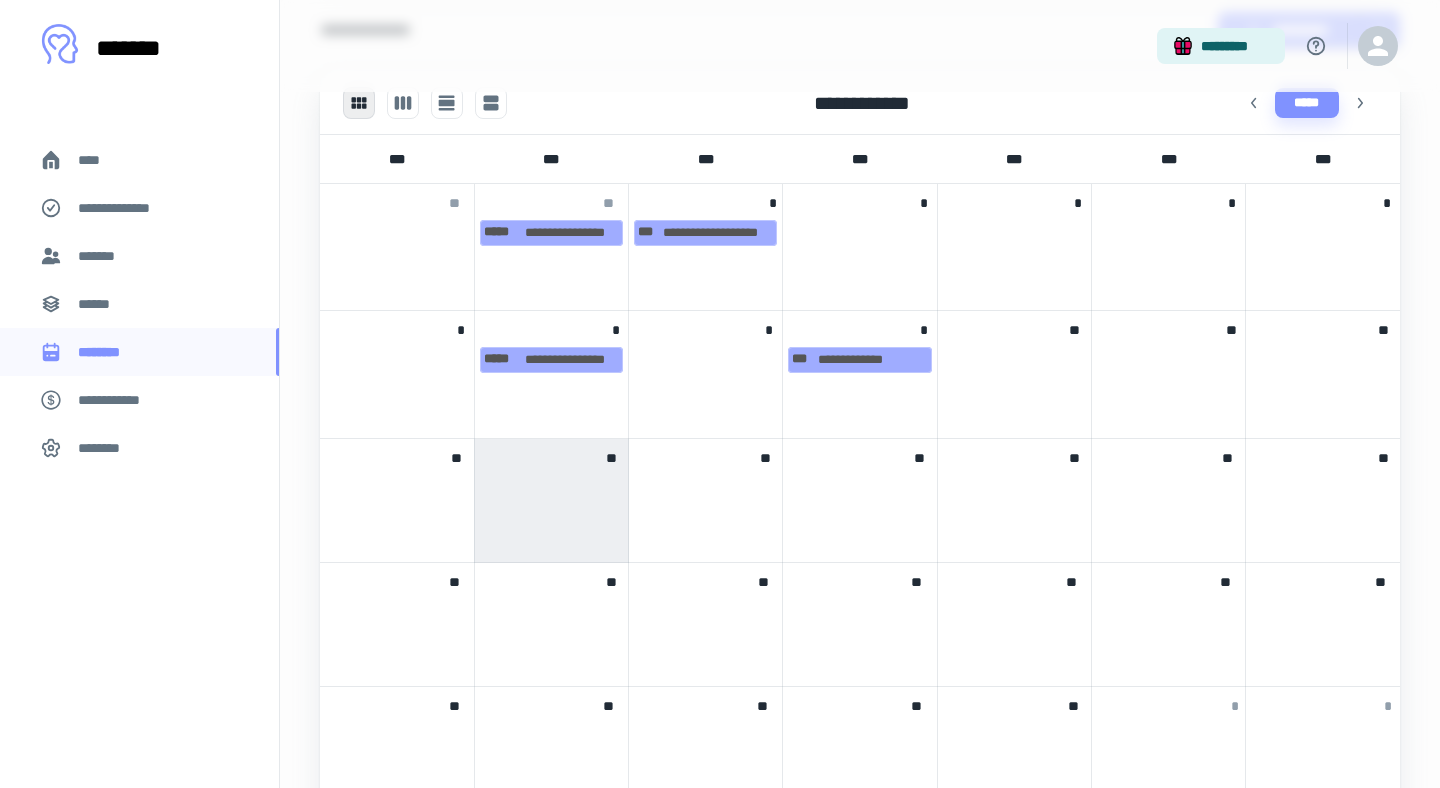 scroll, scrollTop: 683, scrollLeft: 0, axis: vertical 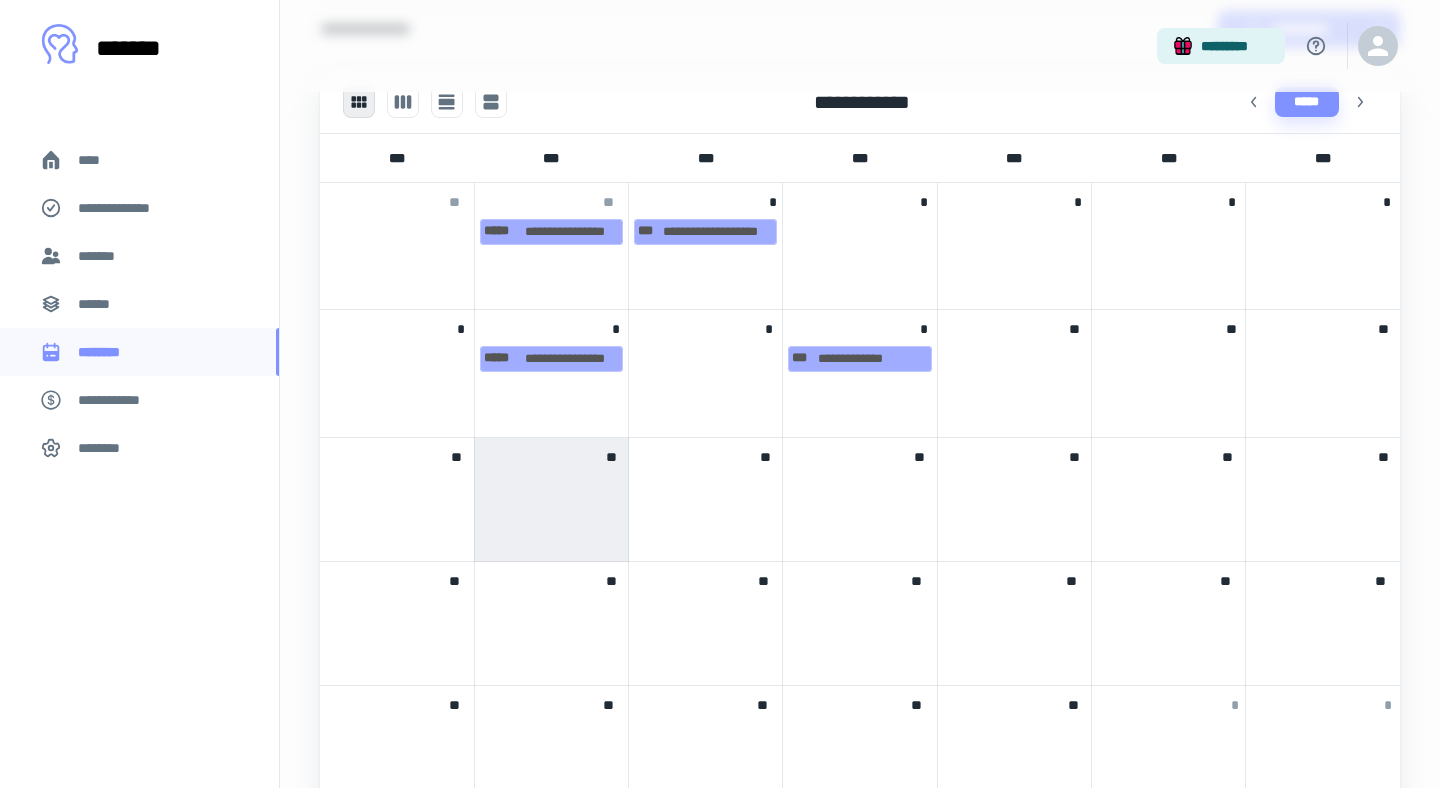 click at bounding box center [551, 485] 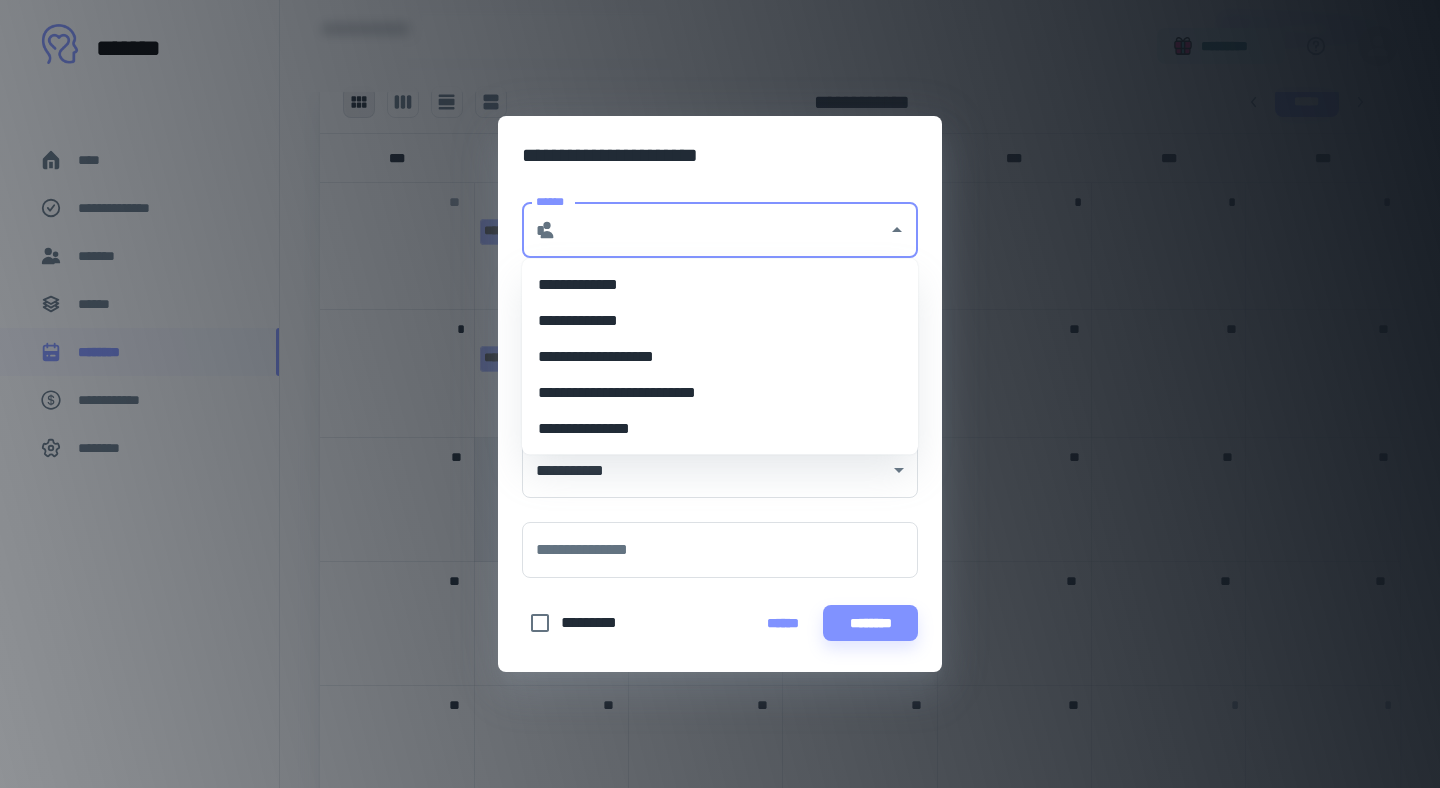 click on "******" at bounding box center (722, 230) 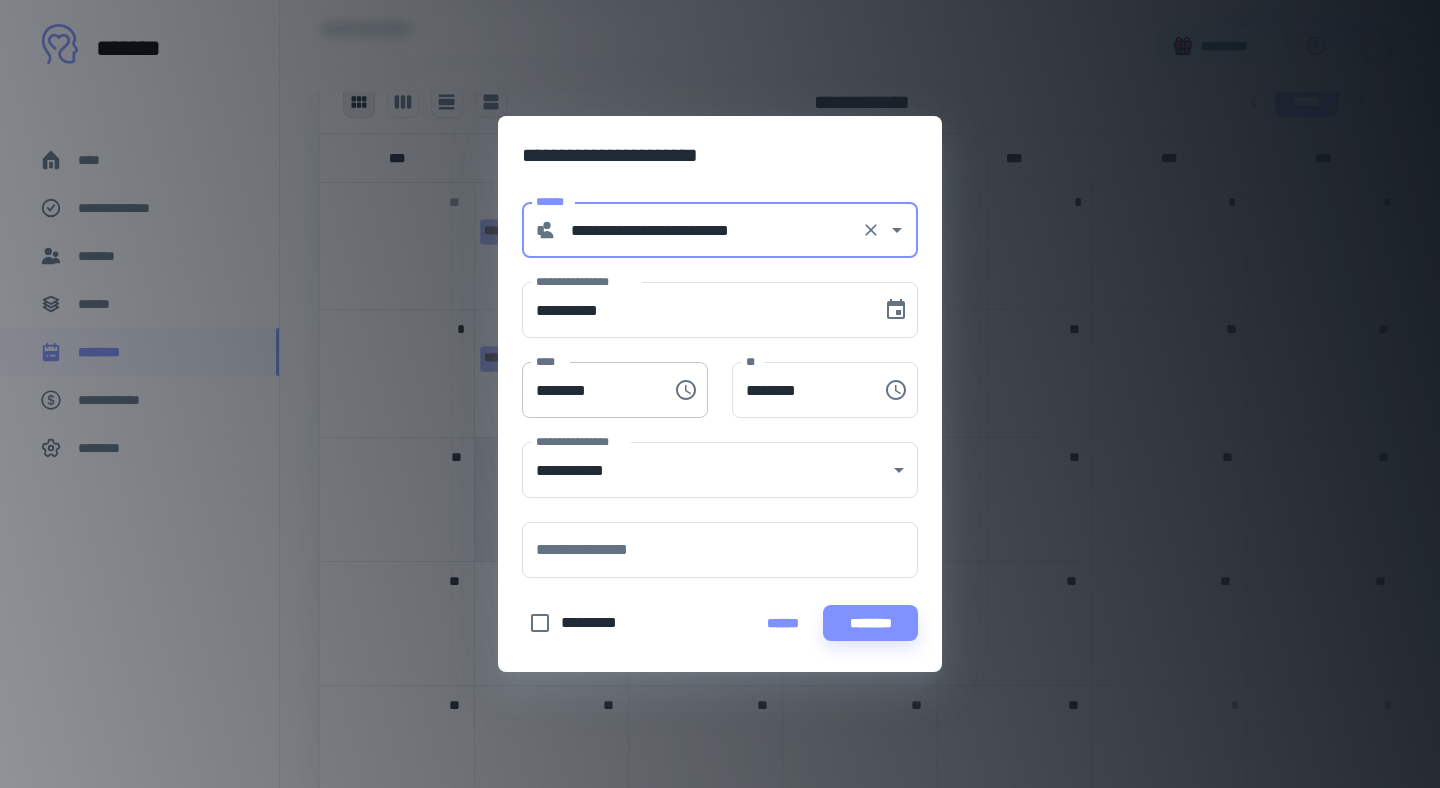 click on "********" at bounding box center [590, 390] 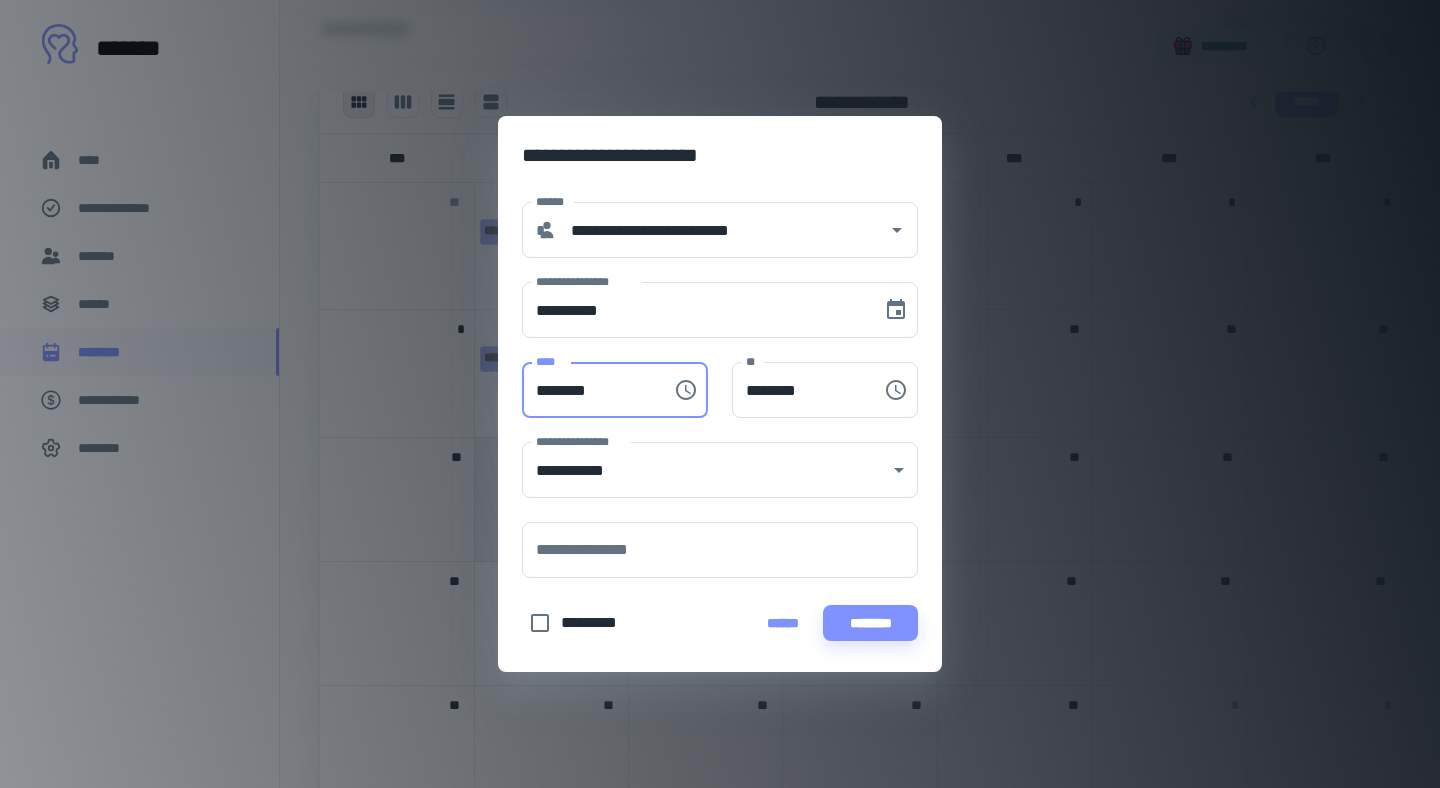 type on "********" 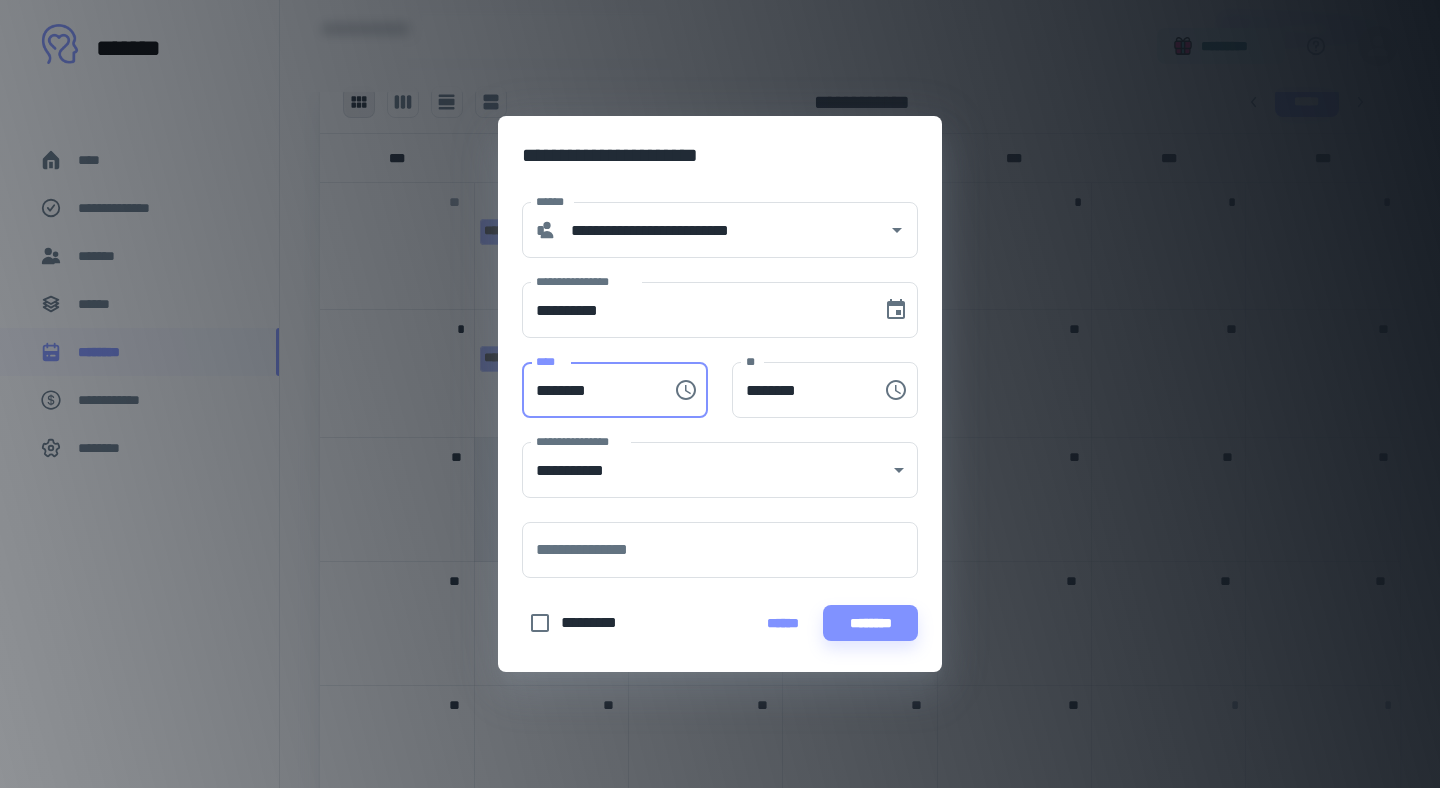 type on "********" 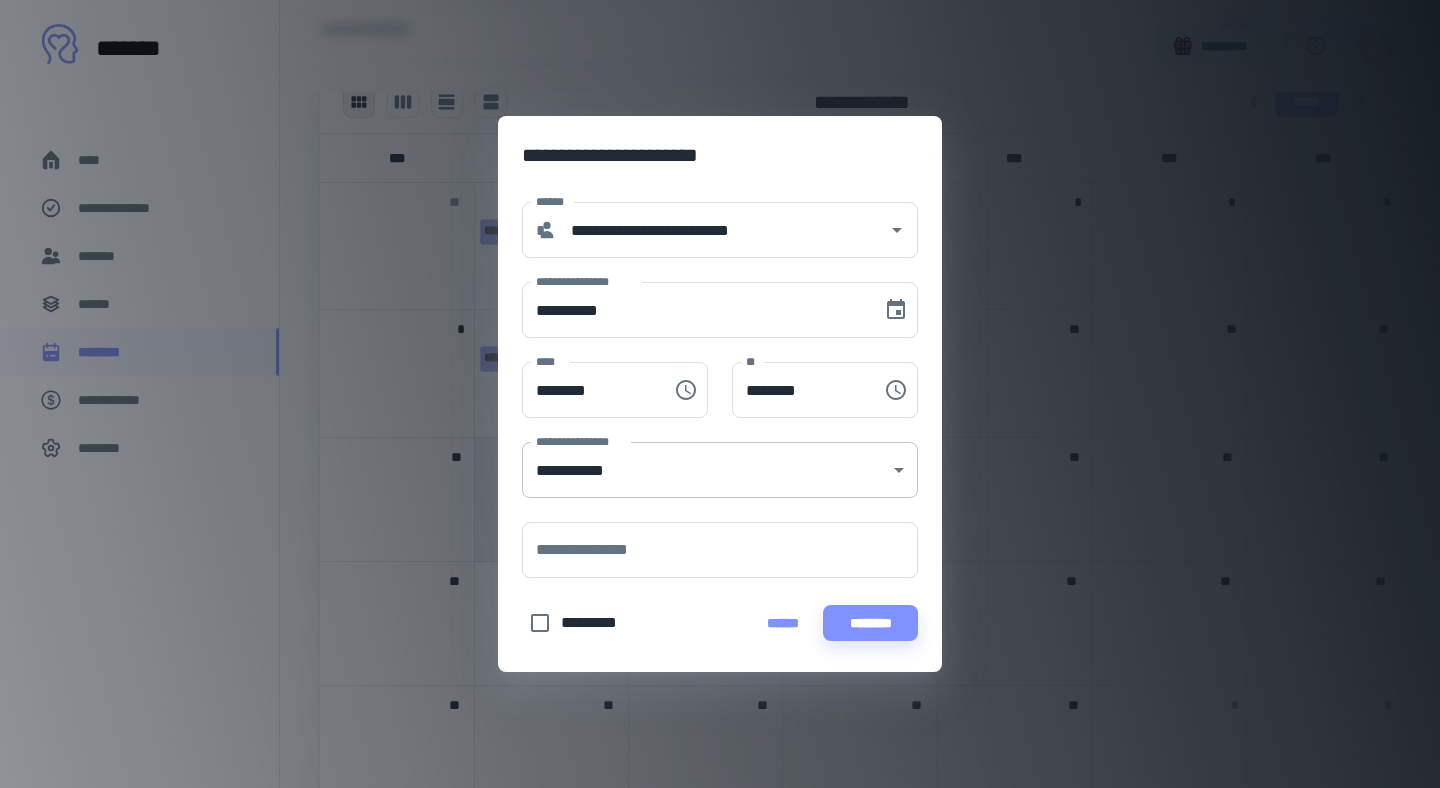 click on "[FIRST] [LAST] [STREET] [CITY], [STATE] [ZIP] [COUNTRY] [PHONE] [EMAIL] [SSN] [DLN] [CCNUM] [DOB] [AGE] [ADDRESS] [COORDS] [POSTAL] [HOME] [WORK] [MOBILE] [OTHER] [RELATIONSHIP] [OCCUPATION] [EMPLOYER] [EDUCATION] [NATIONALITY] [GENDER] [ETHNICITY] [RELIGION] [POLITICAL] [MARITAL] [FAMILY] [CHILDREN] [PETS] [VEHICLE] [LICENSEPLATE] [PASSPORT] [IDNUMBER] [ACCOUNTNUMBER] [USERNAME] [PASSWORD] [SECURITYQUESTION] [SECURITYANSWER] [IPADDRESS] [MACADDRESS] [DEVICEID] [COOKIES] [BROWSINGHISTORY] [SEARCHHISTORY] [PURCHASEHISTORY] [LOCATIONHISTORY] [CALLHISTORY] [MESSAGES] [EMAILS] [PHOTOS] [VIDEOS] [AUDIO] [FILES] [HEALTHDATA] [INSURANCEDATA] [BANKINGDATA] [CREDITSCORE] [TAXID] [VOTERID] [DRIVINGRECORD] [CRIMINALRECORD] [SOCIALMEDIA] [ONLINEACCOUNTS] [PREFERENCES] [HABITS] [INTERESTS] [BIOMETRICS] [DNAINFO] [MEDICALRECORDS] [PRESCRIPTIONS] [ALLERGIES] [IMMUNIZATIONS] [TESTRESULTS] [MENTALHEALTH] [PHYSICALHEALTH] [DIET] [EXERCISE] [SLEEP] [STRESSLEVEL] [MOOD] [PERSONALITY] [TRAITS] [VALUES] [BELIEFS] [ATTITUDES] [OPINIONS] [GOALS] [AMBITIONS] [DREAMS] [FEARS] [WORRIES] [REGRETS] [HAPPINESS] [SADNESS] [ANGER] [FEAR] [JOY] [LOVE] [HATE] [TRUST] [DISTURST] [HOPE] [DESPAIR] [CONFIDENCE] [INSECURITY] [OPTIMISM] [PESSIMISM] [EMPATHY] [APATHY] [SYMPATHY] [INDIFFERENCE] [LOYALTY] [BETRAYAL] [HONESTY] [DISHONESTY] [INTEGRITY] [CORRUPTION] [COURAGE] [COWARDICE] [PATIENCE] [IMPATIENCE] [FORGIVENESS] [RESENTMENT] [GRATITUDE] [ENTITLEMENT] [HUMILITY] [ARROGANCE] [KINDNESS] [CRUELTY] [COMPASSION] [INDIFFERENCE] [RESPECT] [DISRESPECT] [FAIRNESS] [UNFAIRNESS] [JUSTICE] [INJUSTICE] [FREEDOM] [OPPRESSION] [LIBERTY] [TYRANNY] [DEMOCRACY] [DICTATORSHIP] [REPUBLIC] [MONARCHY] [EMPIRE] [KINGDOM] [COMMONWEALTH] [FEDERATION] [CONFEDERATION] [UNION] [ALLIANCE] [COALITION] [PARTNERSHIP] [CORPORATION] [COMPANY] [BUSINESS] [ENTERPRISE] [FIRM] [AGENCY] [INSTITUTION] [ORGANIZATION] [ASSOCIATION] [SOCIETY] [CLUB] [GROUP] [TEAM] [COMMITTEE] [BOARD] [COUNCIL] [COMMISSION] [DEPARTMENT] [DIVISION] [BRANCH] [UNIT] [SECTION] [AREA] [REGION] [DISTRICT] [COUNTY] [STATE] [PROVINCE] [TERRITORY] [COUNTRY] [CONTINENT] [PLANET] [GALAXY] [UNIVERSE]" at bounding box center [720, -289] 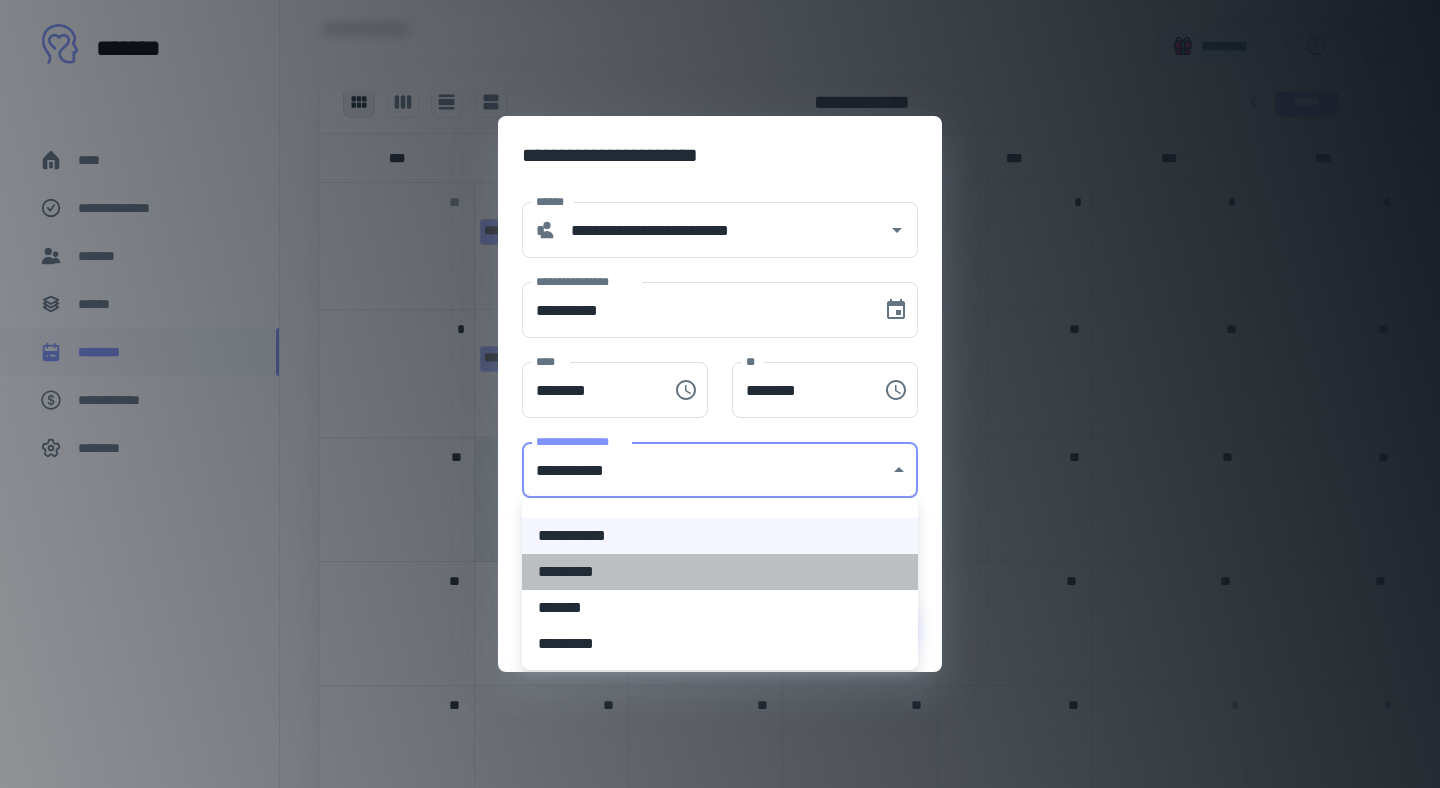 click on "*********" at bounding box center (720, 572) 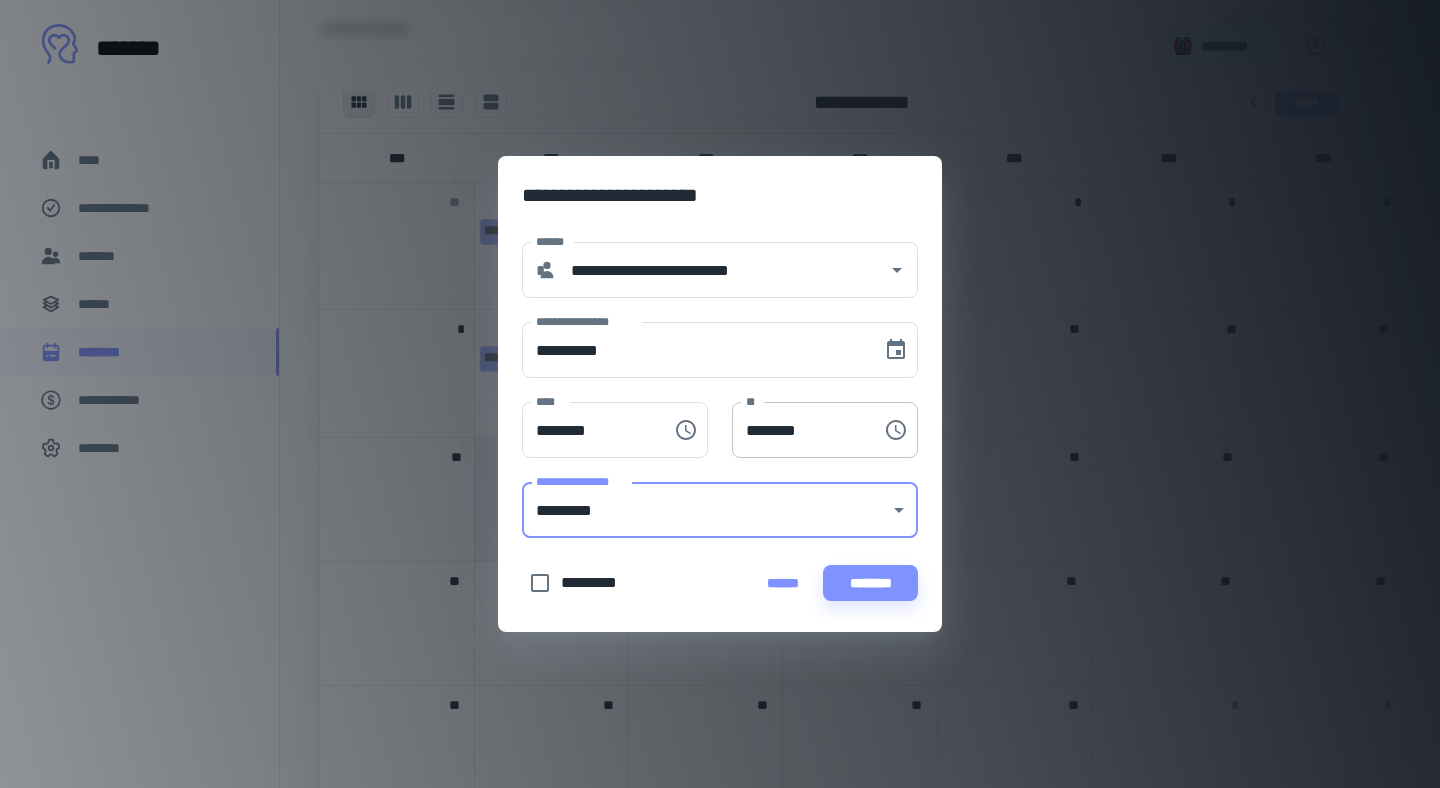 click on "********" at bounding box center (800, 430) 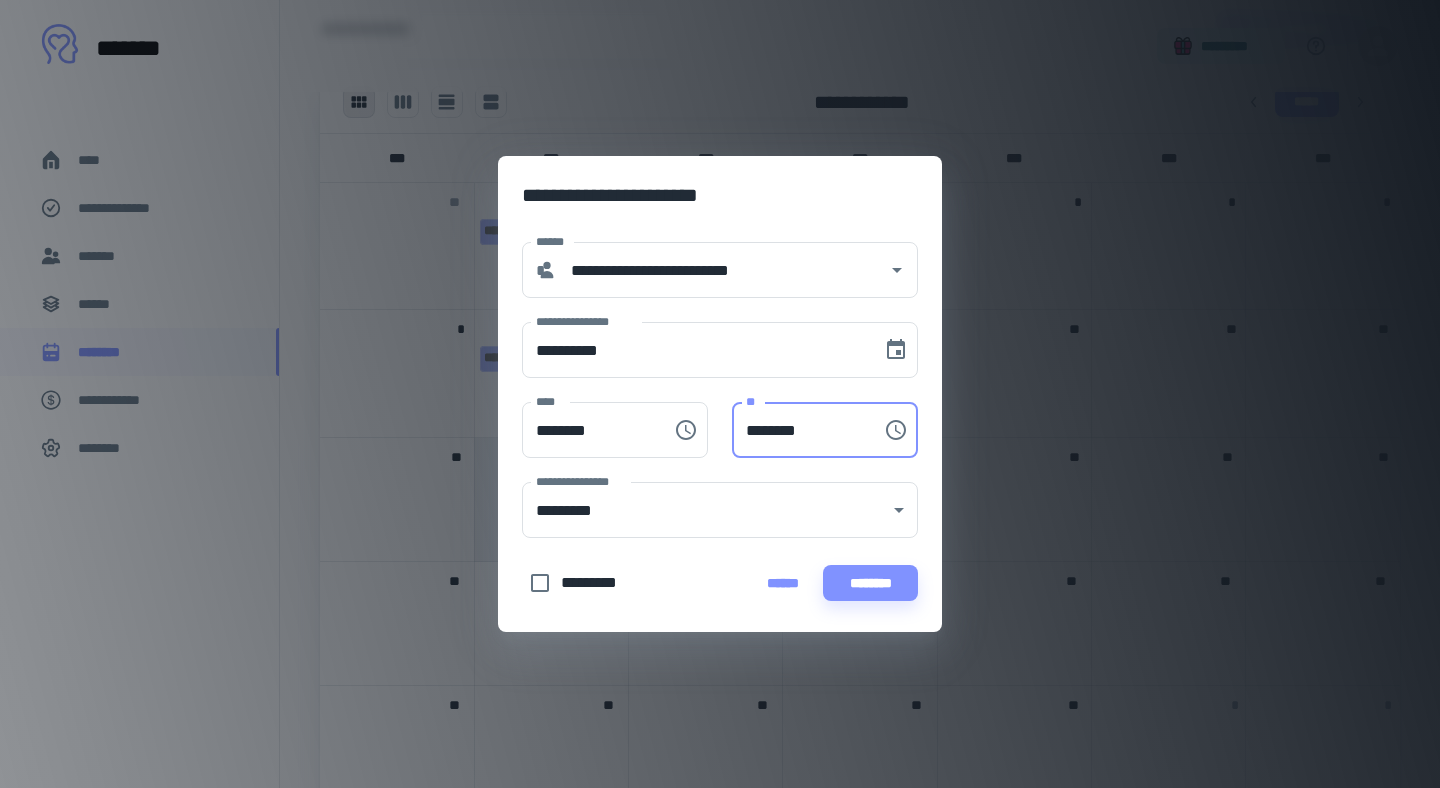 type on "********" 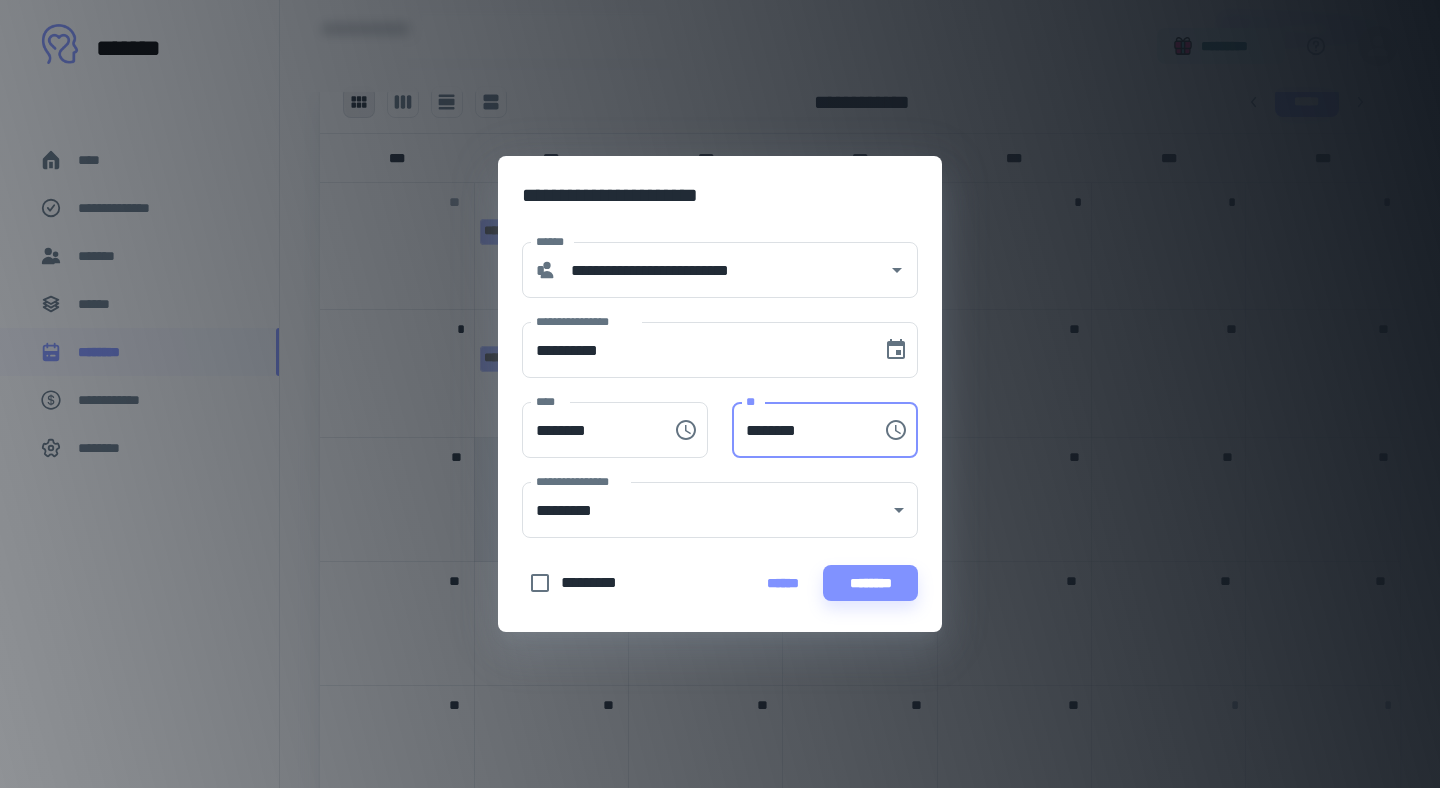 click on "**********" at bounding box center [720, 191] 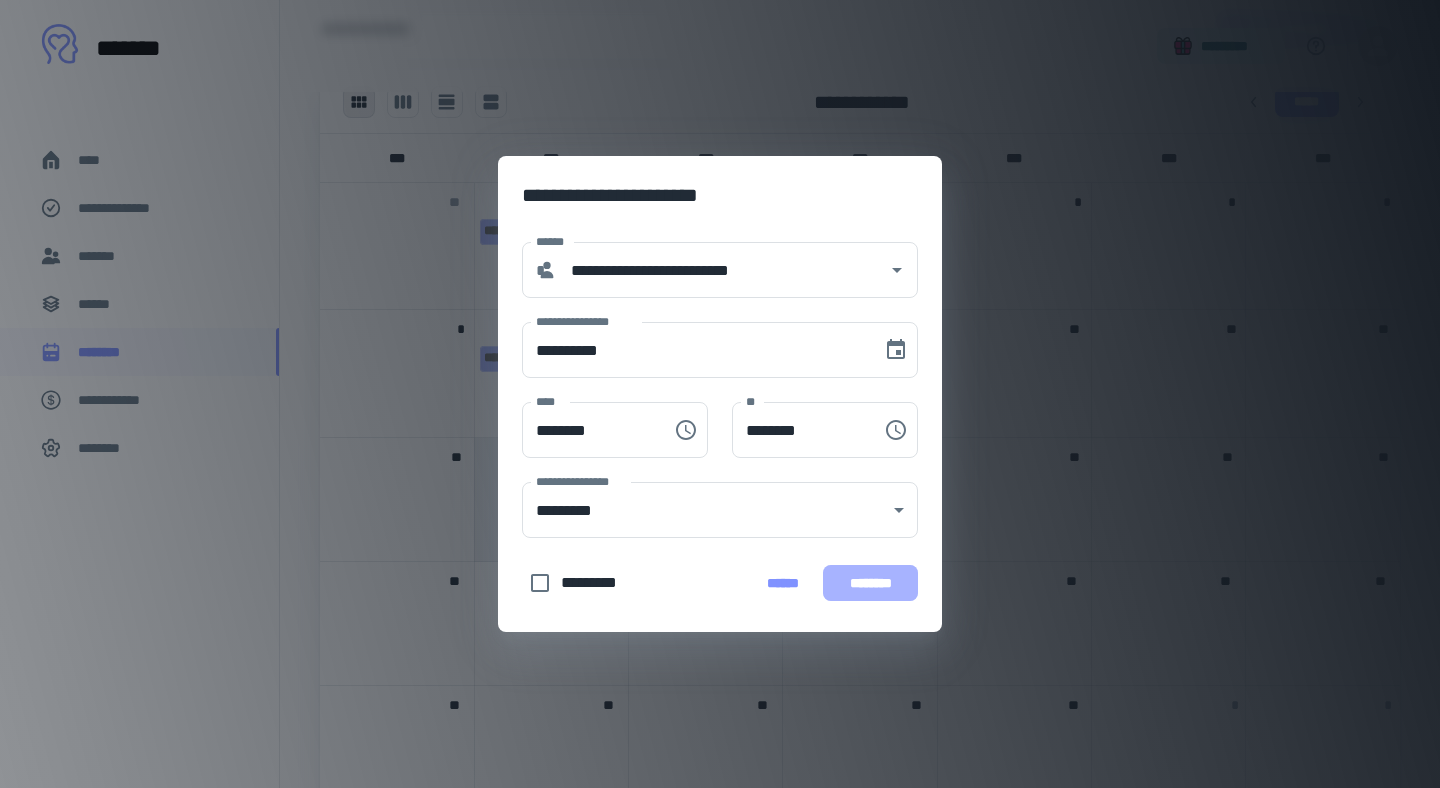click on "********" at bounding box center [870, 583] 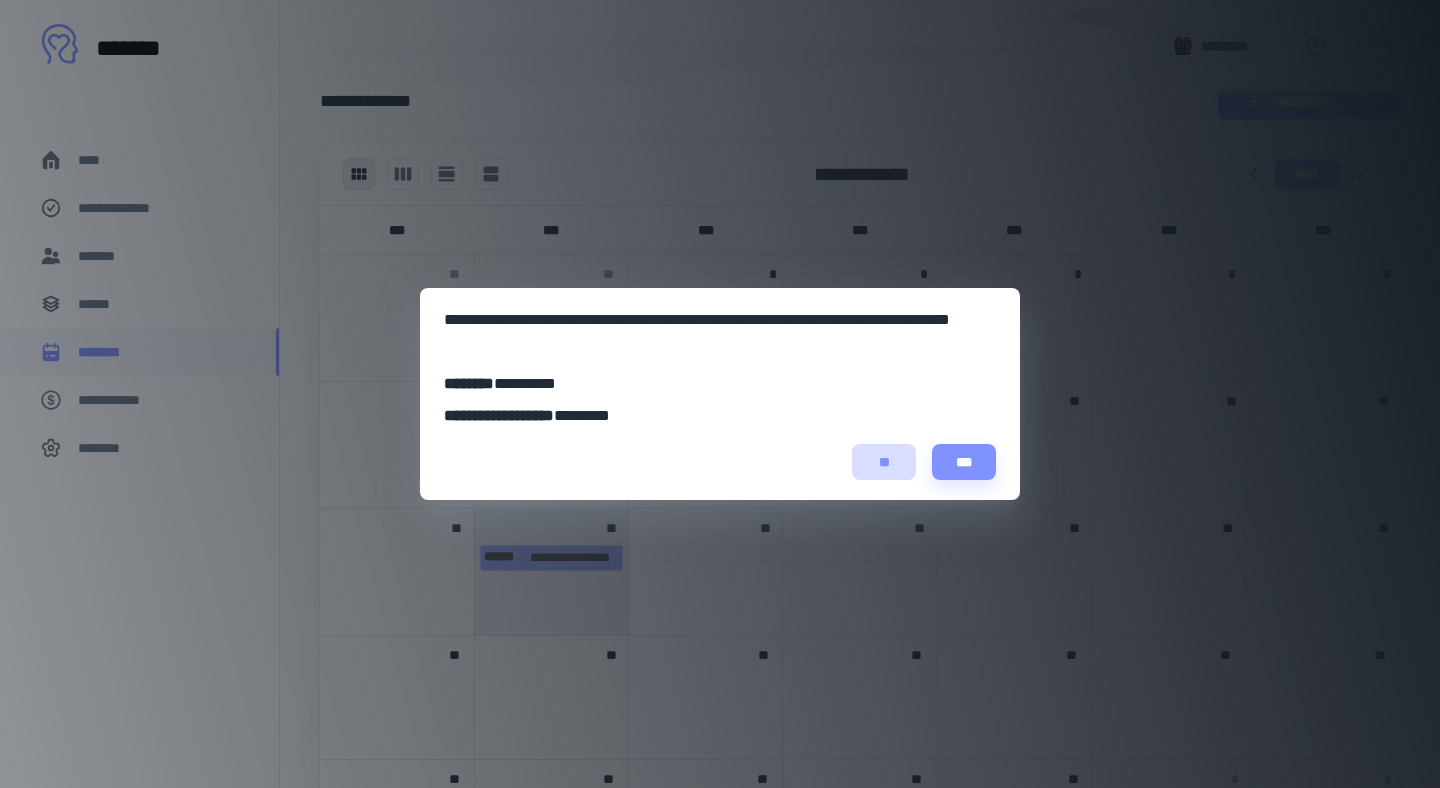 click on "**" at bounding box center [884, 462] 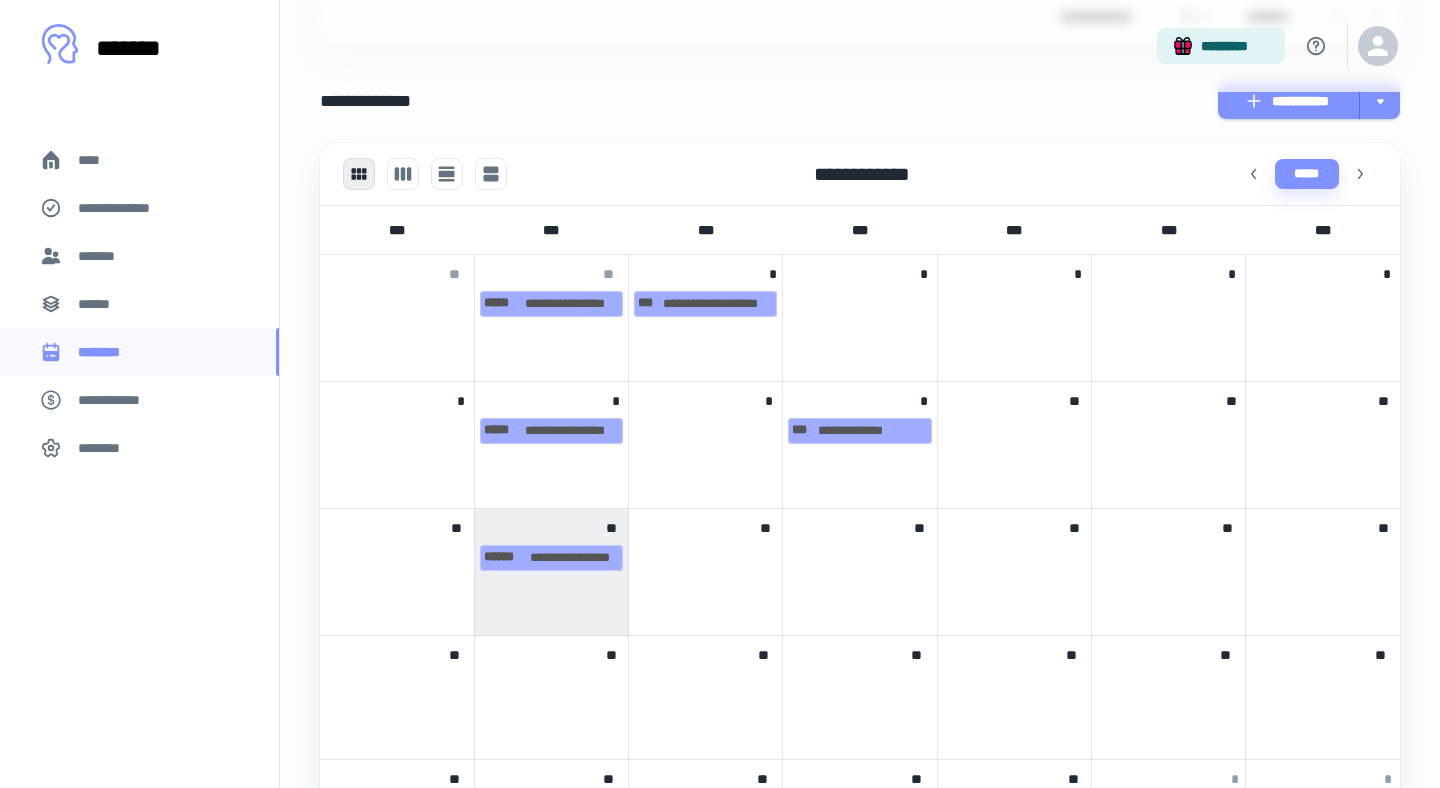 click on "[FIRST] [LAST]" at bounding box center (551, 572) 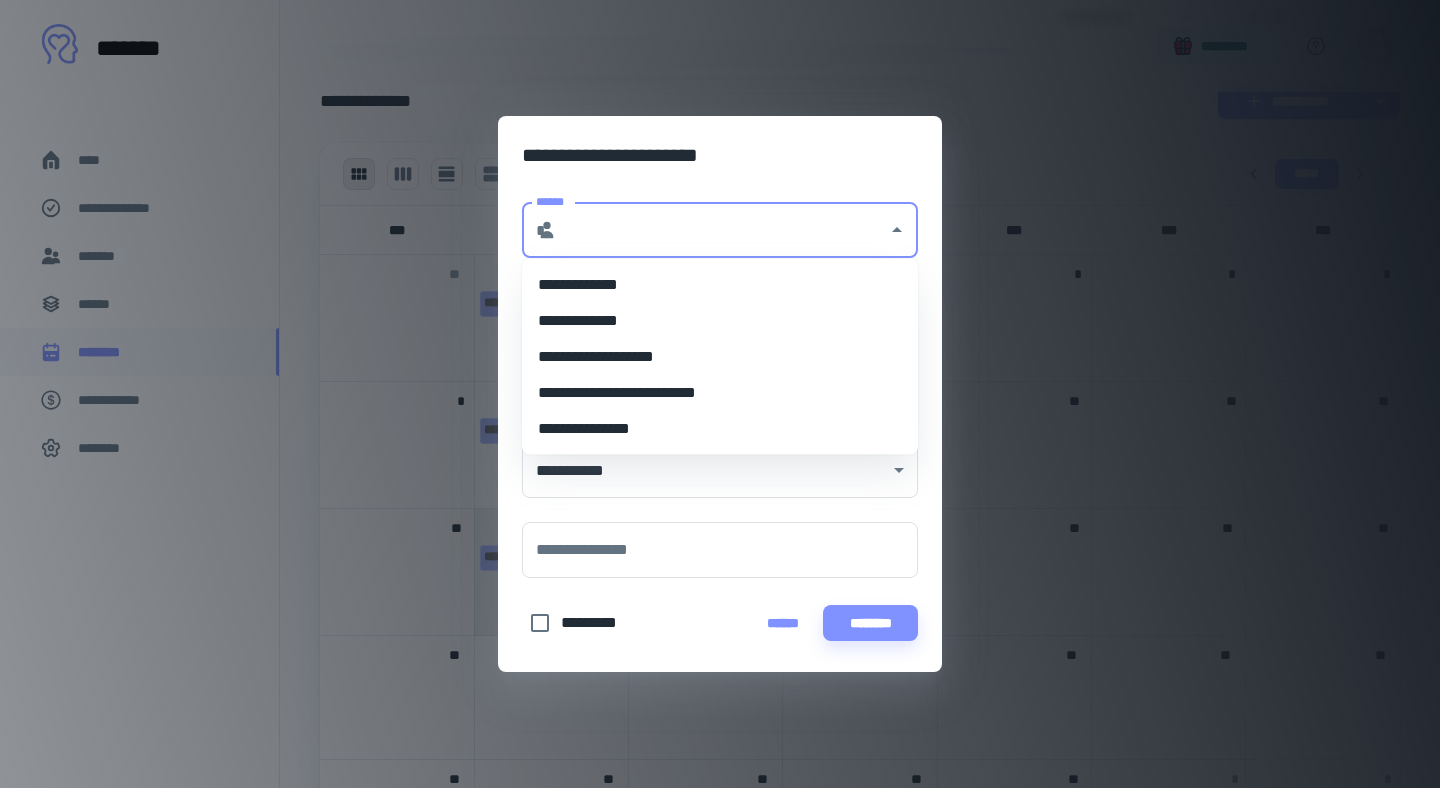 click on "******" at bounding box center [722, 230] 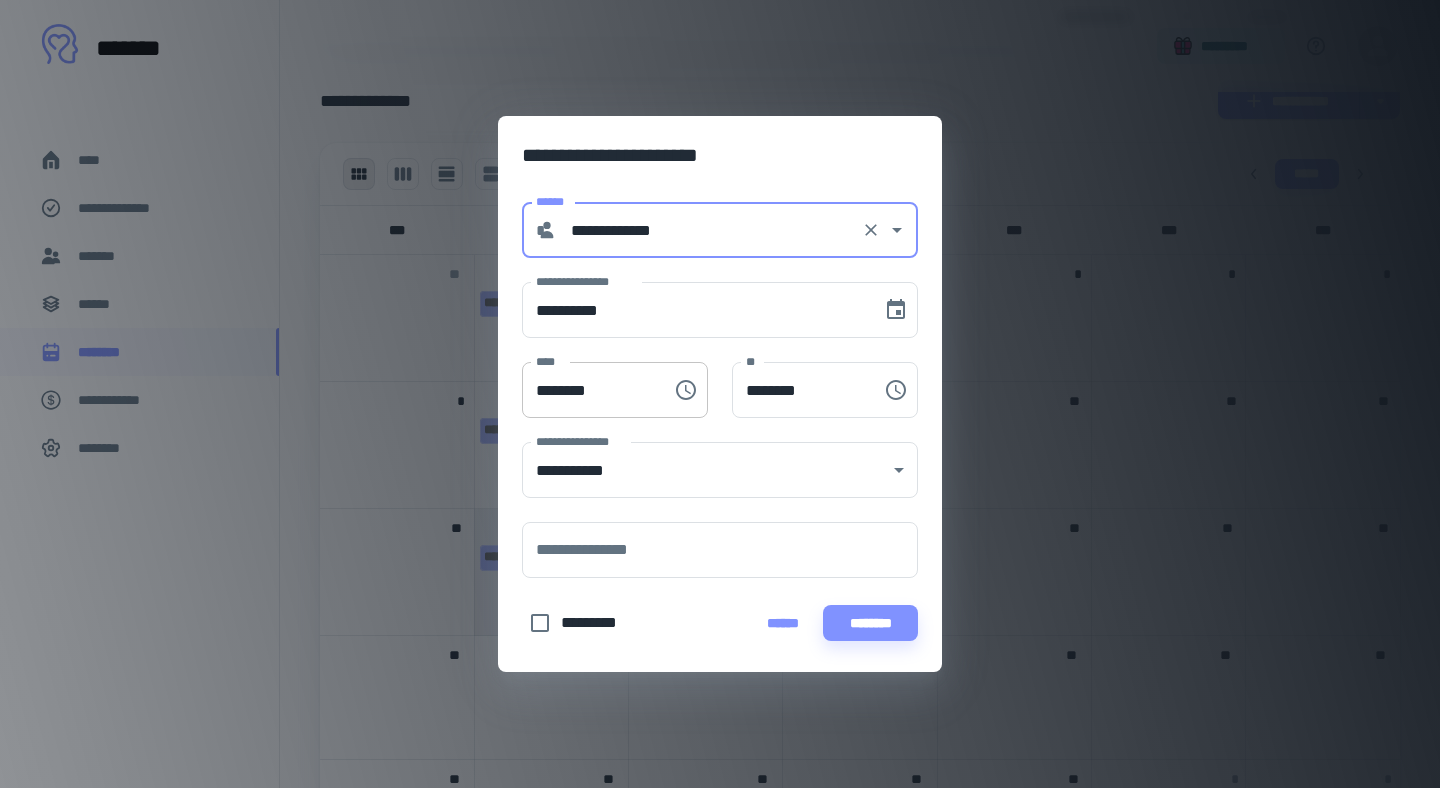 click on "********" at bounding box center [590, 390] 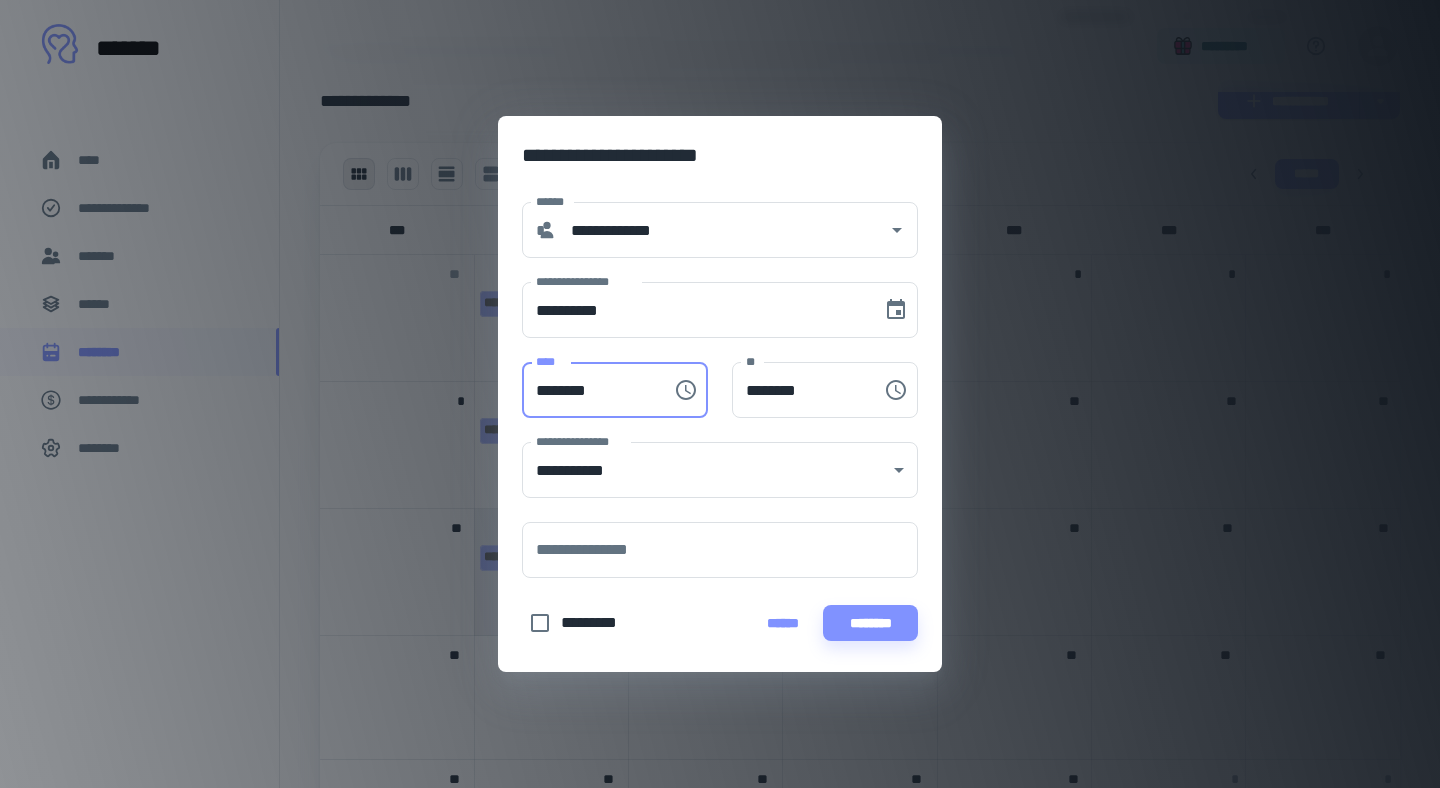 click on "********" at bounding box center (590, 390) 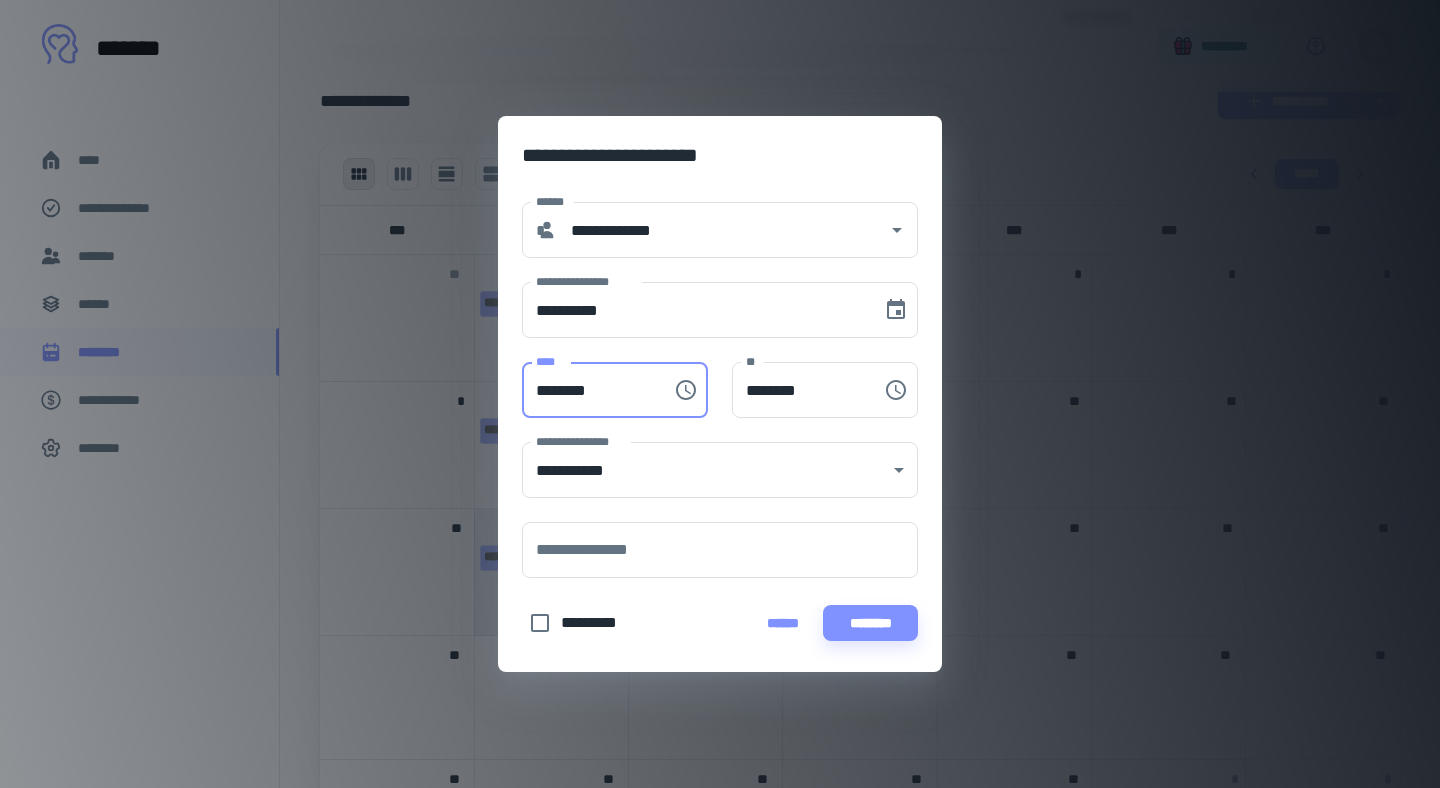 type on "********" 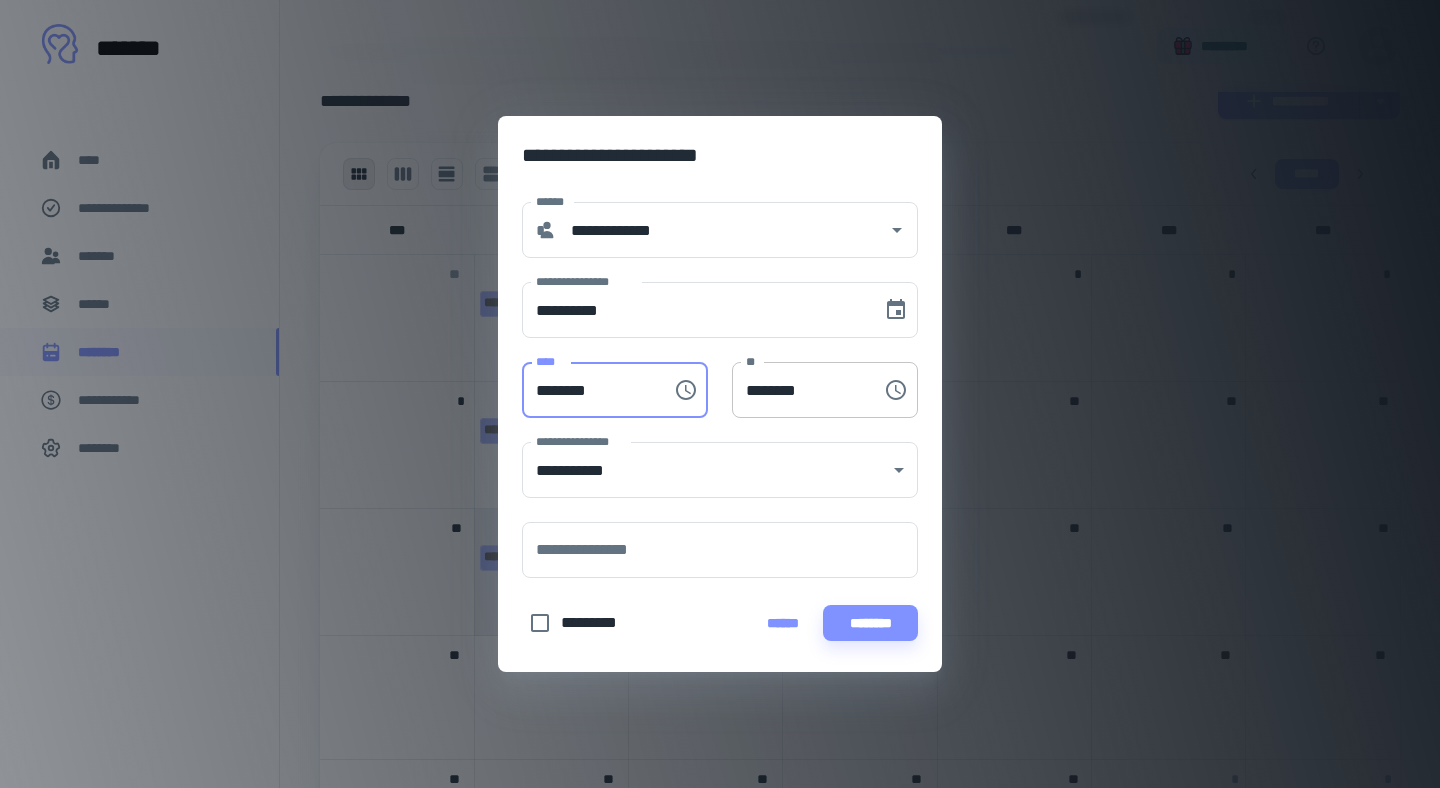 type on "********" 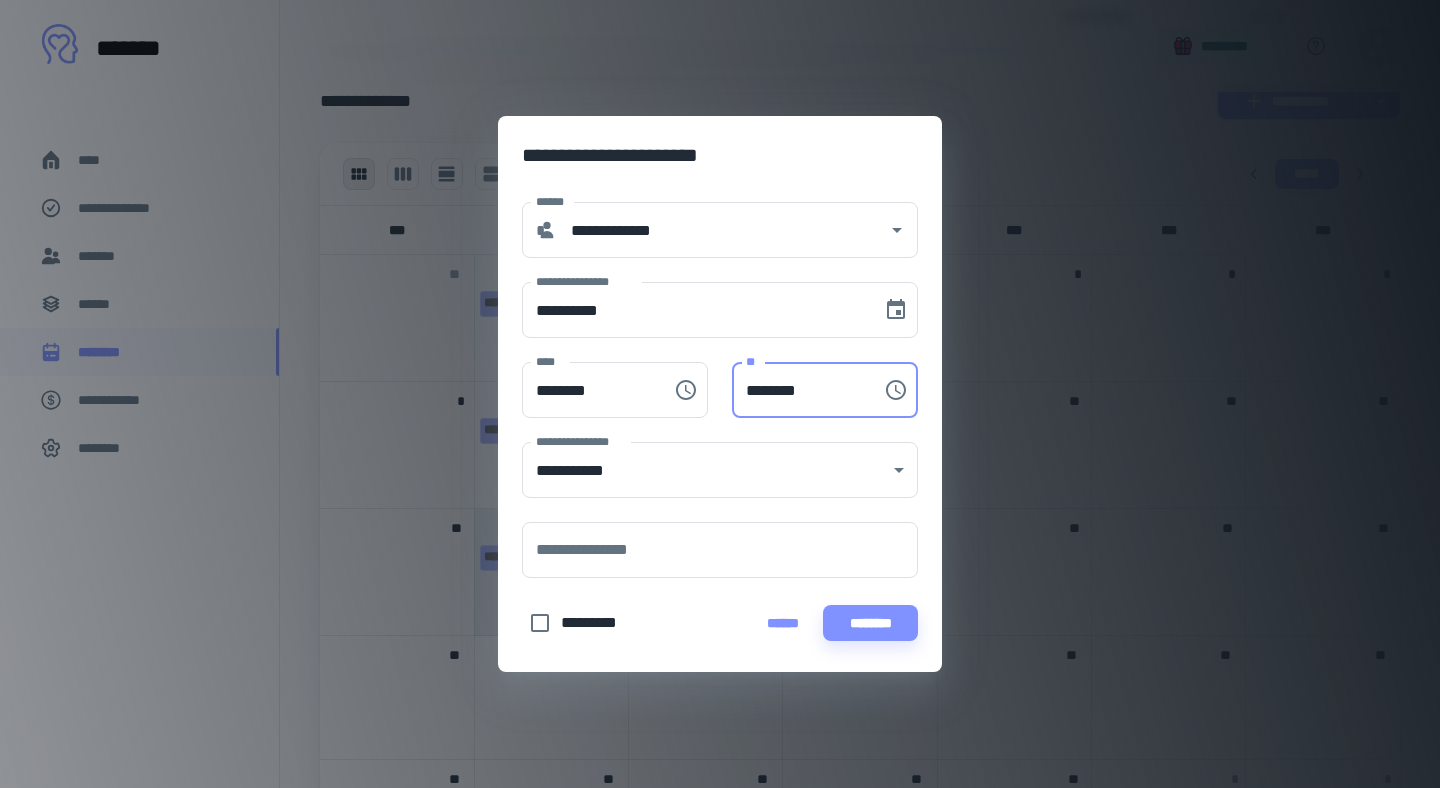 click on "********" at bounding box center [800, 390] 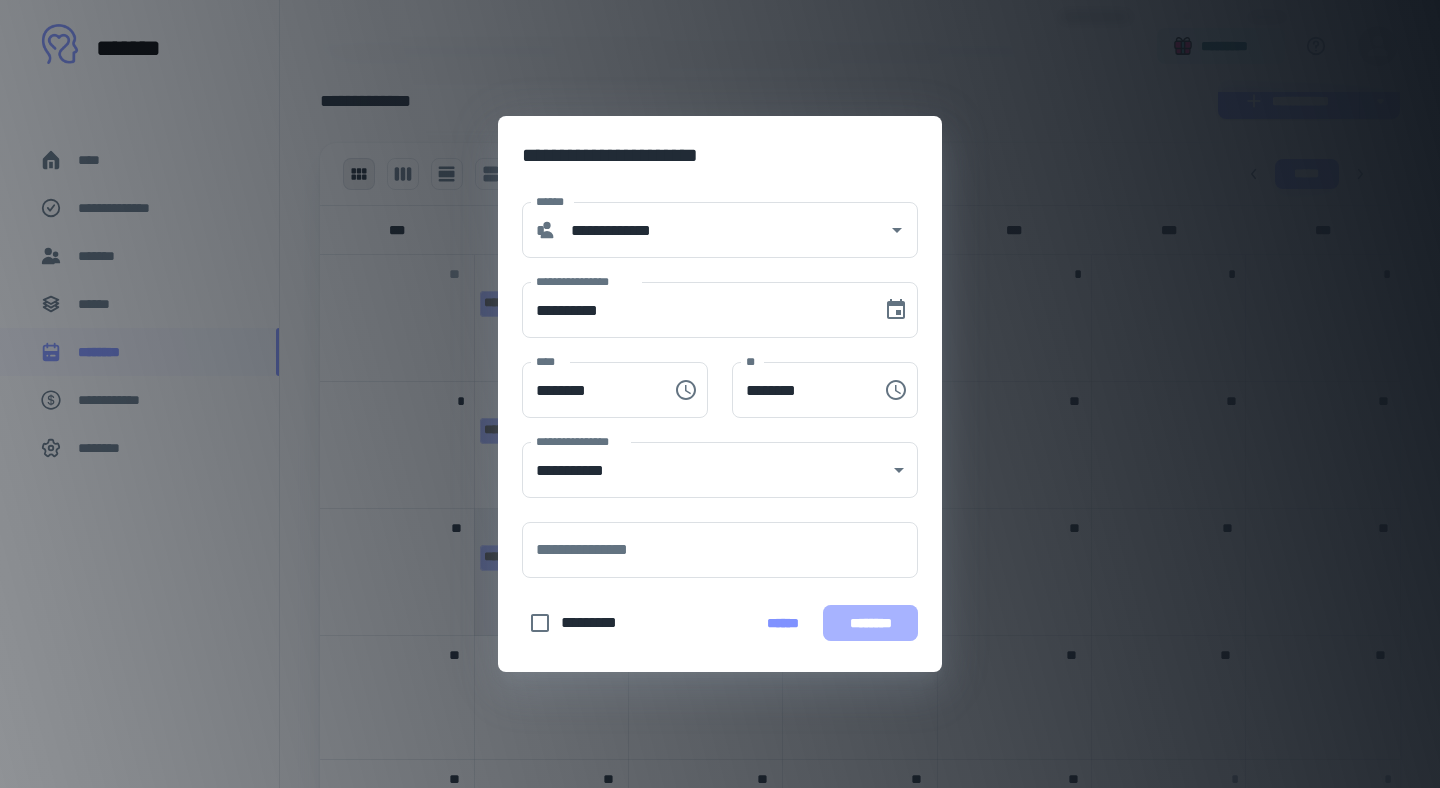 click on "********" at bounding box center (870, 623) 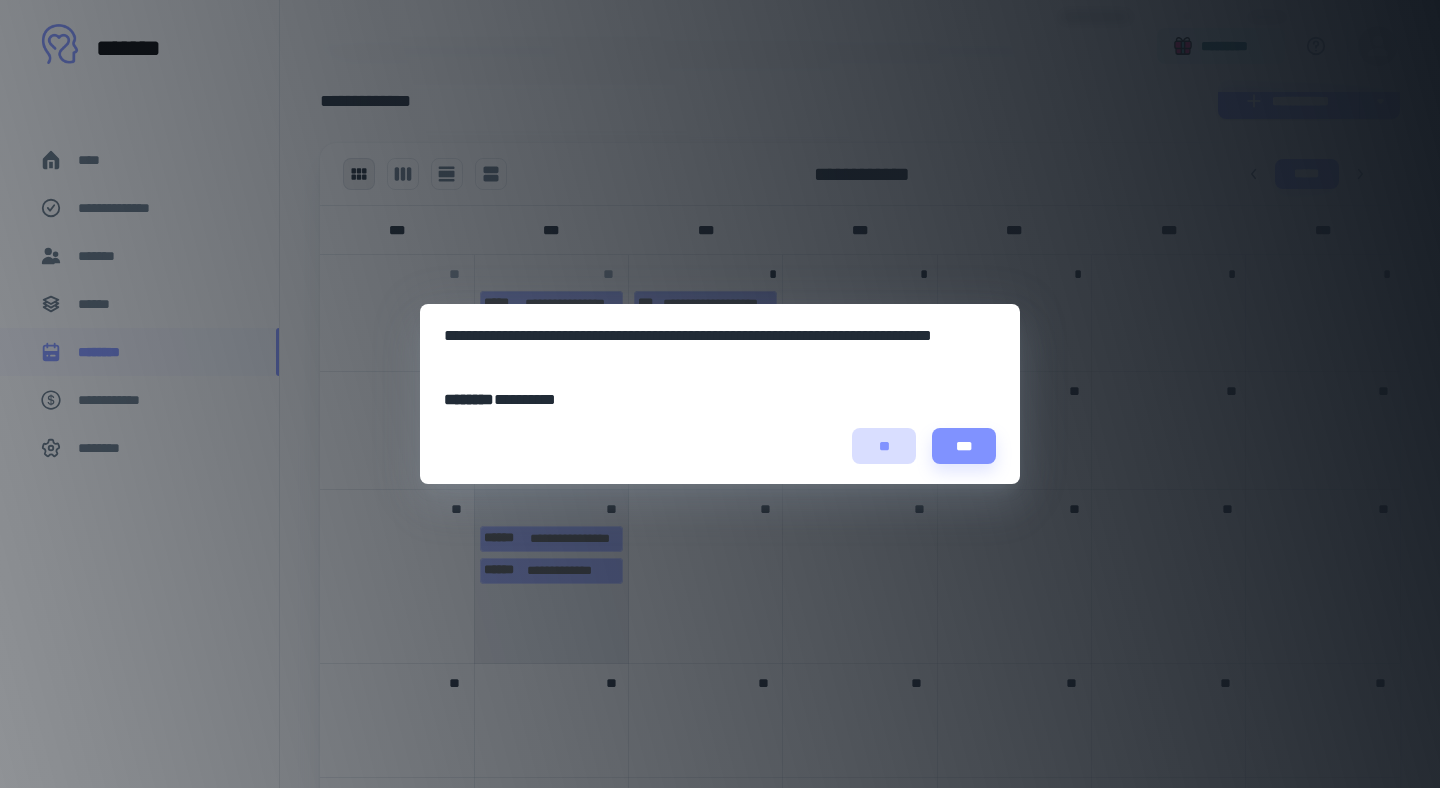 click on "**" at bounding box center (884, 446) 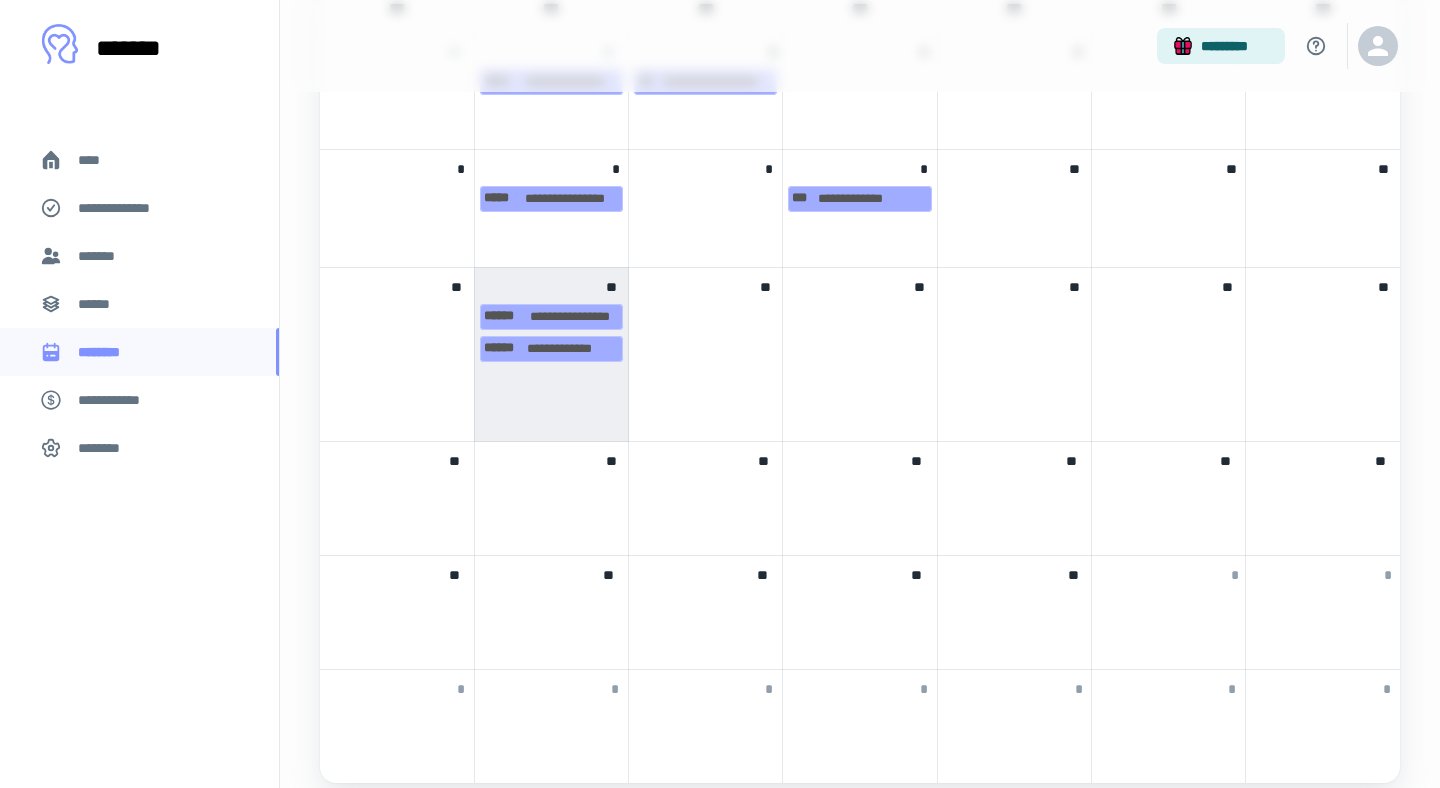 scroll, scrollTop: 918, scrollLeft: 0, axis: vertical 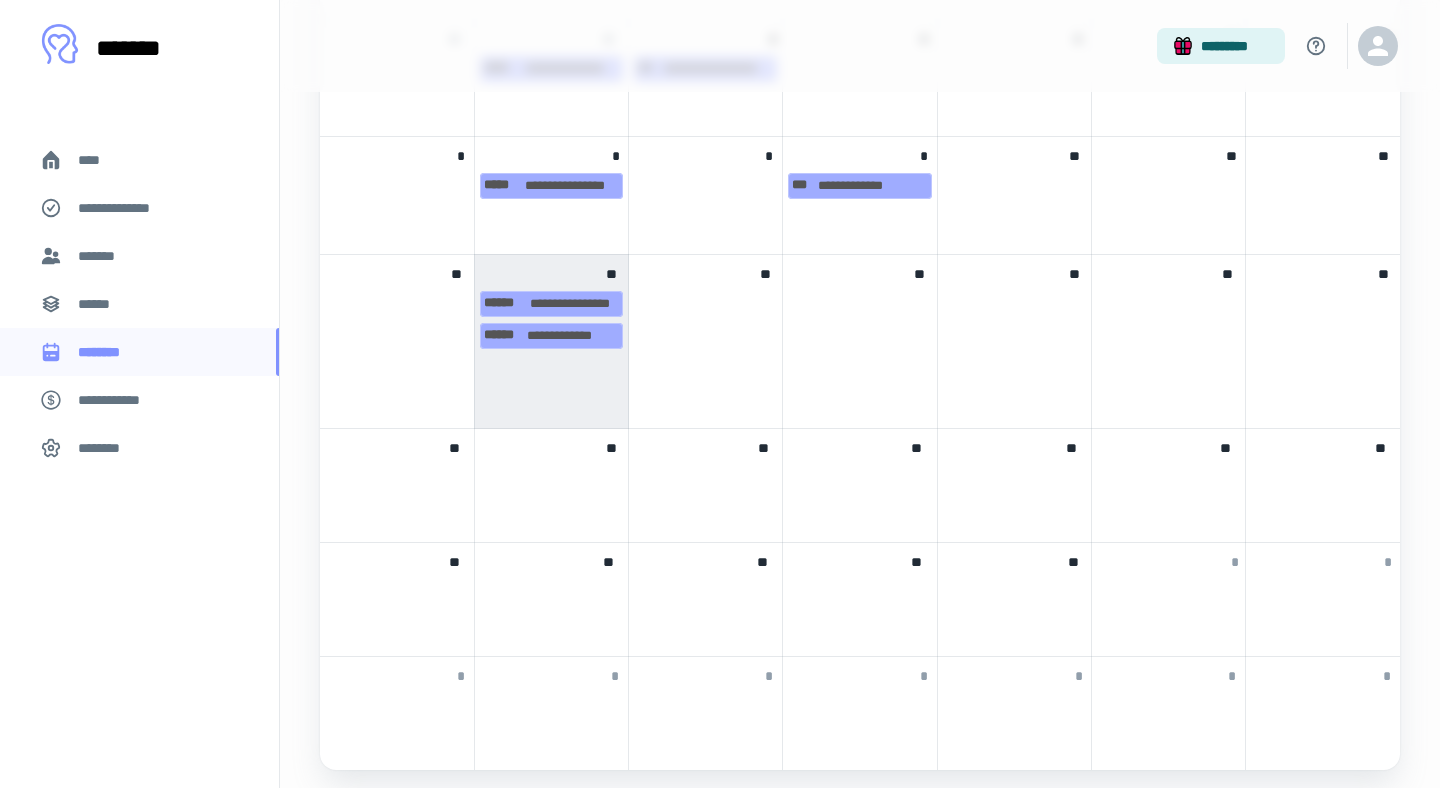 click on "**" at bounding box center [705, 342] 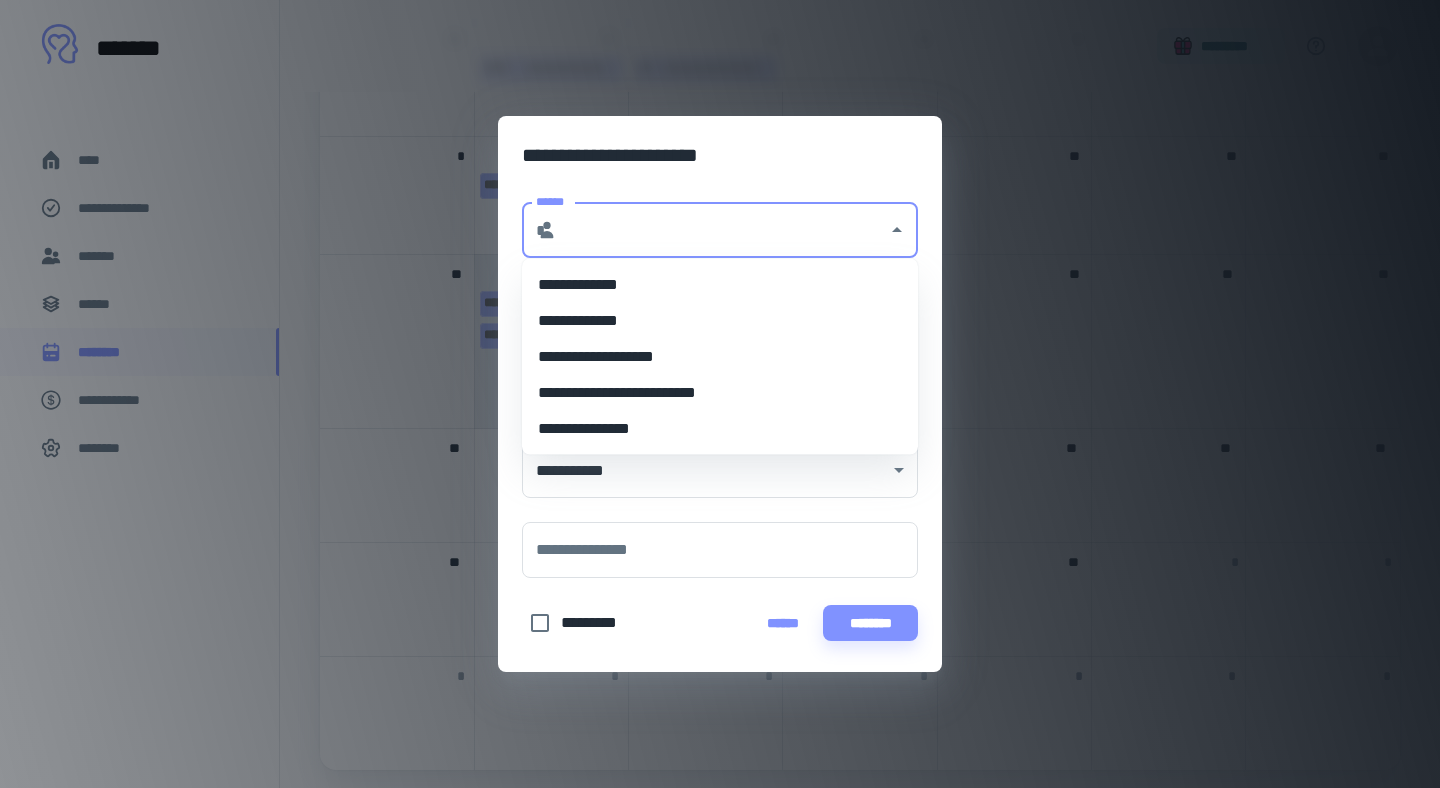 click on "******" at bounding box center [722, 230] 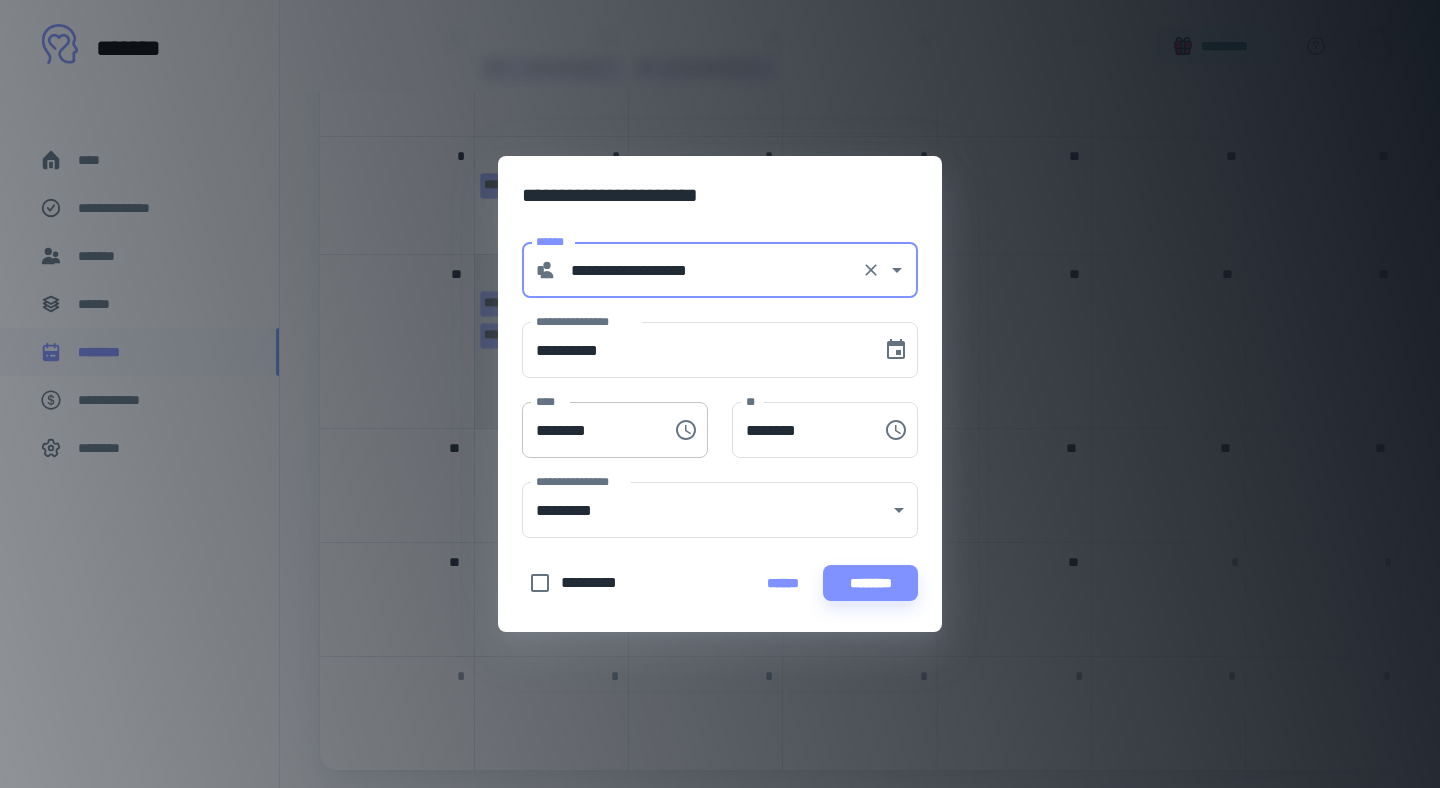 click on "********" at bounding box center (590, 430) 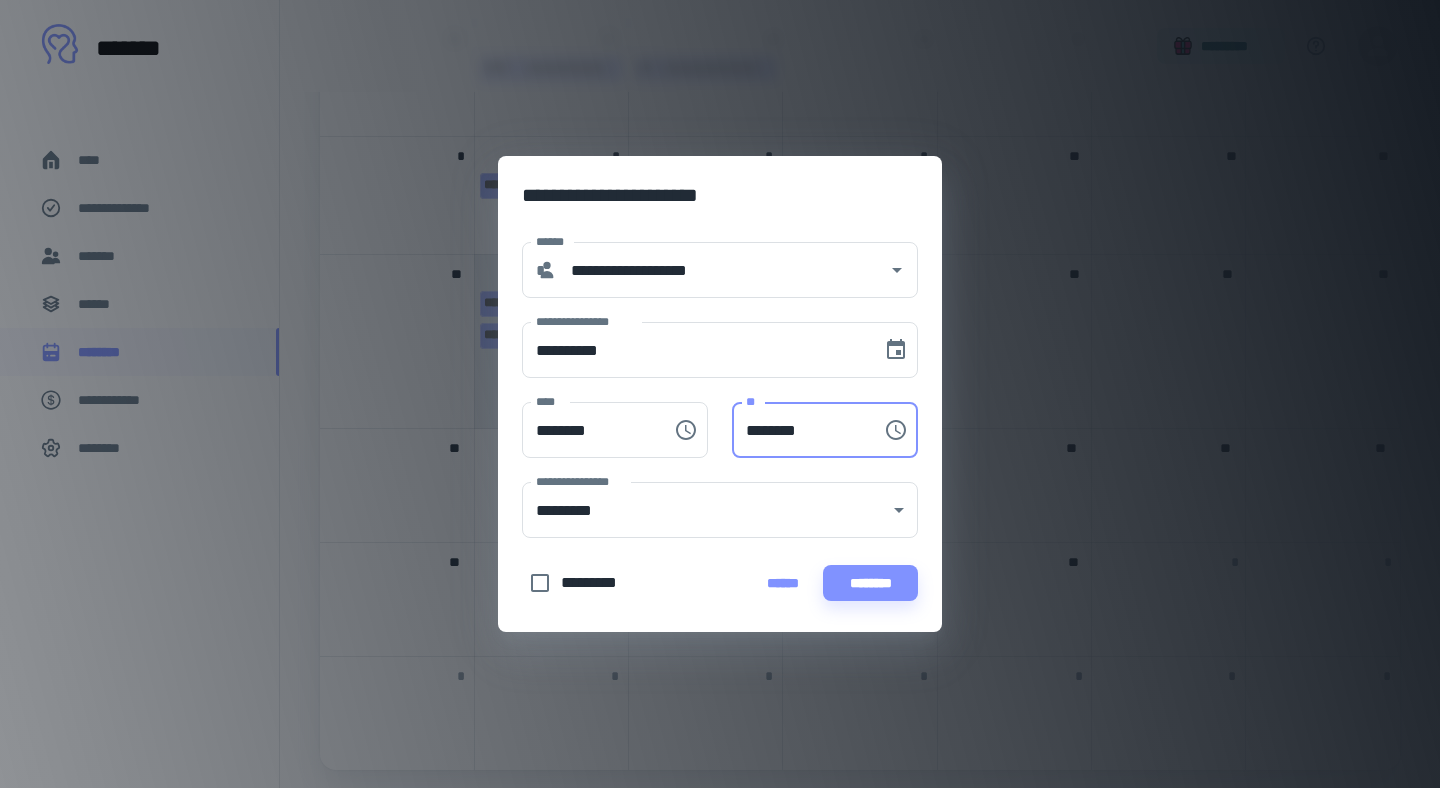 click on "********" at bounding box center (800, 430) 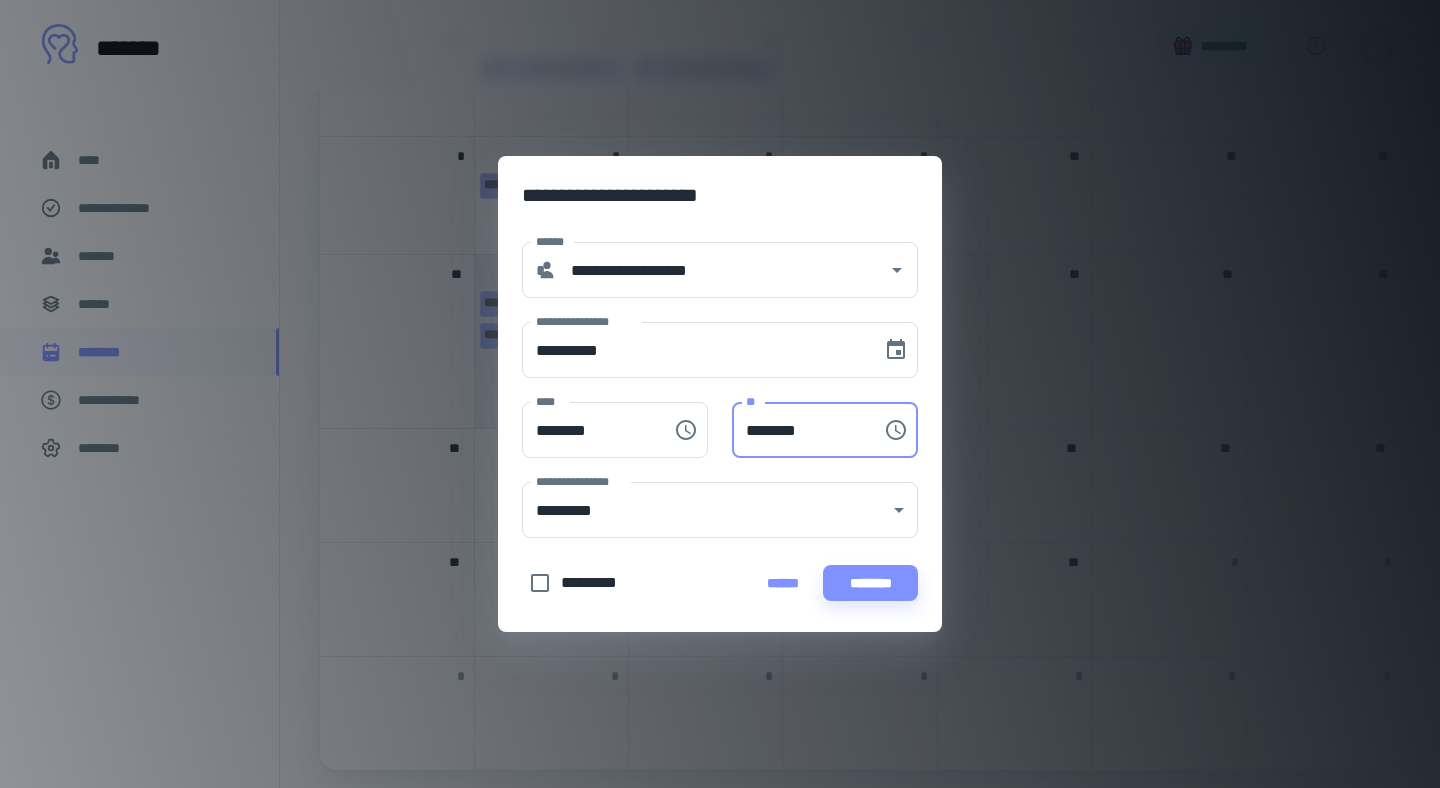 click on "********" at bounding box center (800, 430) 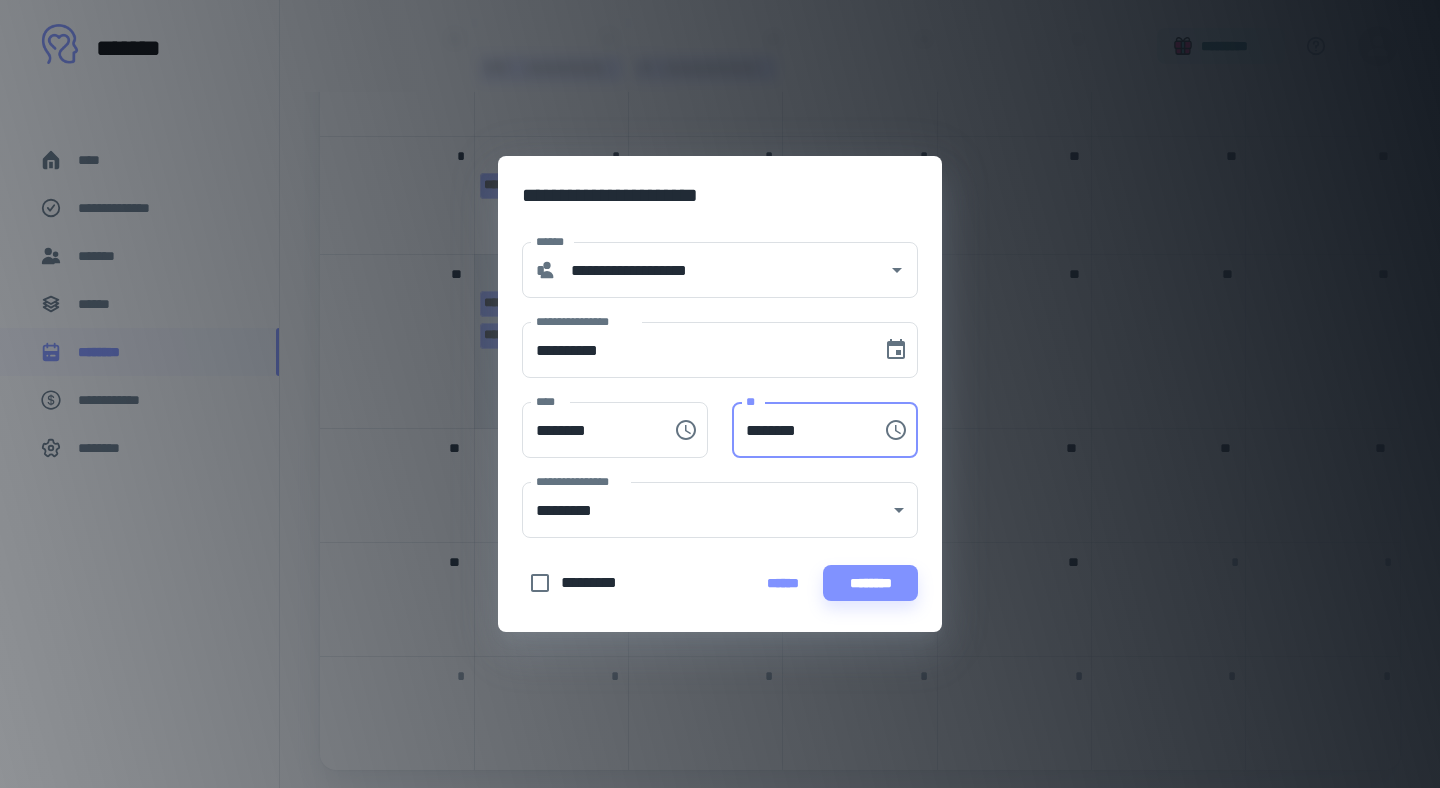 type on "********" 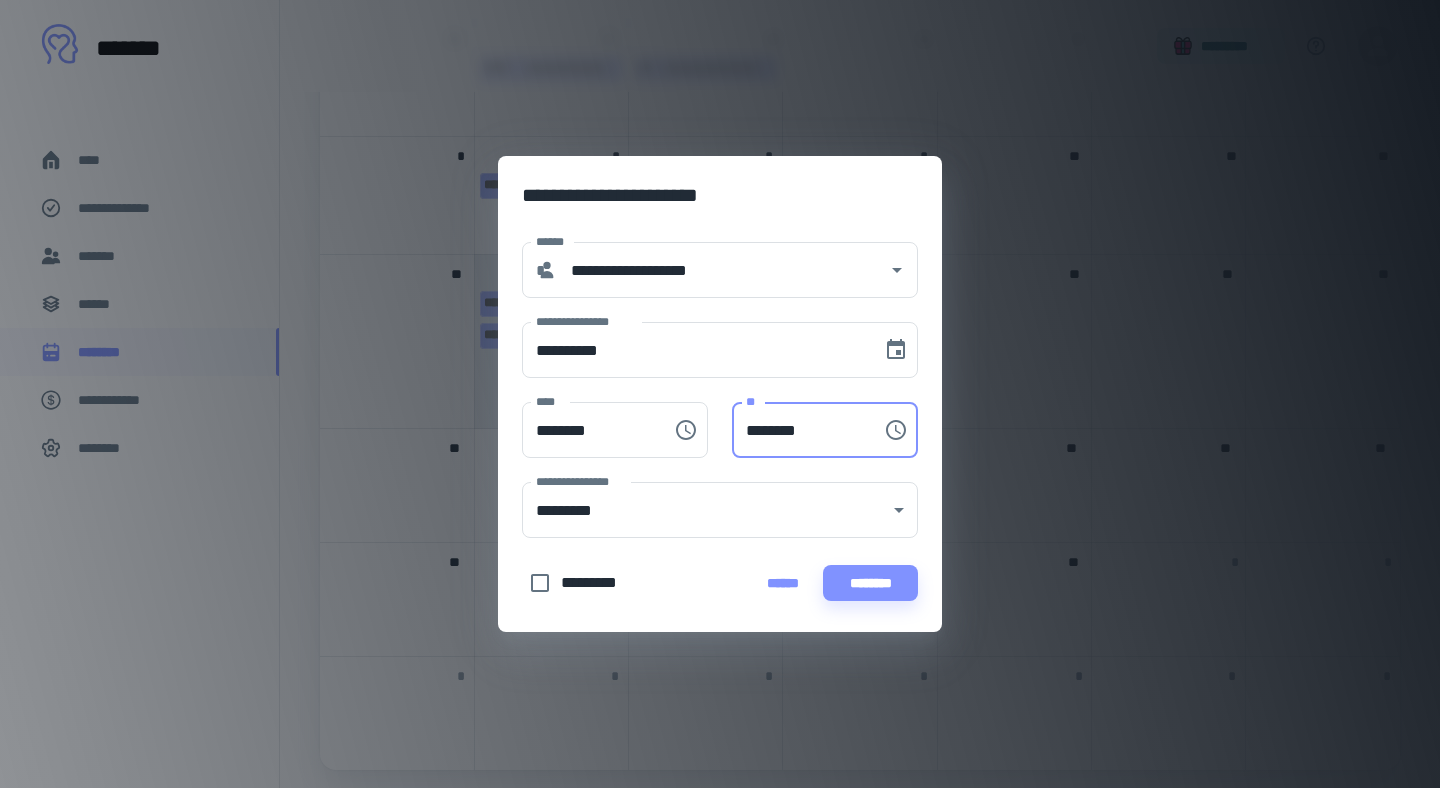 click on "********" at bounding box center [870, 583] 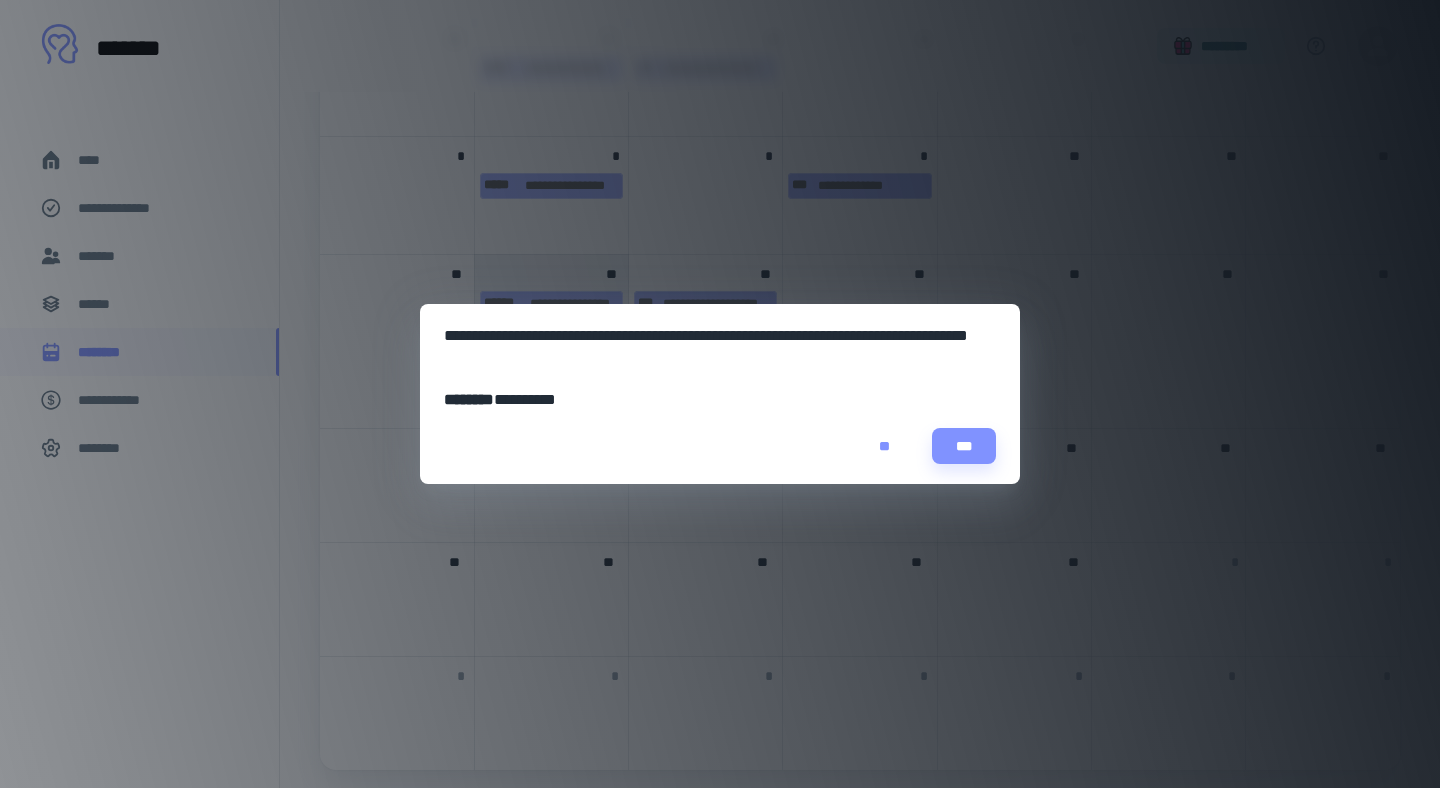 scroll, scrollTop: 463, scrollLeft: 0, axis: vertical 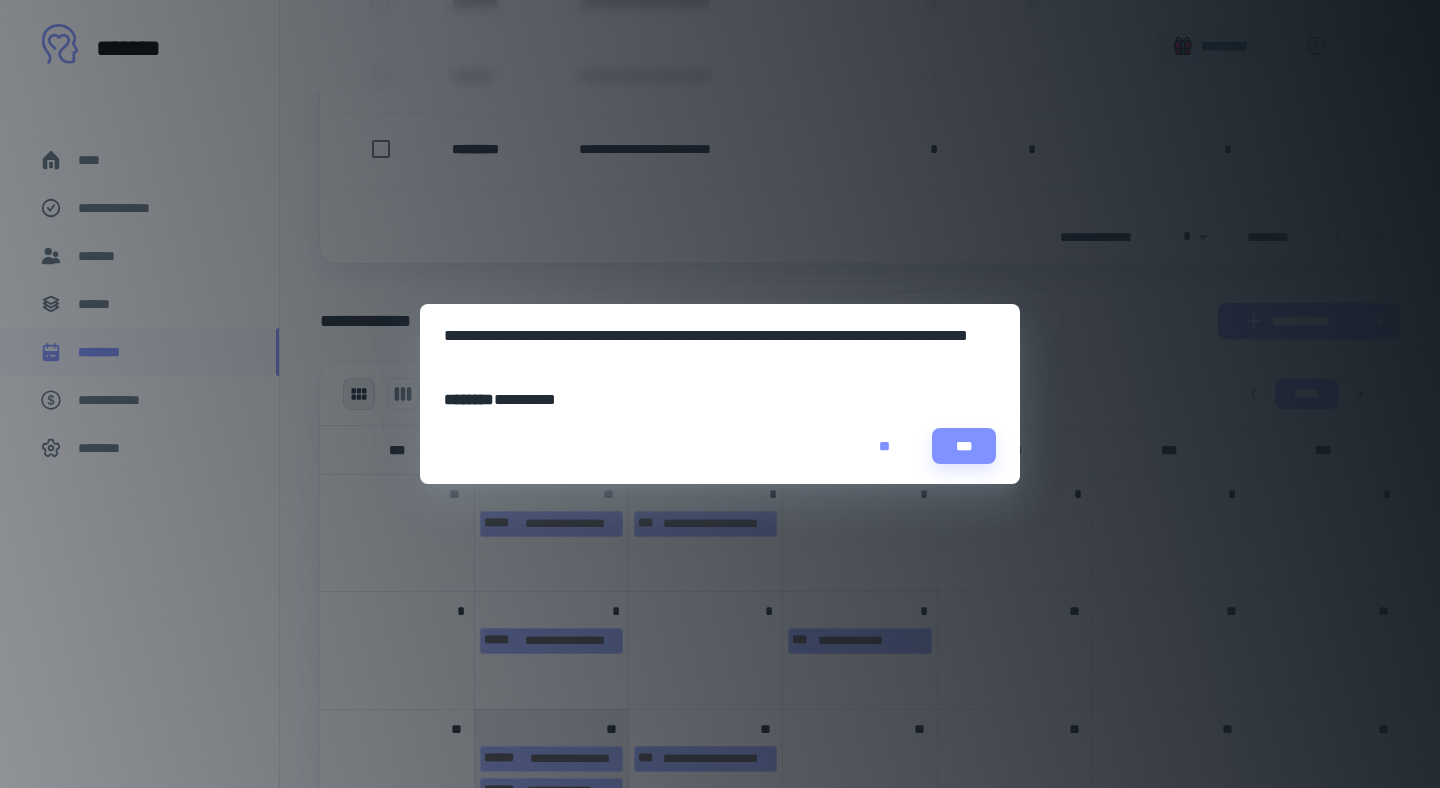 click on "**" at bounding box center (884, 446) 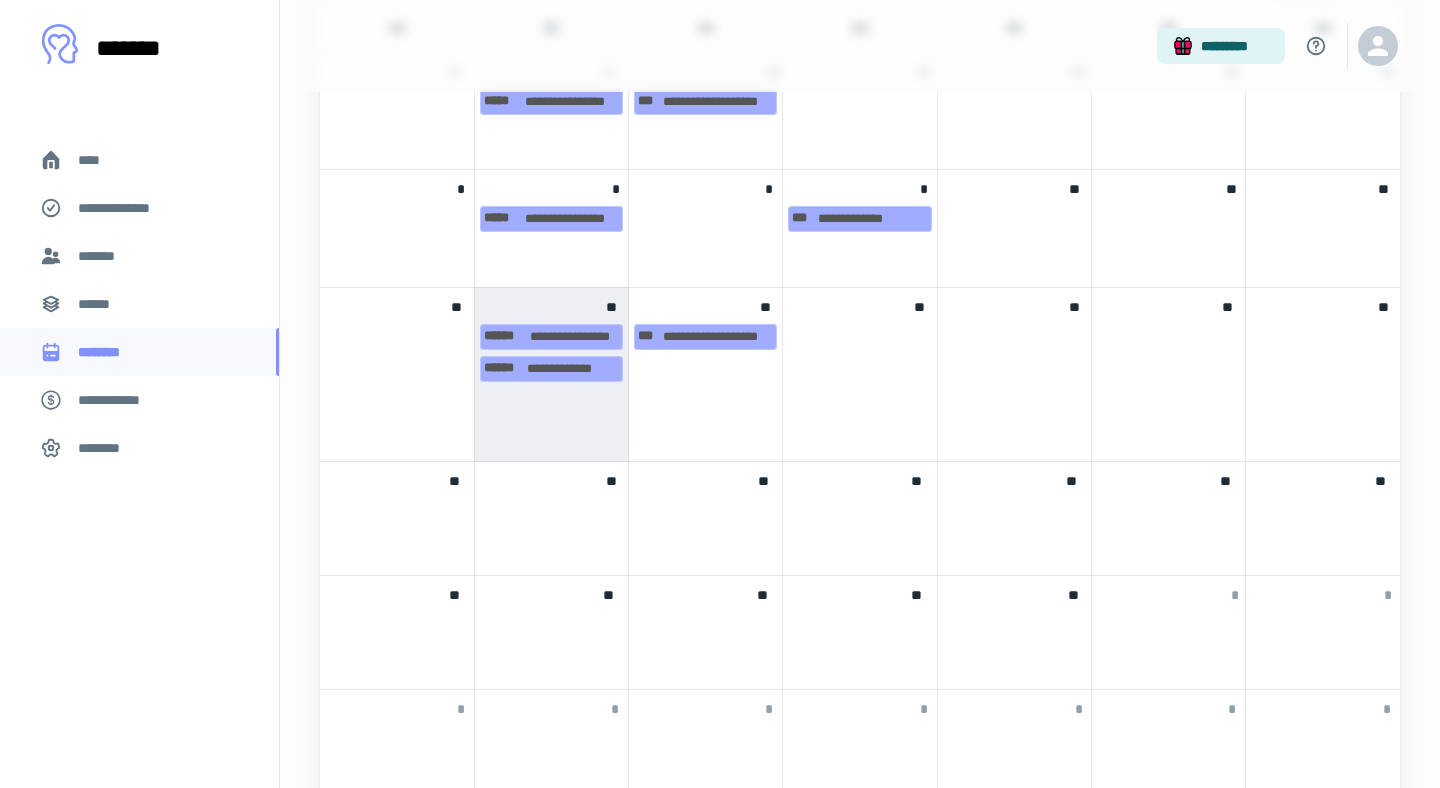 scroll, scrollTop: 884, scrollLeft: 0, axis: vertical 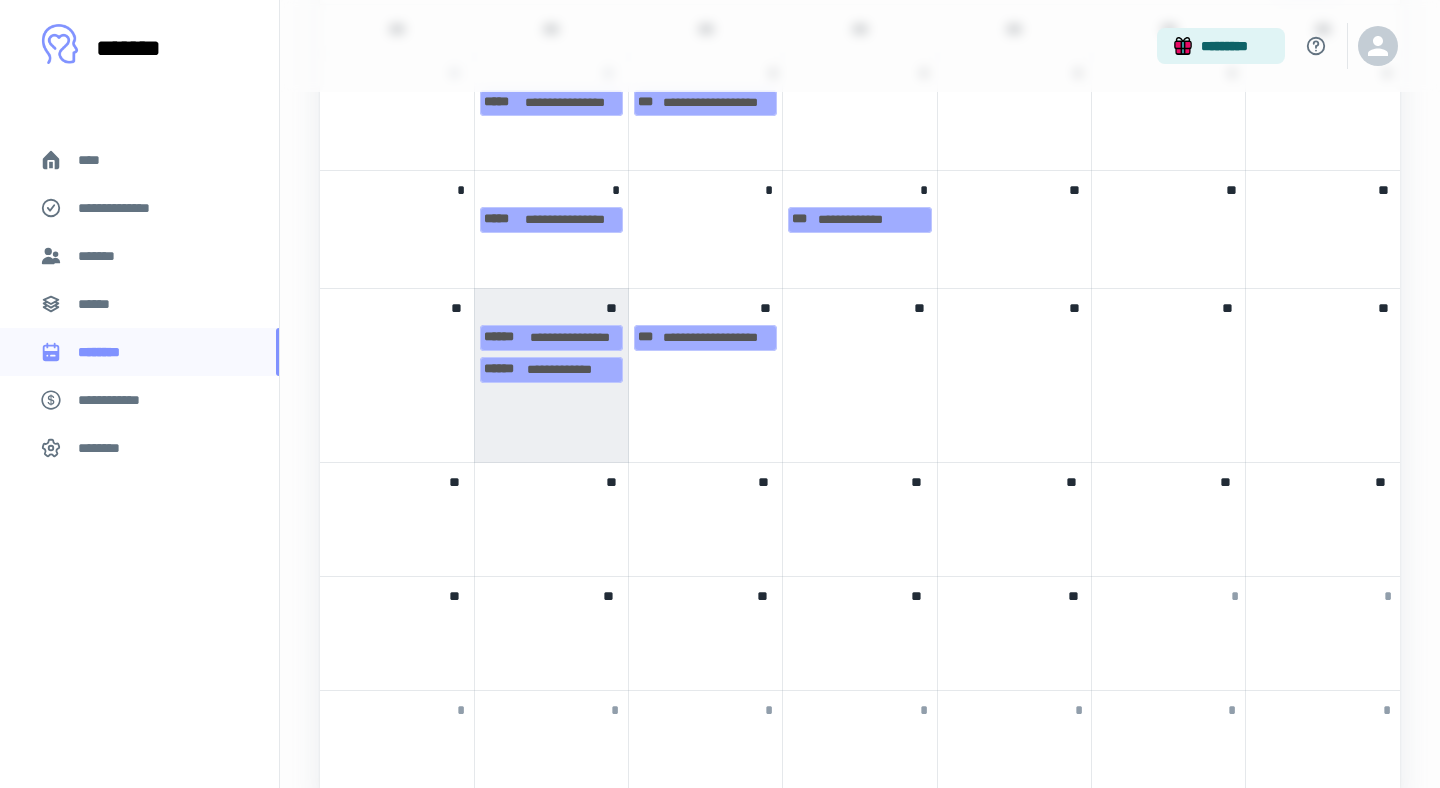 click at bounding box center (551, 510) 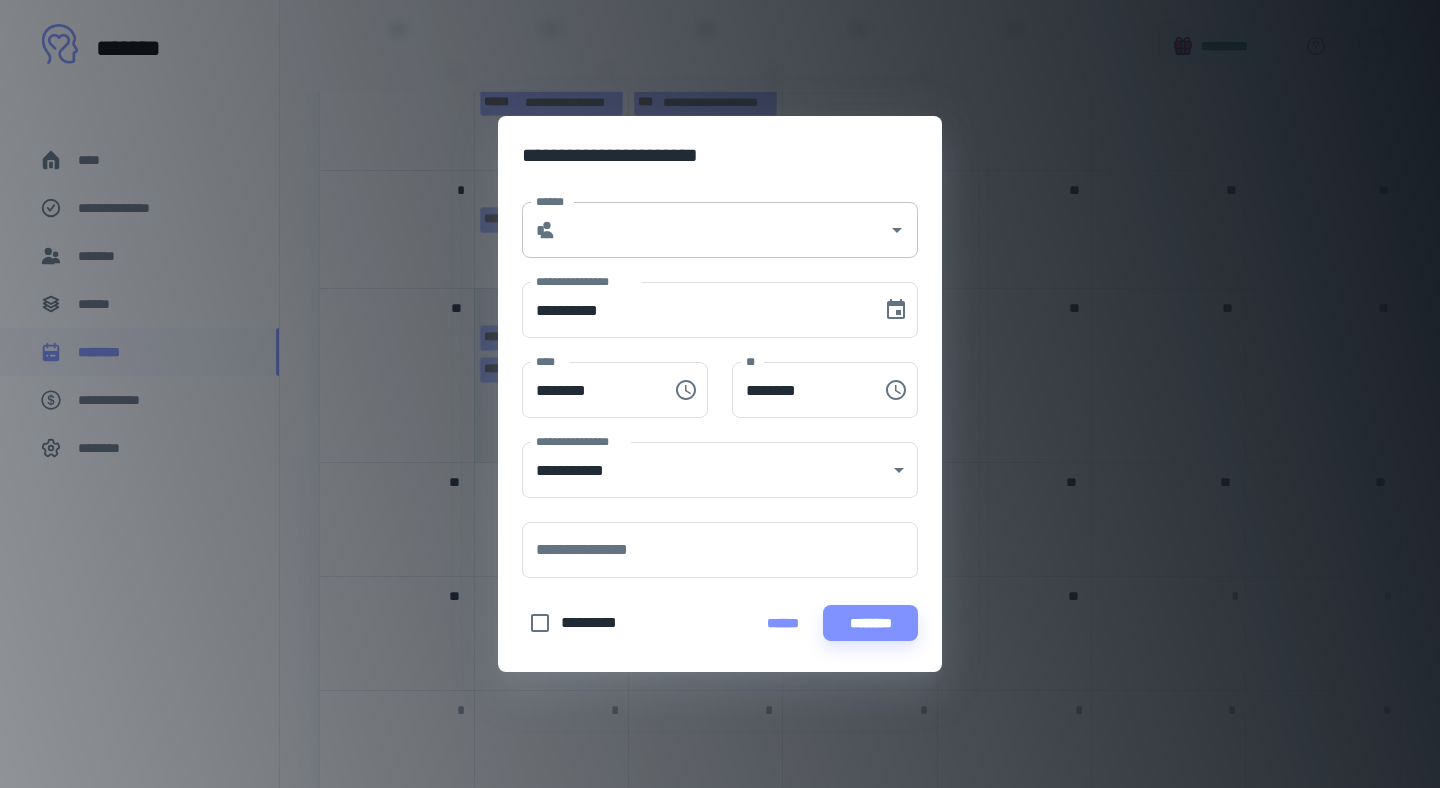 click on "******" at bounding box center [722, 230] 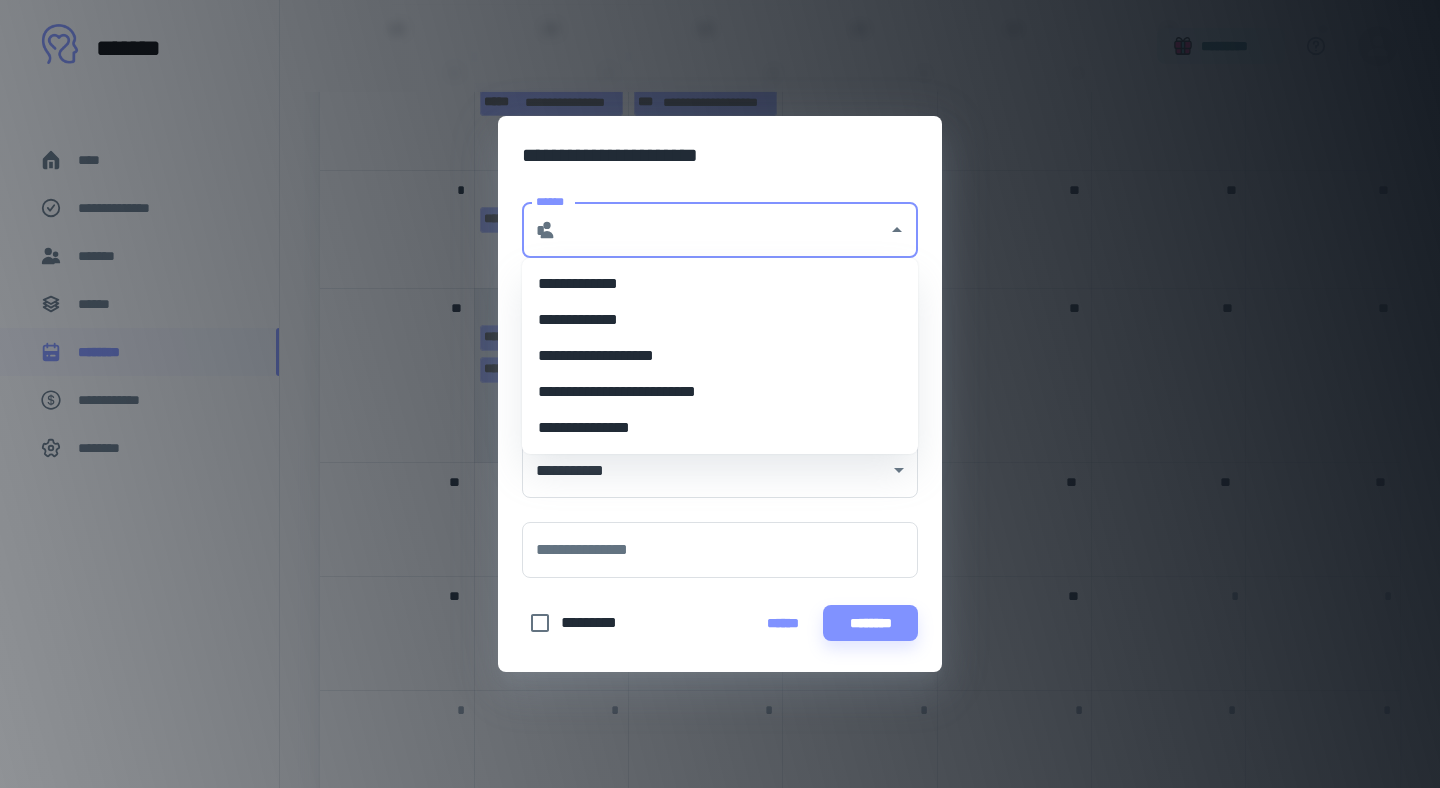 click on "**********" at bounding box center (720, 392) 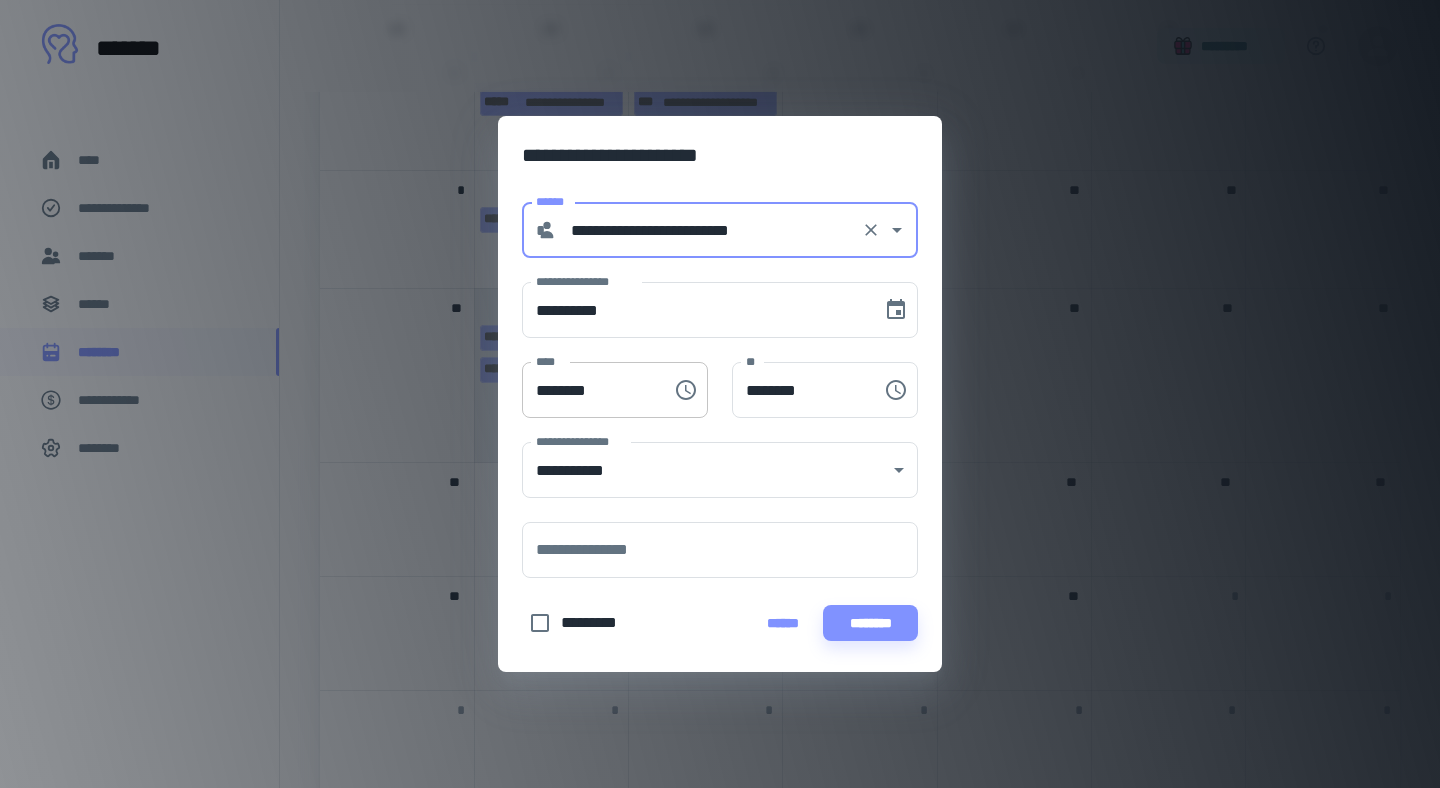 click on "********" at bounding box center [590, 390] 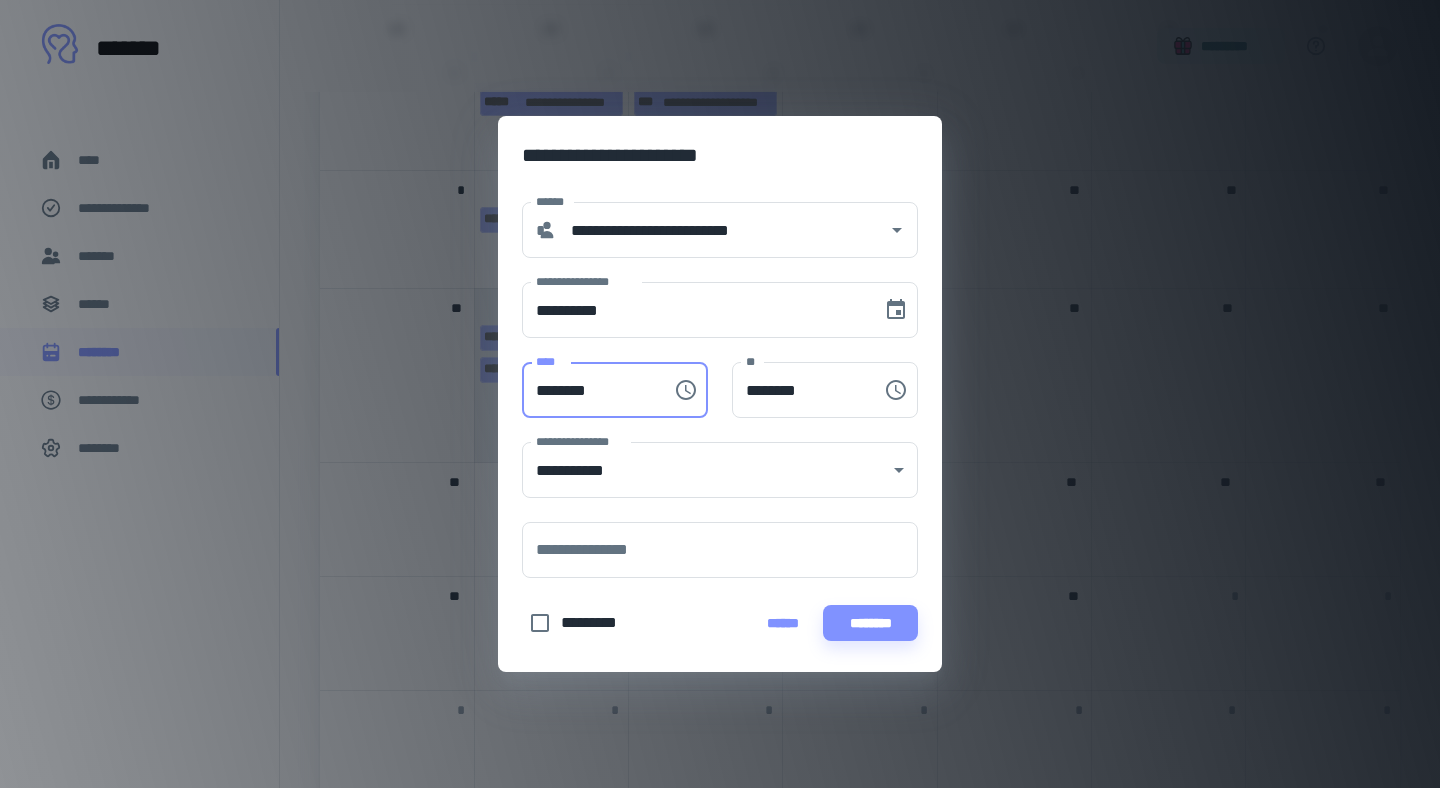 type on "********" 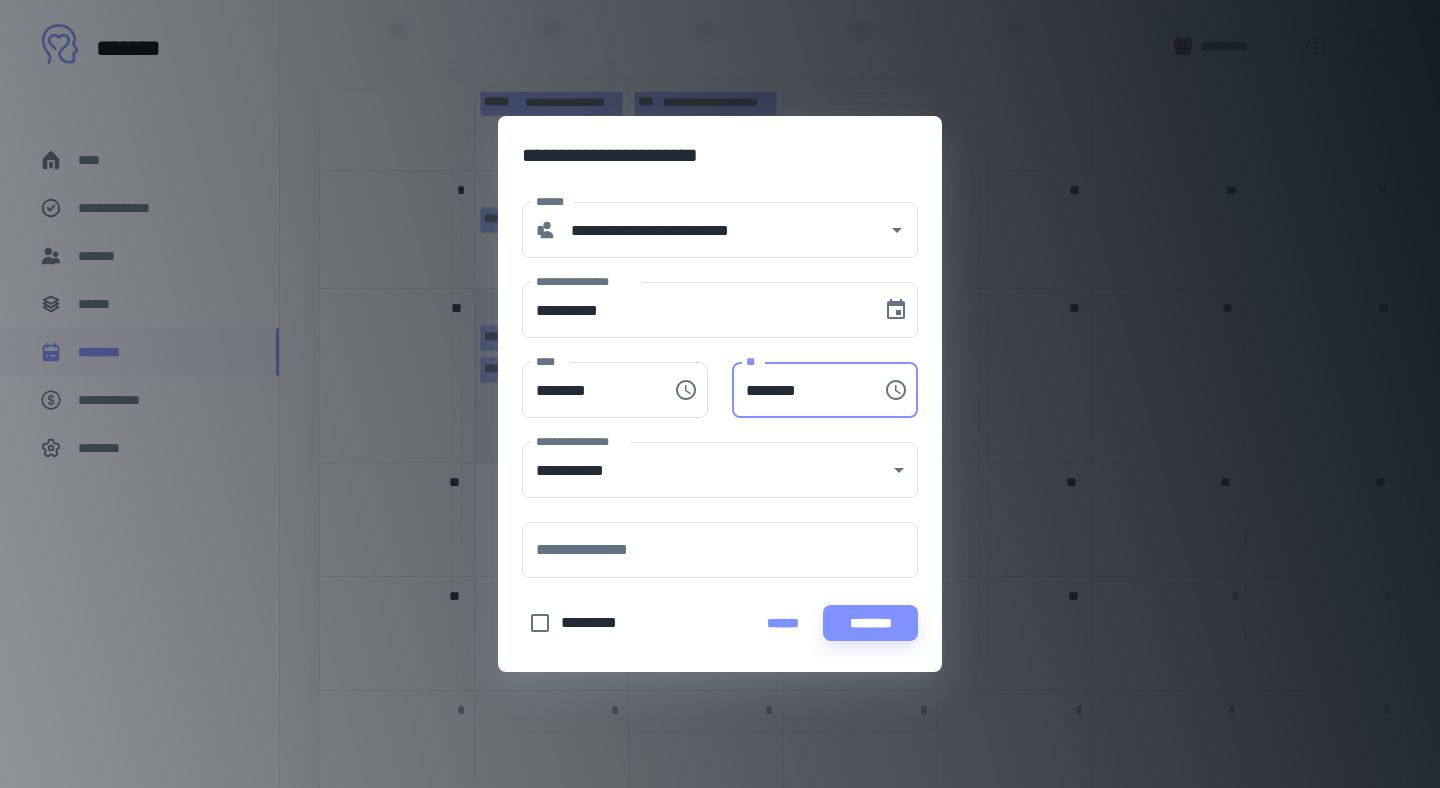 click on "********" at bounding box center [800, 390] 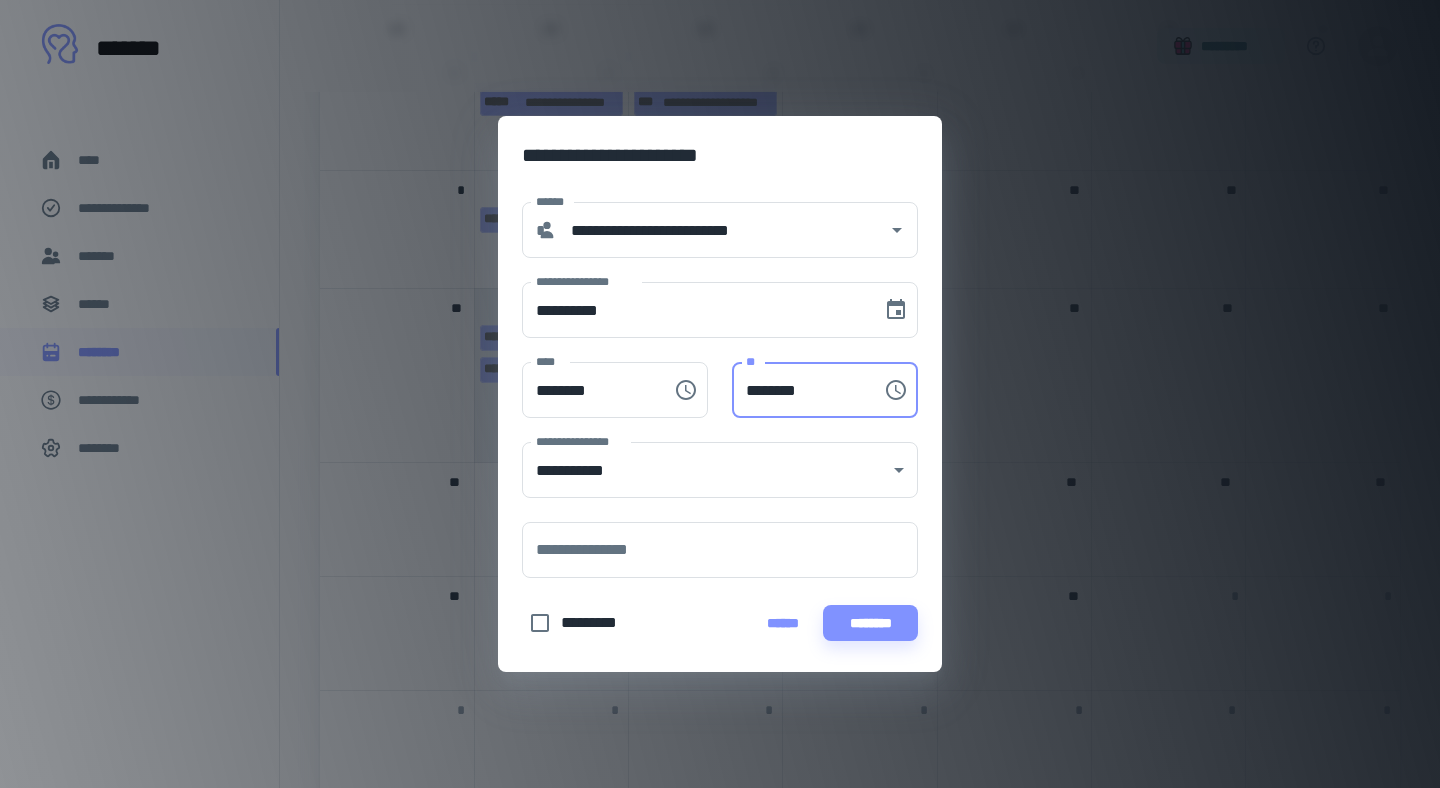 type on "********" 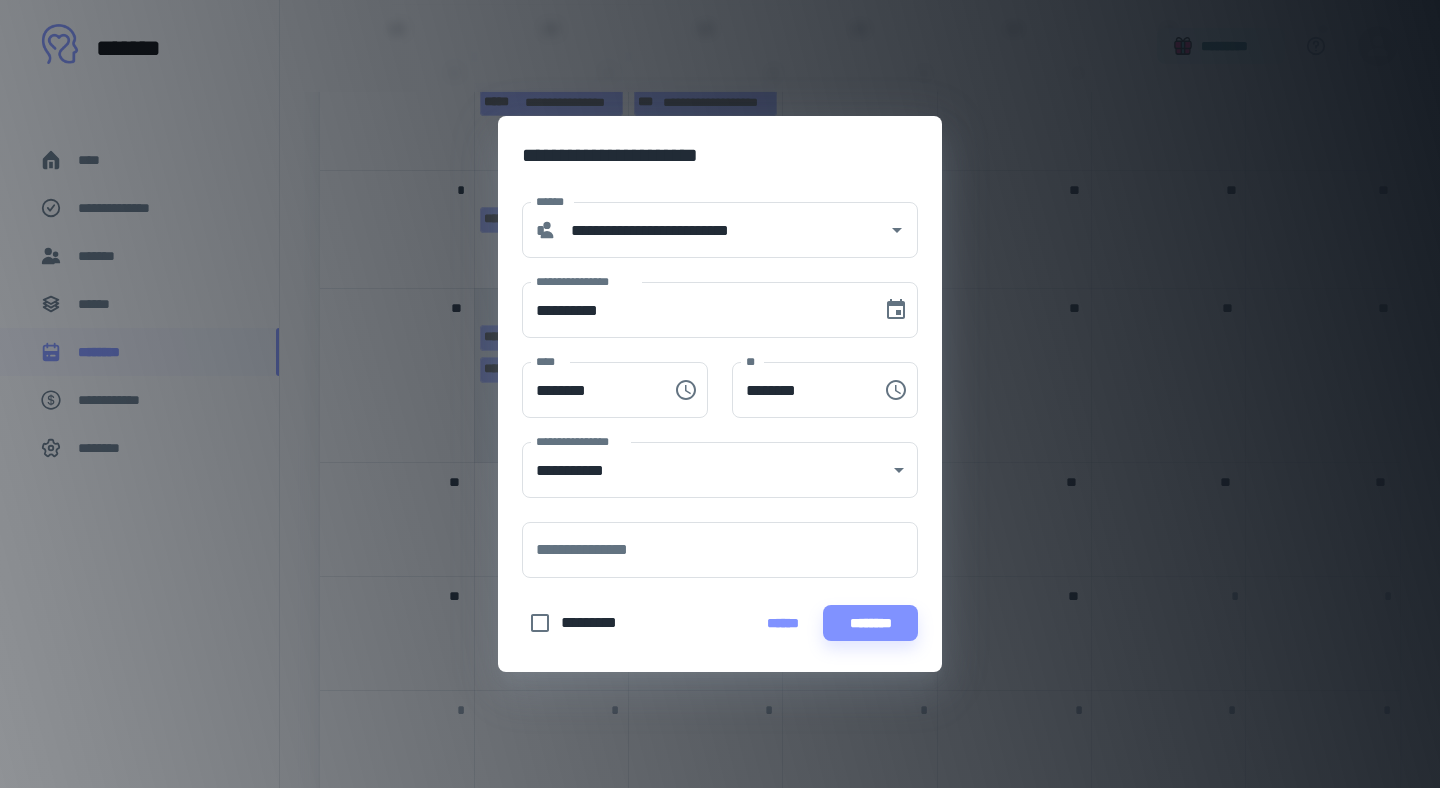 click on "**********" at bounding box center (720, 151) 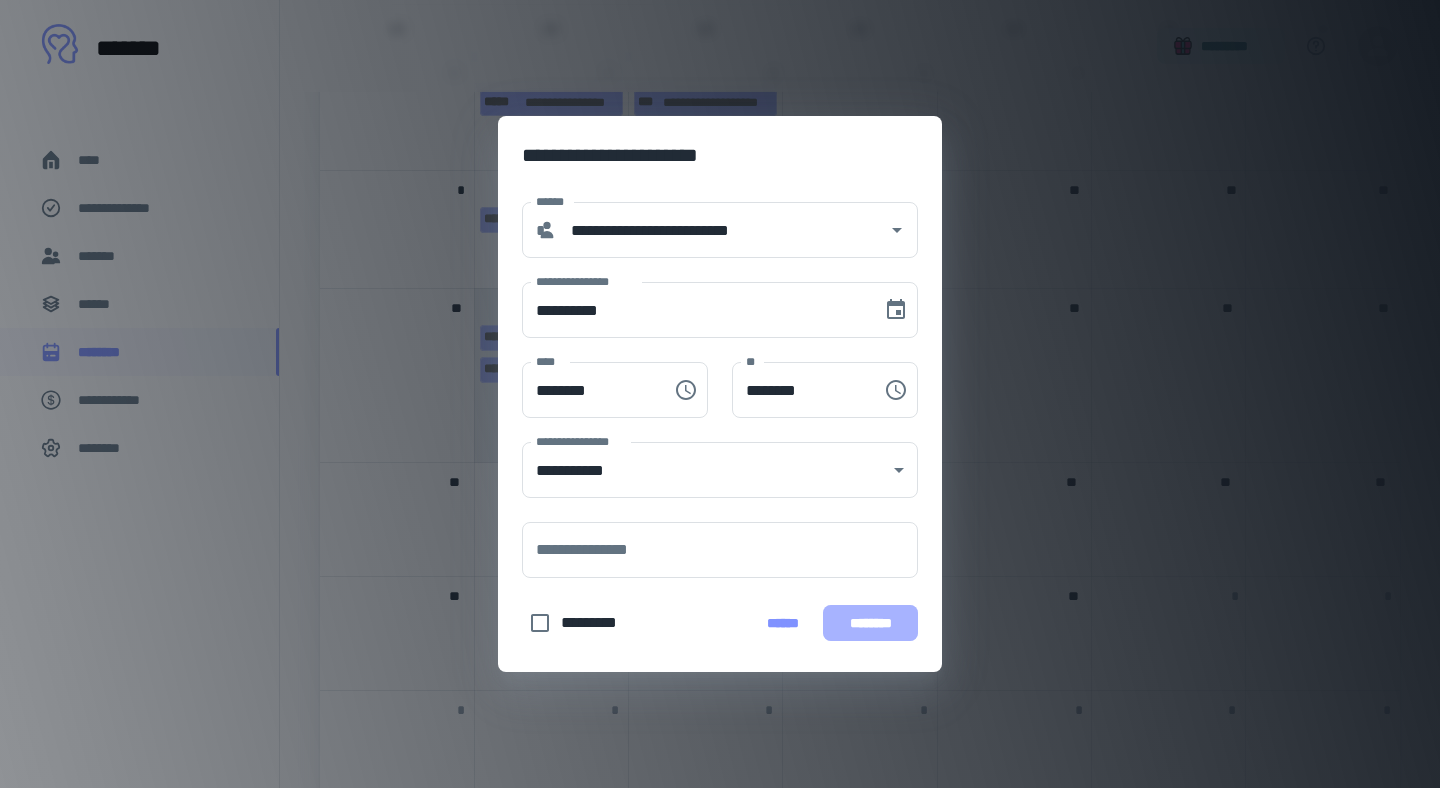 click on "********" at bounding box center [870, 623] 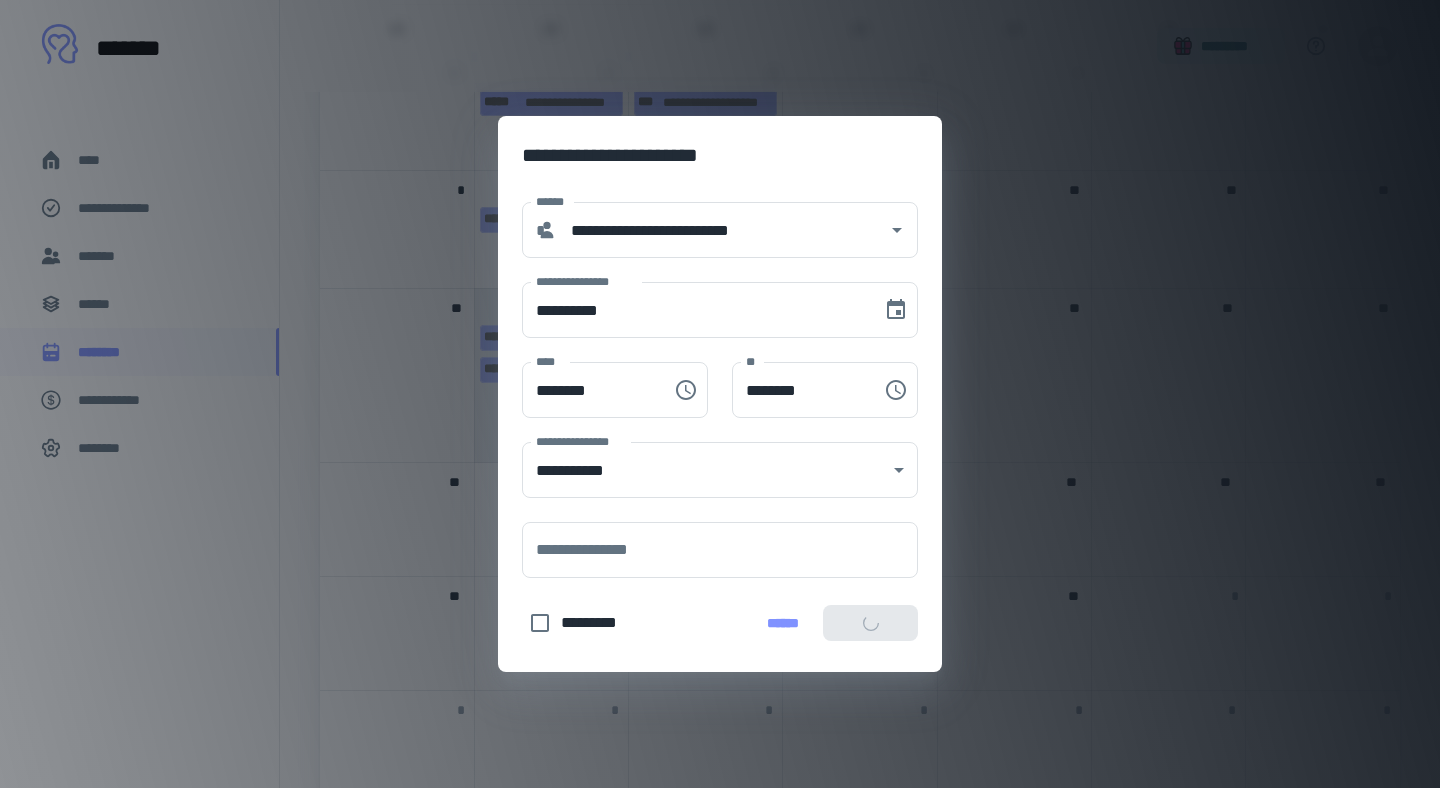 scroll, scrollTop: 463, scrollLeft: 0, axis: vertical 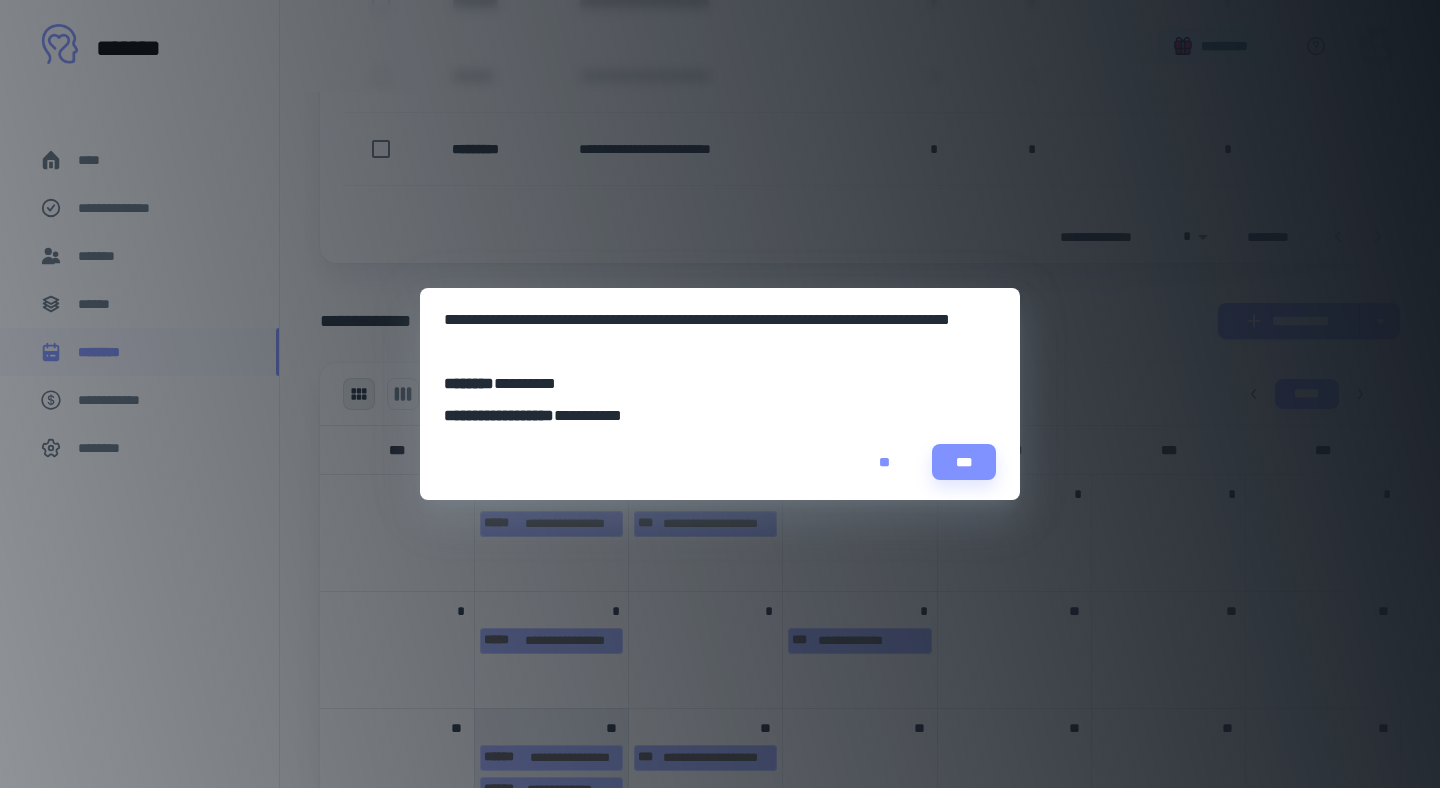 click on "**" at bounding box center (884, 462) 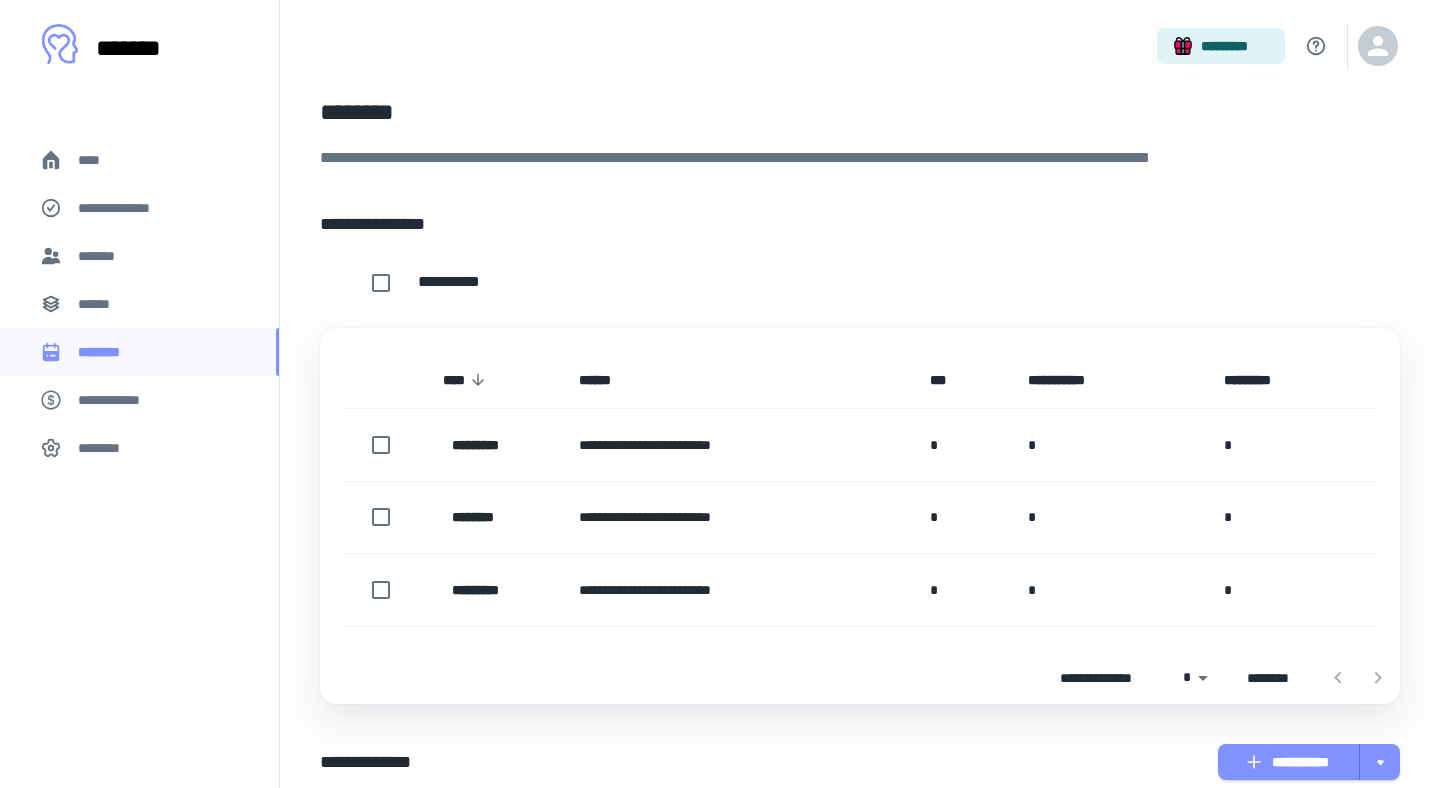 scroll, scrollTop: 0, scrollLeft: 0, axis: both 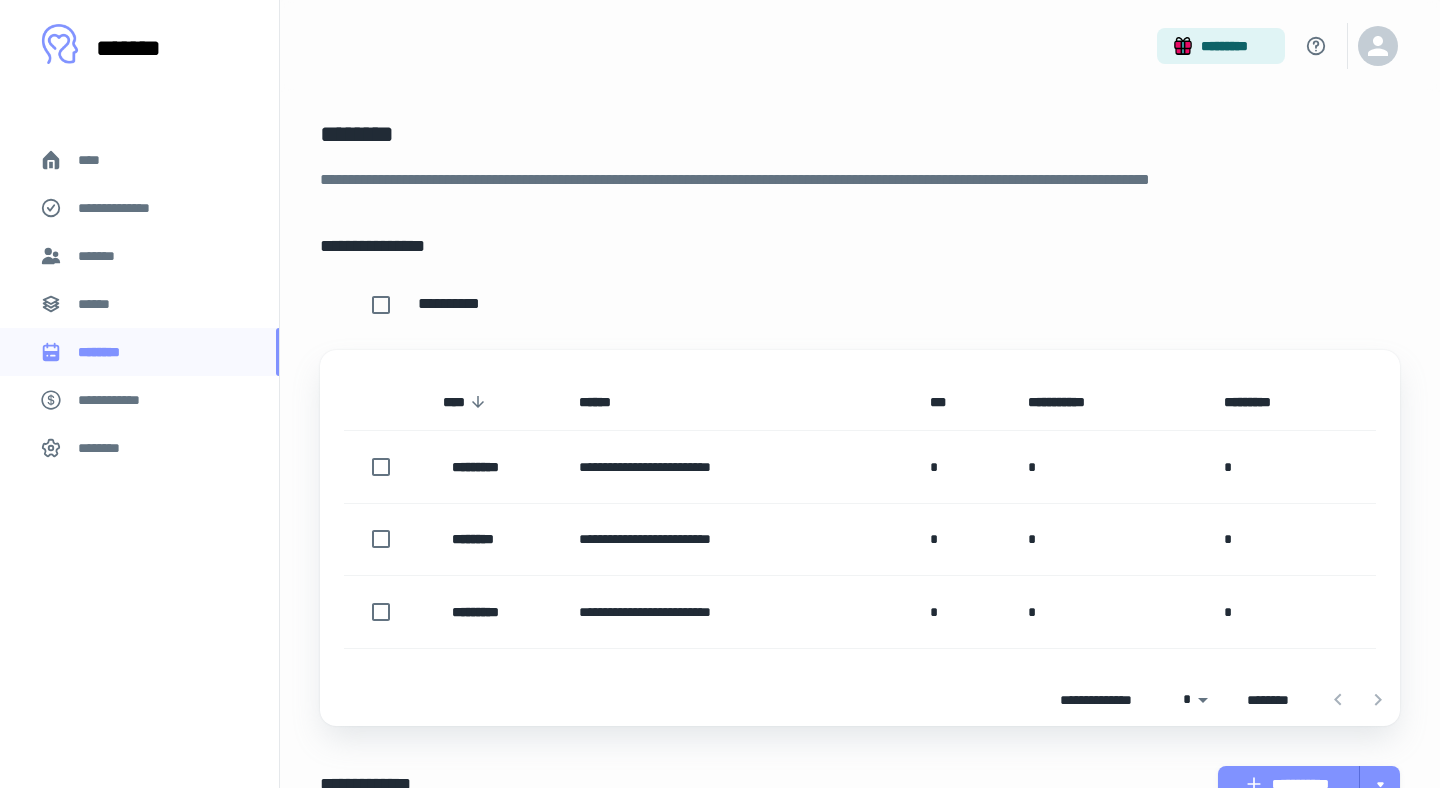 click on "****" at bounding box center [139, 160] 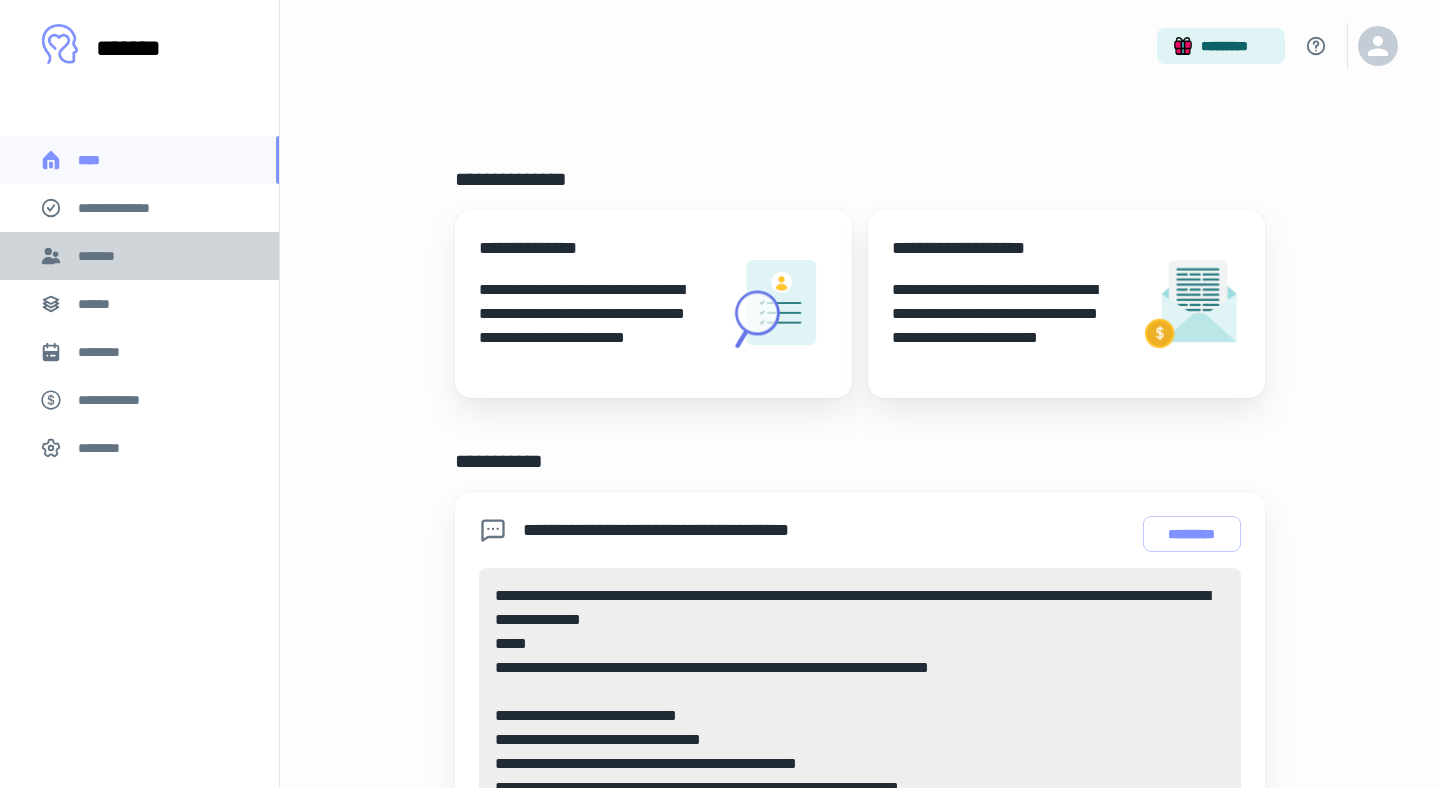click on "*******" at bounding box center [100, 256] 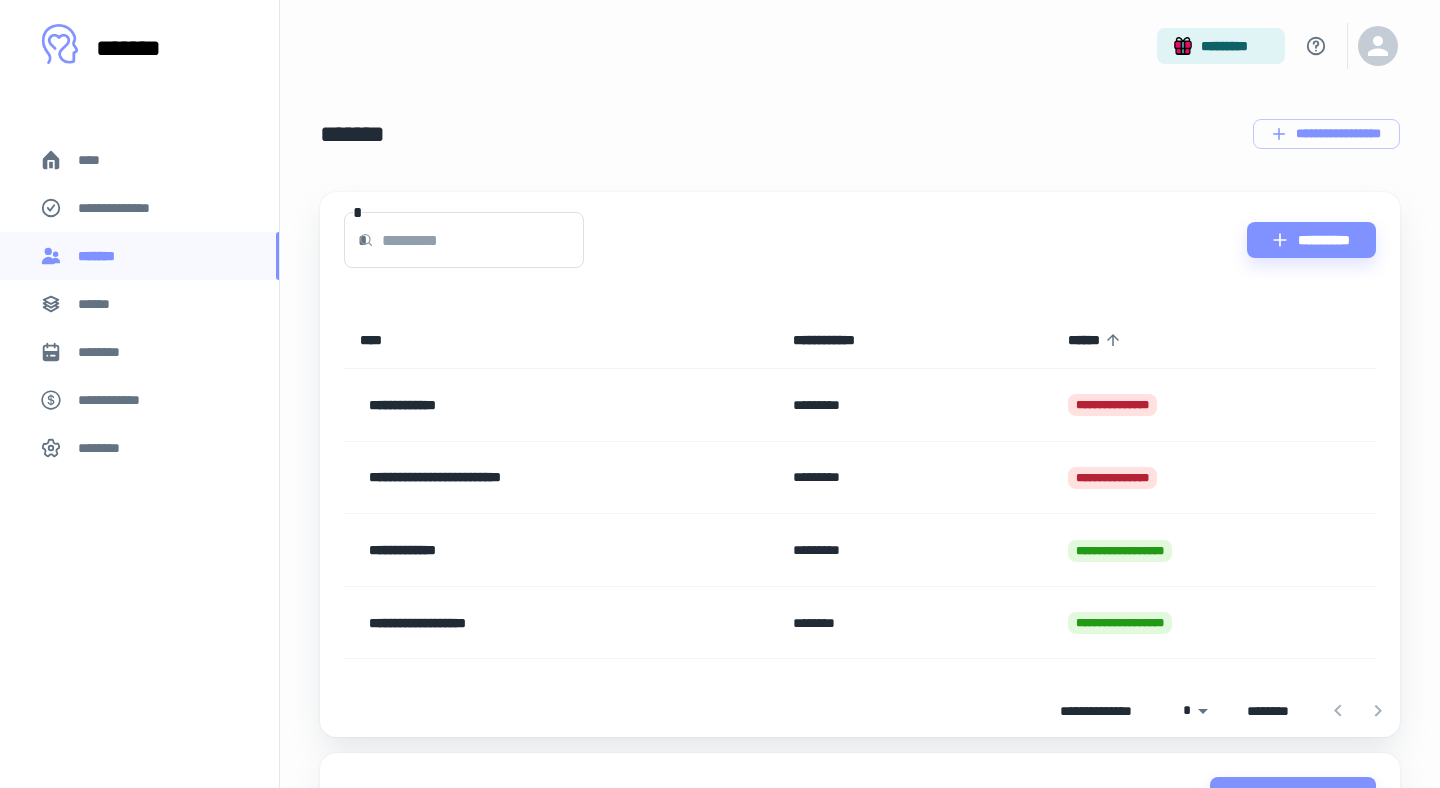 click on "**********" at bounding box center (560, 478) 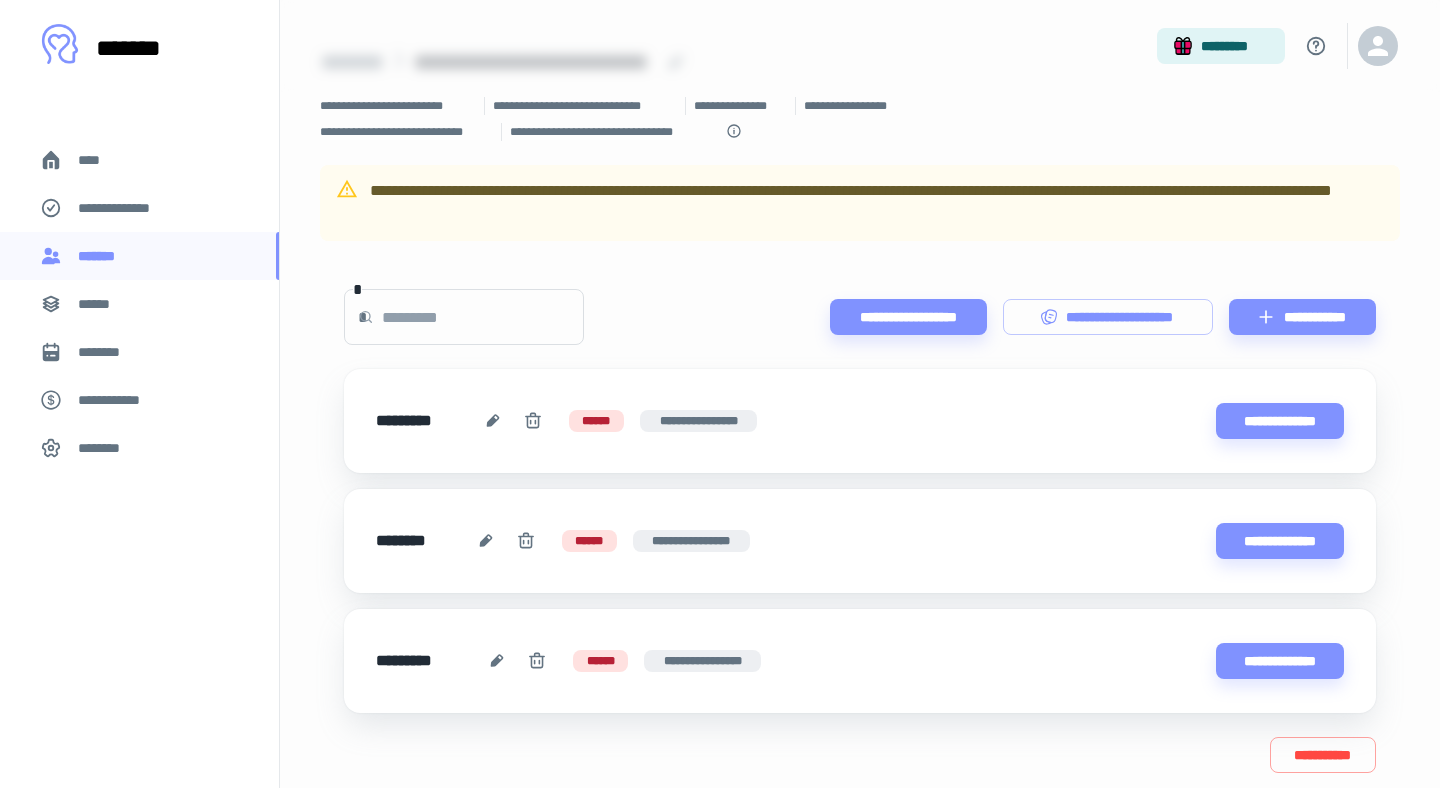 scroll, scrollTop: 138, scrollLeft: 0, axis: vertical 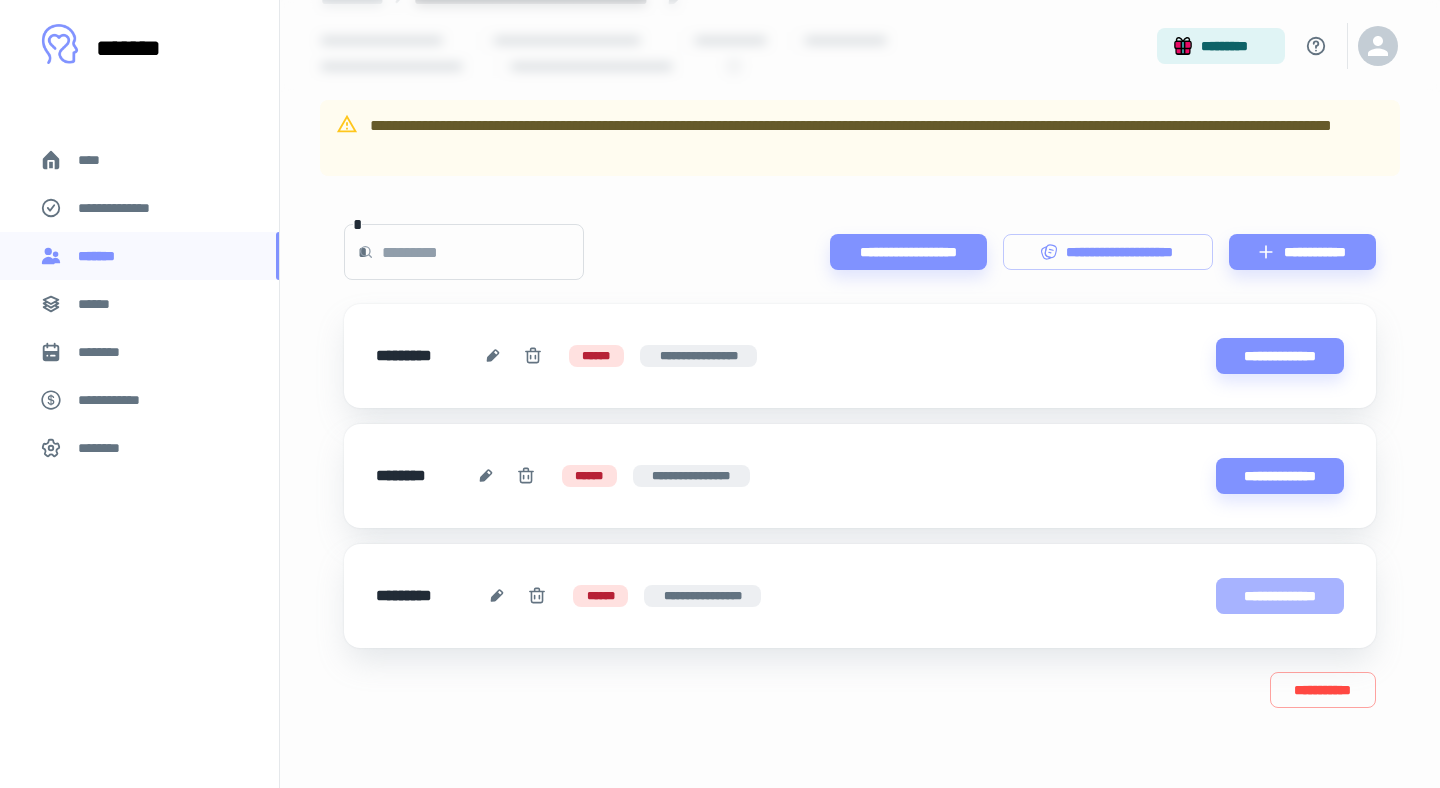 click on "**********" at bounding box center (1280, 596) 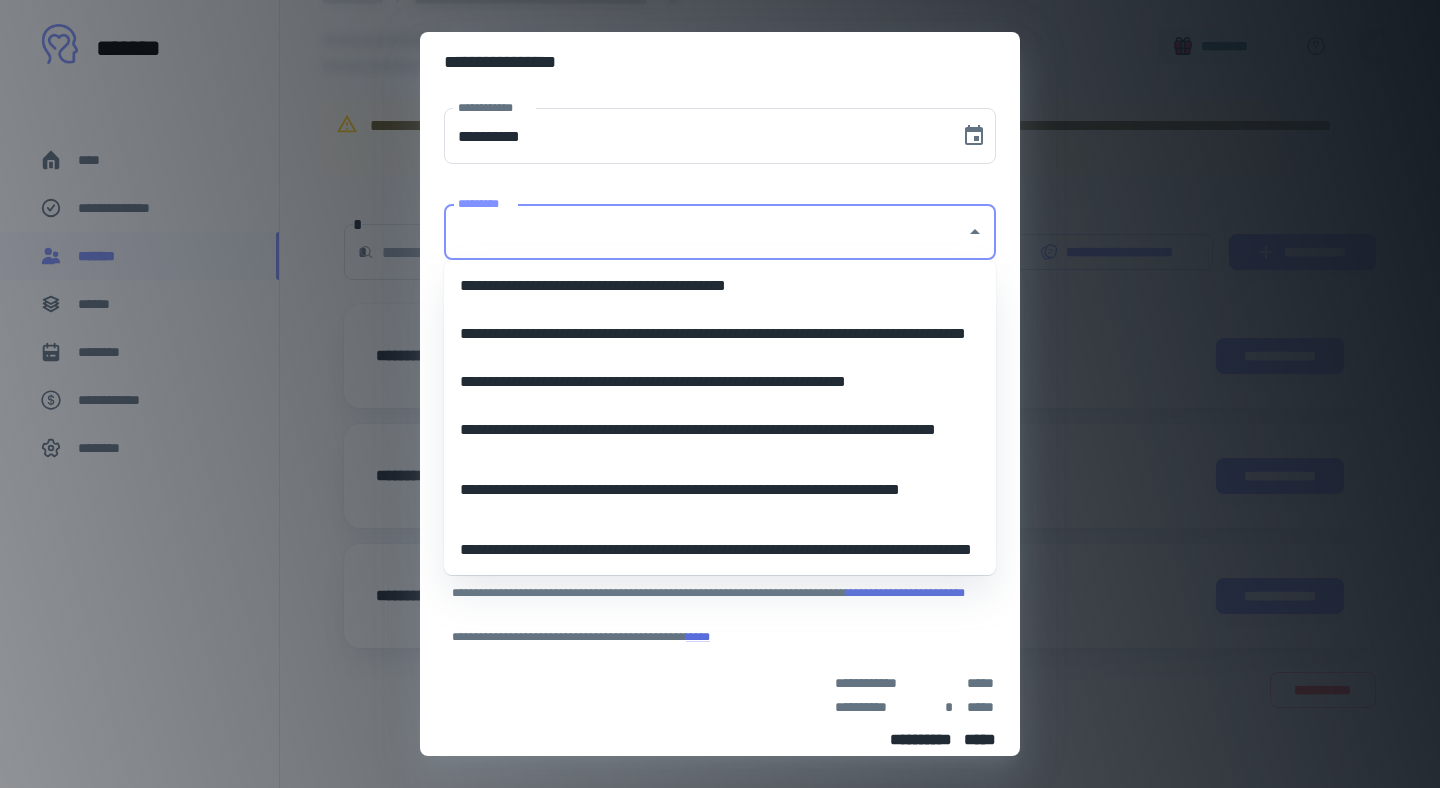 click on "*********" at bounding box center [705, 232] 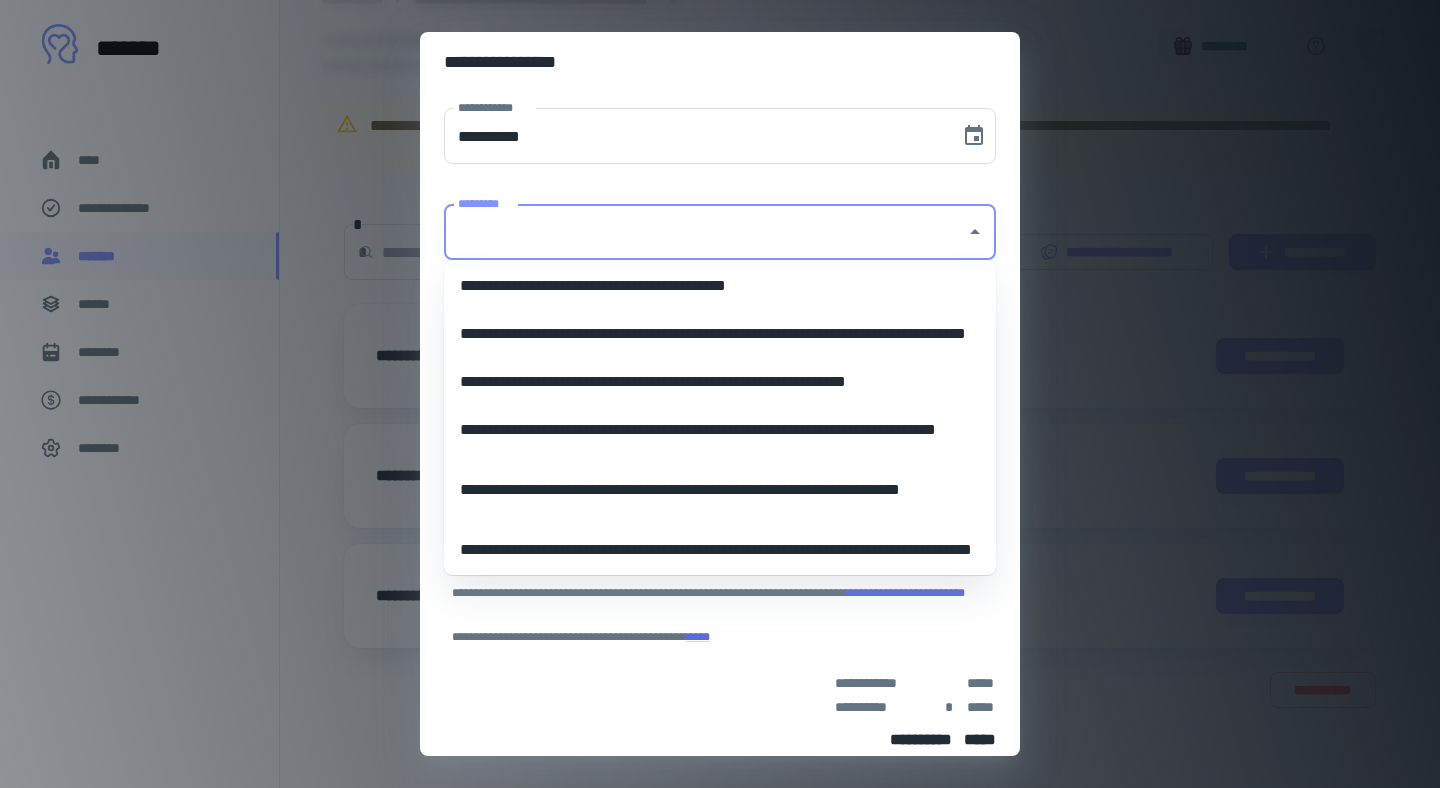 click on "**********" at bounding box center [720, 62] 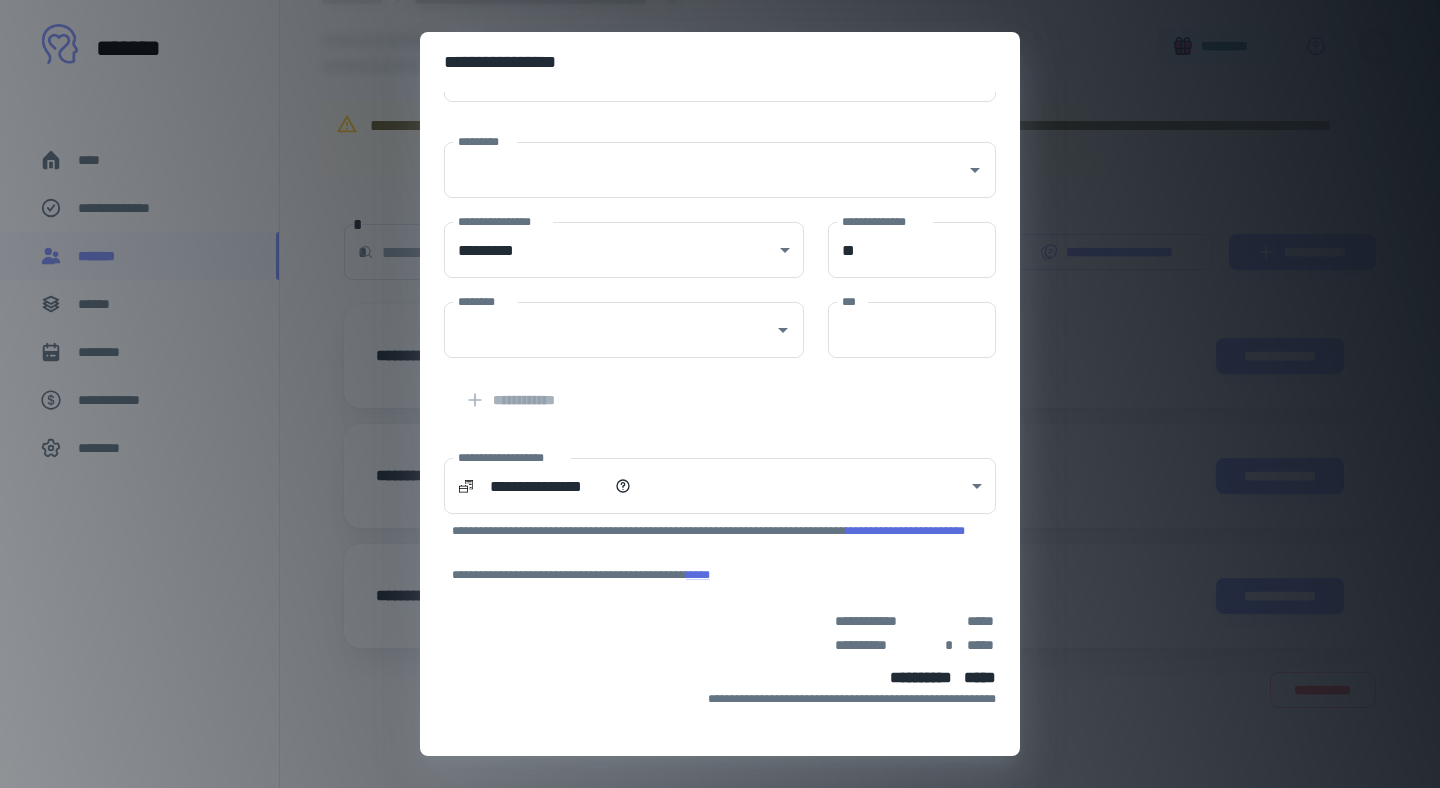 scroll, scrollTop: 118, scrollLeft: 0, axis: vertical 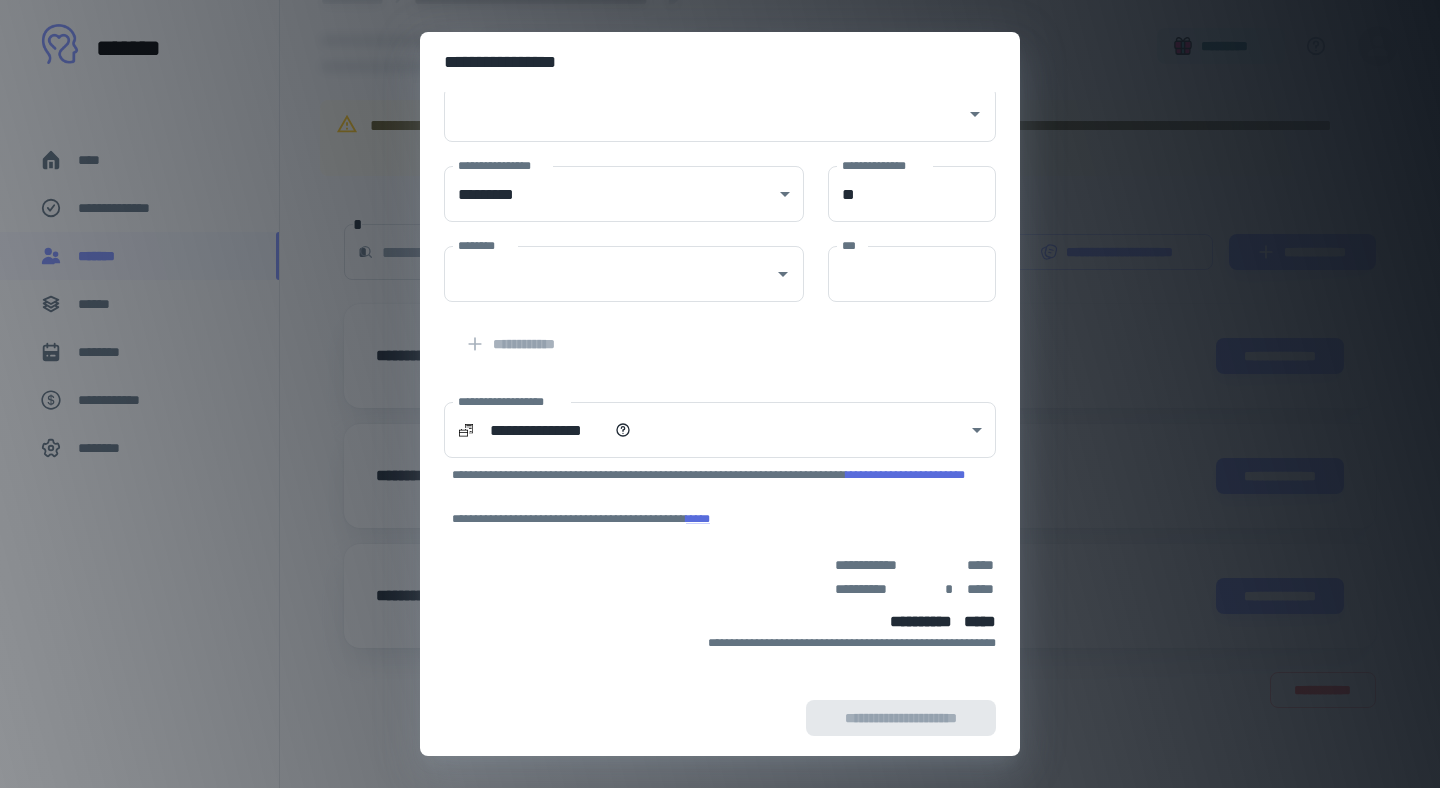 click on "[FIRST] [LAST] [STREET] [CITY], [STATE] [ZIP] [COUNTRY] [PHONE] [EMAIL] [SSN] [DLN] [CCNUM] [DOB] [AGE] [ADDRESS] [COORDS] [POSTAL] [HOME] [WORK] [MOBILE] [OTHER] [RELATIONSHIP] [OCCUPATION] [EMPLOYER] [EDUCATION] [NATIONALITY] [GENDER] [ETHNICITY] [RELIGION] [POLITICAL] [MARITAL] [FAMILY] [CHILDREN] [PETS] [VEHICLE] [LICENSEPLATE] [PASSPORT] [IDNUMBER] [ACCOUNTNUMBER] [USERNAME] [PASSWORD] [SECURITYQUESTION] [SECURITYANSWER] [IPADDRESS] [MACADDRESS] [DEVICEID] [COOKIES] [BROWSINGHISTORY] [SEARCHHISTORY] [PURCHASEHISTORY] [LOCATIONHISTORY] [CALLHISTORY] [MESSAGES] [EMAILS] [PHOTOS] [VIDEOS] [AUDIO] [FILES] [HEALTHDATA] [INSURANCEDATA] [BANKINGDATA] [CREDITSCORE] [TAXID] [VOTERID] [DRIVINGRECORD] [CRIMINALRECORD] [SOCIALMEDIA] [ONLINEACCOUNTS] [PREFERENCES] [HABITS] [INTERESTS] [BIOMETRICS] [DNAINFO] [MEDICALRECORDS] [PRESCRIPTIONS] [ALLERGIES] [IMMUNIZATIONS] [TESTRESULTS] [MENTALHEALTH] [PHYSICALHEALTH] [DIET] [EXERCISE] [SLEEP] [STRESSLEVEL] [MOOD] [PERSONALITY] [TRAITS] [VALUES] [BELIEFS] [ATTITUDES] [OPINIONS] [GOALS] [AMBITIONS] [DREAMS] [FEARS] [WORRIES] [REGRETS] [HAPPINESS] [SADNESS] [ANGER] [FEAR] [JOY] [LOVE] [HATE] [TRUST] [DISTURST] [HOPE] [DESPAIR] [CONFIDENCE] [INSECURITY] [OPTIMISM] [PESSIMISM] [EMPATHY] [APATHY] [SYMPATHY] [INDIFFERENCE] [LOYALTY] [BETRAYAL] [HONESTY] [DISHONESTY] [INTEGRITY] [CORRUPTION] [COURAGE] [COWARDICE] [PATIENCE] [IMPATIENCE] [FORGIVENESS] [RESENTMENT] [GRATITUDE] [ENTITLEMENT] [HUMILITY] [ARROGANCE] [KINDNESS] [CRUELTY] [COMPASSION] [INDIFFERENCE] [RESPECT] [DISRESPECT] [FAIRNESS] [UNFAIRNESS] [JUSTICE] [INJUSTICE] [FREEDOM] [OPPRESSION] [LIBERTY] [TYRANNY] [DEMOCRACY] [DICTATORSHIP] [REPUBLIC] [MONARCHY] [EMPIRE] [KINGDOM] [COMMONWEALTH] [FEDERATION] [CONFEDERATION] [UNION] [ALLIANCE] [COALITION] [PARTNERSHIP] [CORPORATION] [COMPANY] [BUSINESS] [ENTERPRISE] [FIRM] [AGENCY] [INSTITUTION] [ORGANIZATION] [ASSOCIATION] [SOCIETY] [CLUB] [GROUP] [TEAM] [COMMITTEE] [BOARD] [COUNCIL] [COMMISSION] [DEPARTMENT] [DIVISION] [BRANCH] [UNIT] [SECTION] [AREA] [REGION] [DISTRICT] [COUNTY] [STATE] [PROVINCE] [TERRITORY] [COUNTRY] [CONTINENT] [PLANET] [GALAXY] [UNIVERSE]" at bounding box center (720, 394) 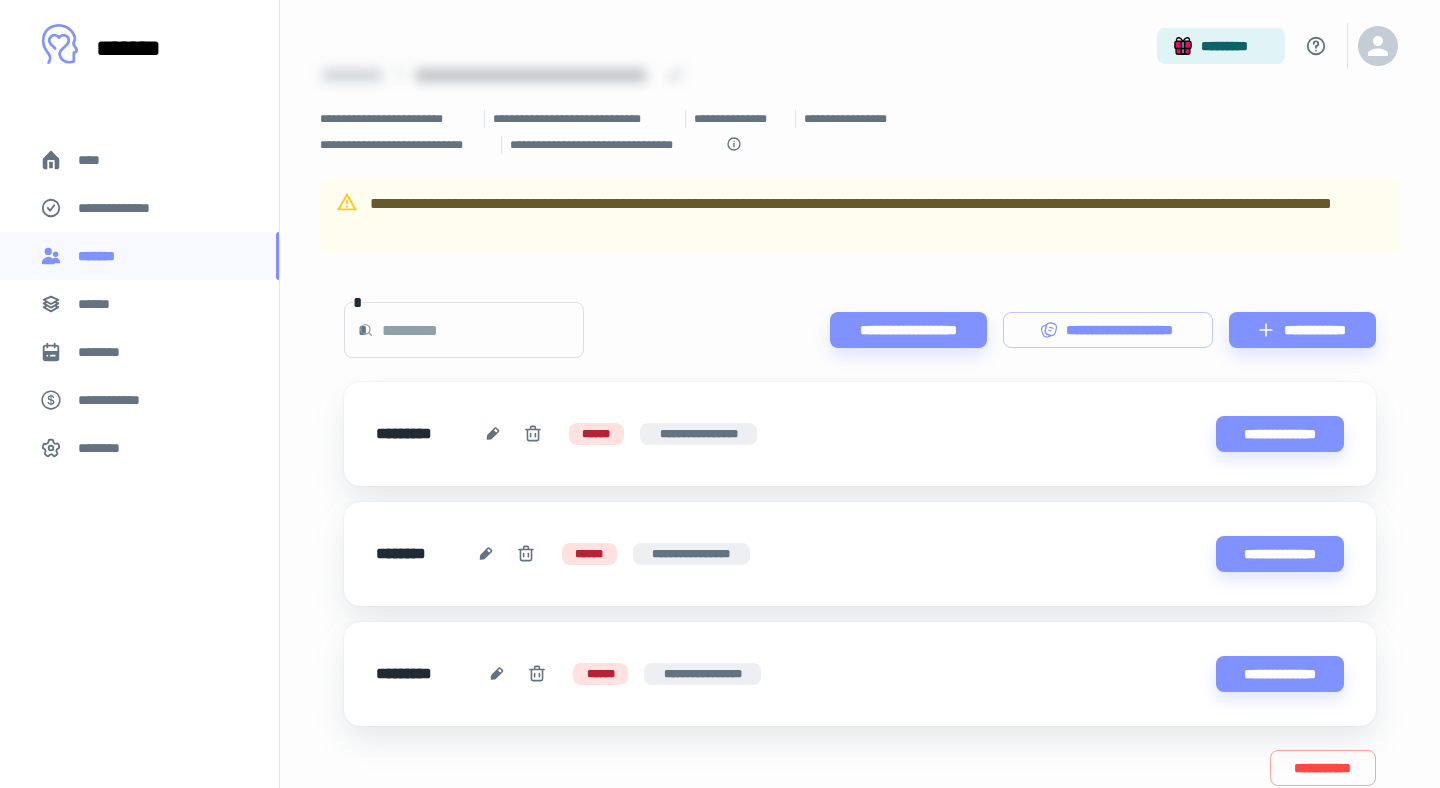 scroll, scrollTop: 0, scrollLeft: 0, axis: both 